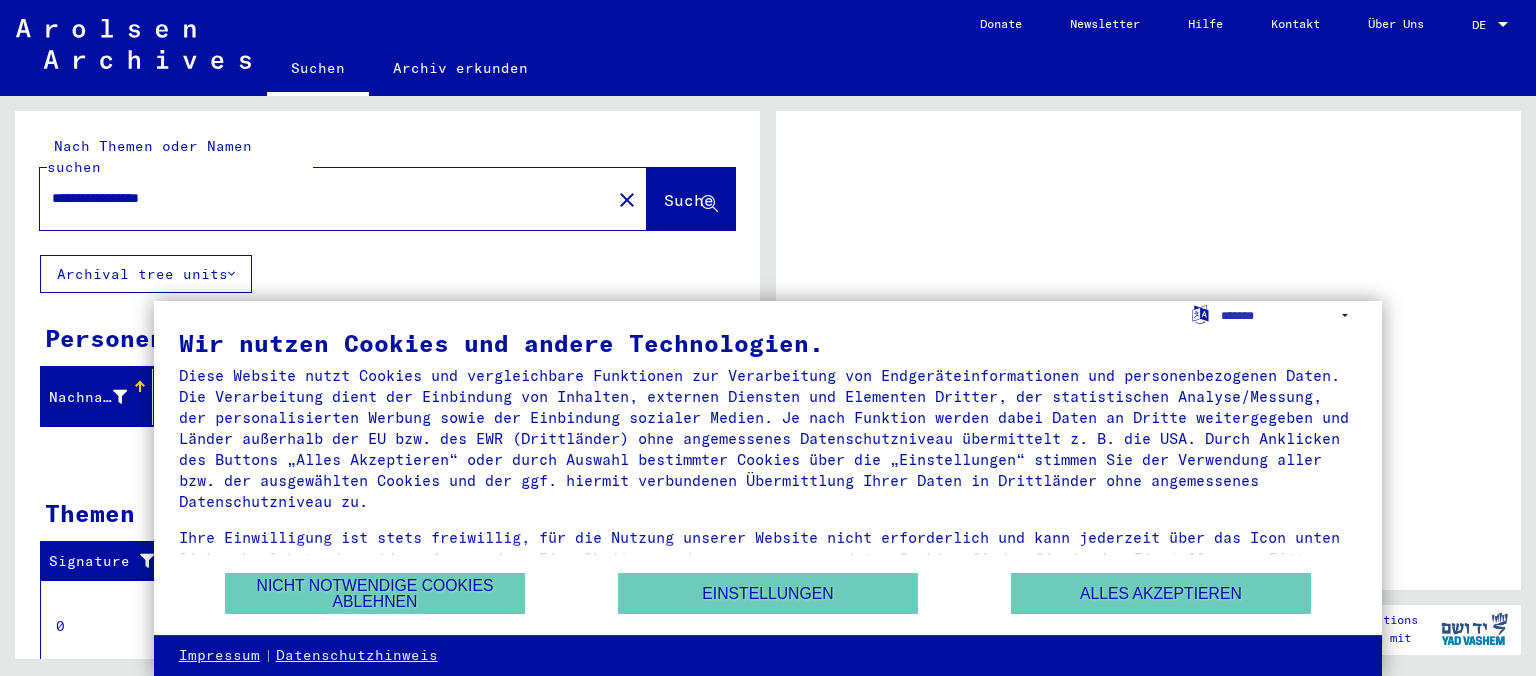 scroll, scrollTop: 0, scrollLeft: 0, axis: both 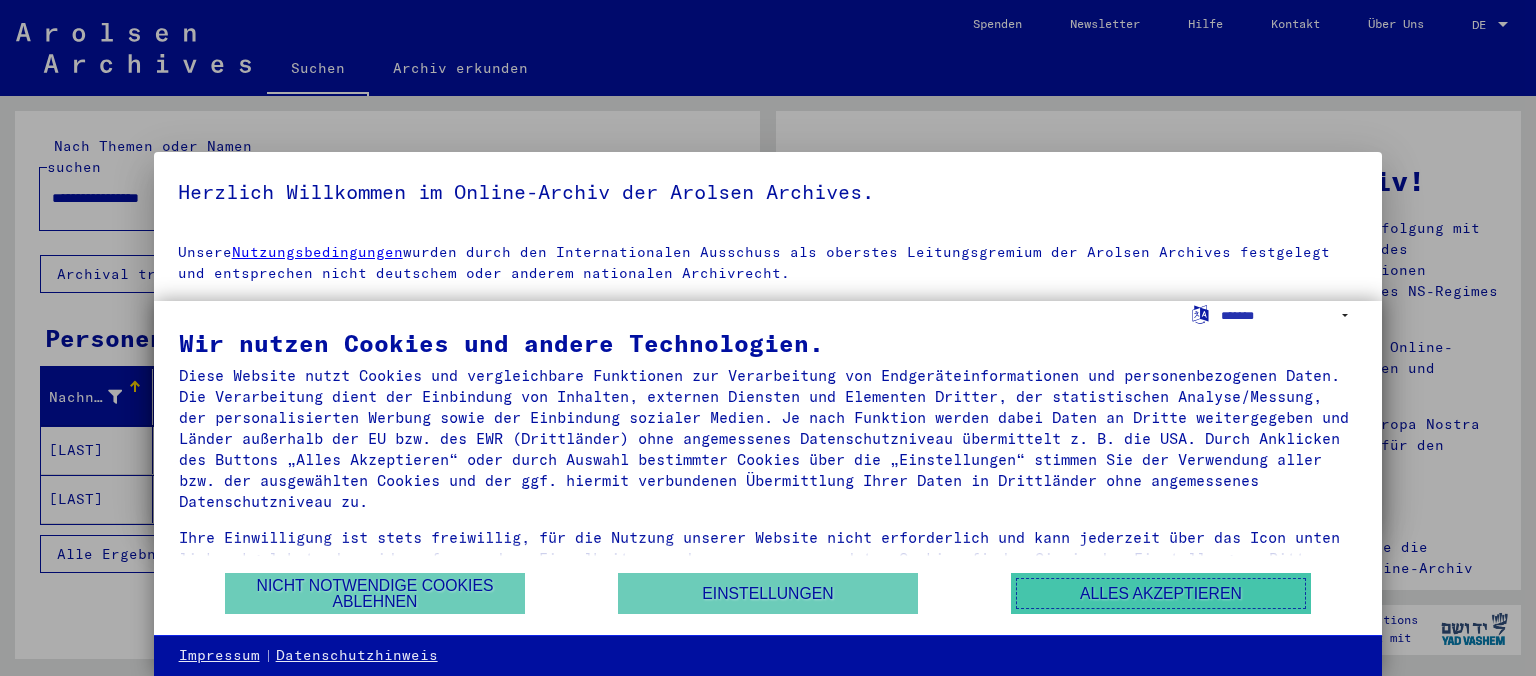 click on "Alles akzeptieren" at bounding box center [1161, 593] 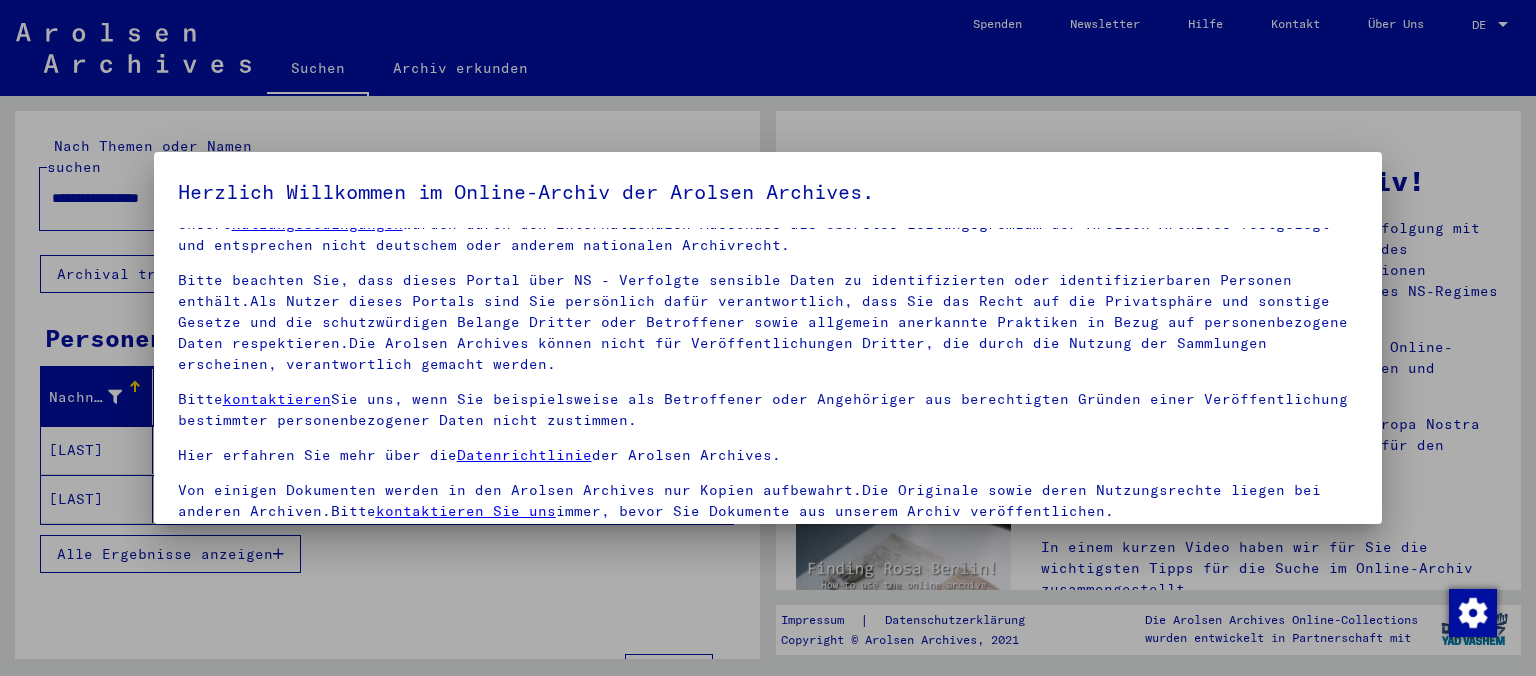 scroll, scrollTop: 41, scrollLeft: 0, axis: vertical 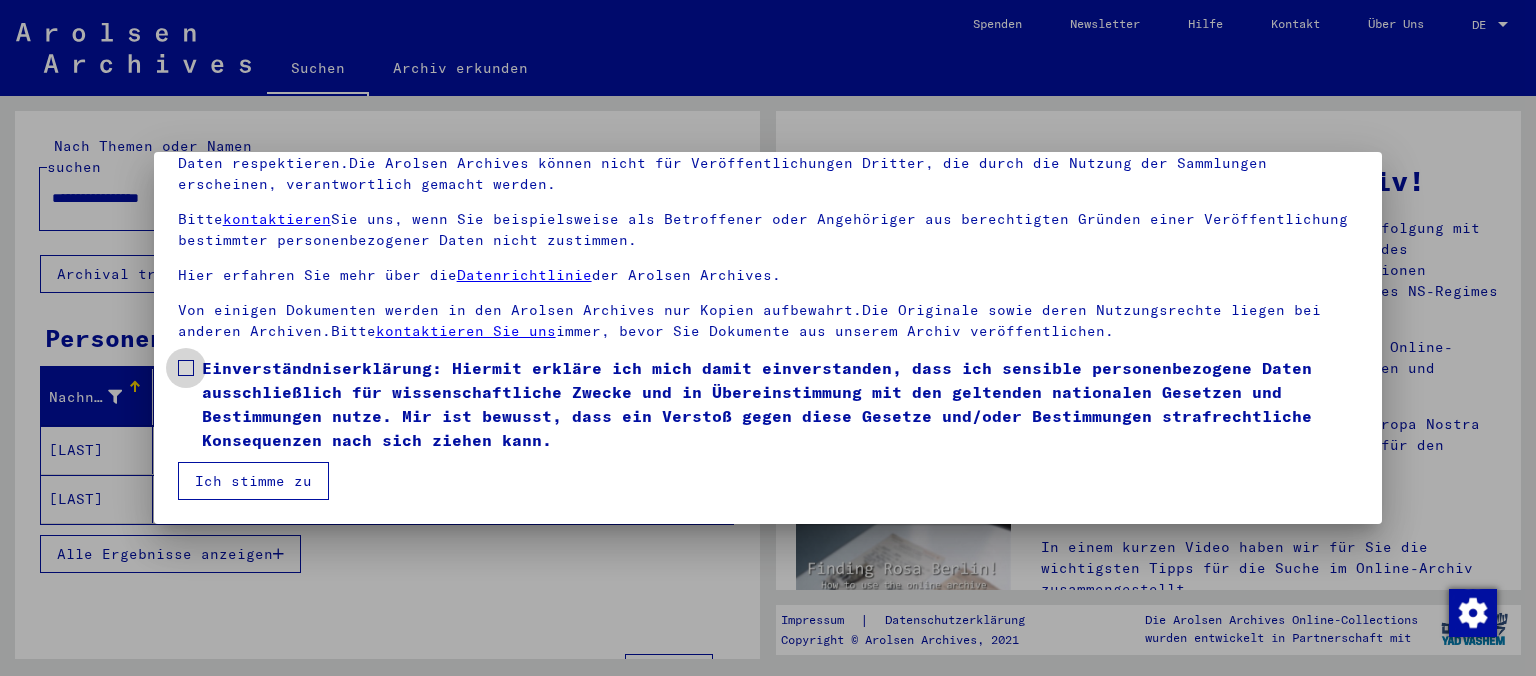 click on "Einverständniserklärung: Hiermit erkläre ich mich damit einverstanden, dass ich sensible personenbezogene Daten ausschließlich für wissenschaftliche Zwecke und in Übereinstimmung mit den geltenden nationalen Gesetzen und Bestimmungen nutze. Mir ist bewusst, dass ein Verstoß gegen diese Gesetze und/oder Bestimmungen strafrechtliche Konsequenzen nach sich ziehen kann." at bounding box center (768, 404) 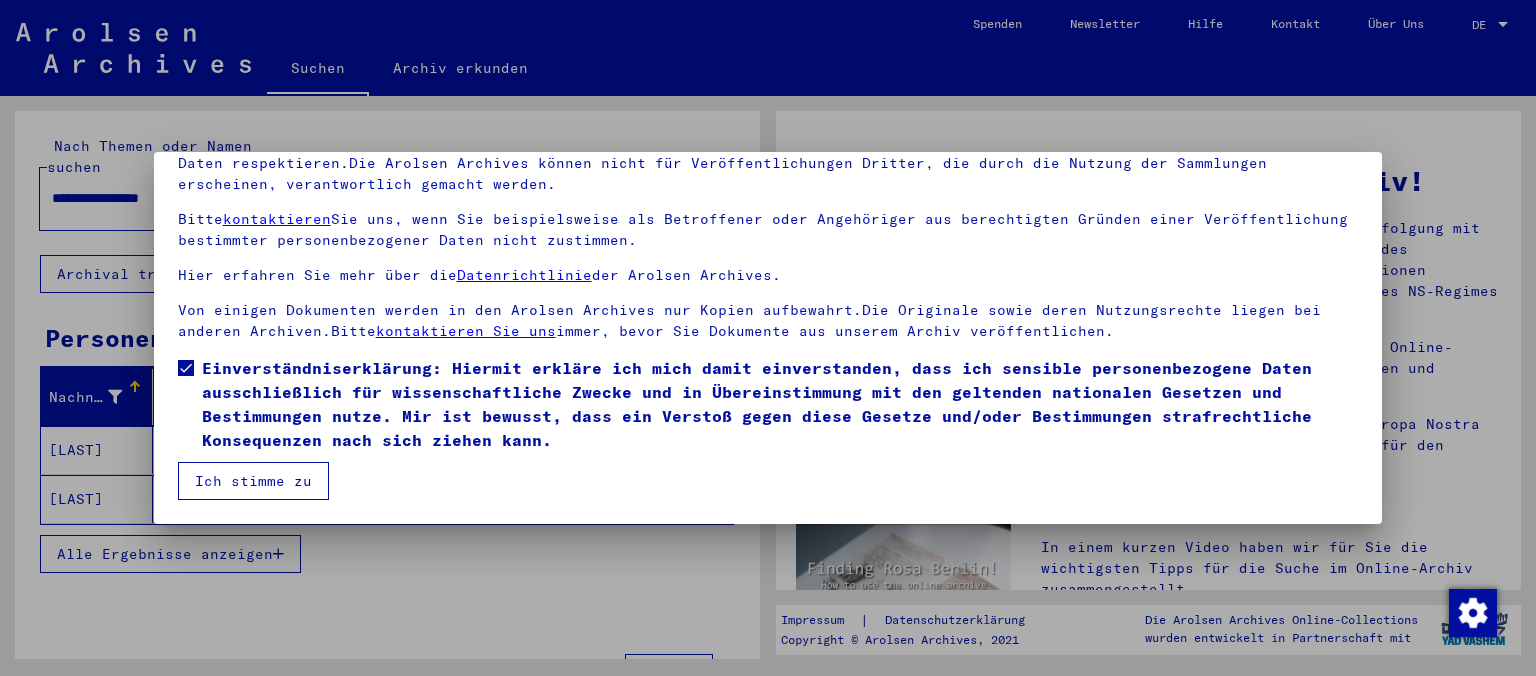 click on "Ich stimme zu" at bounding box center (253, 481) 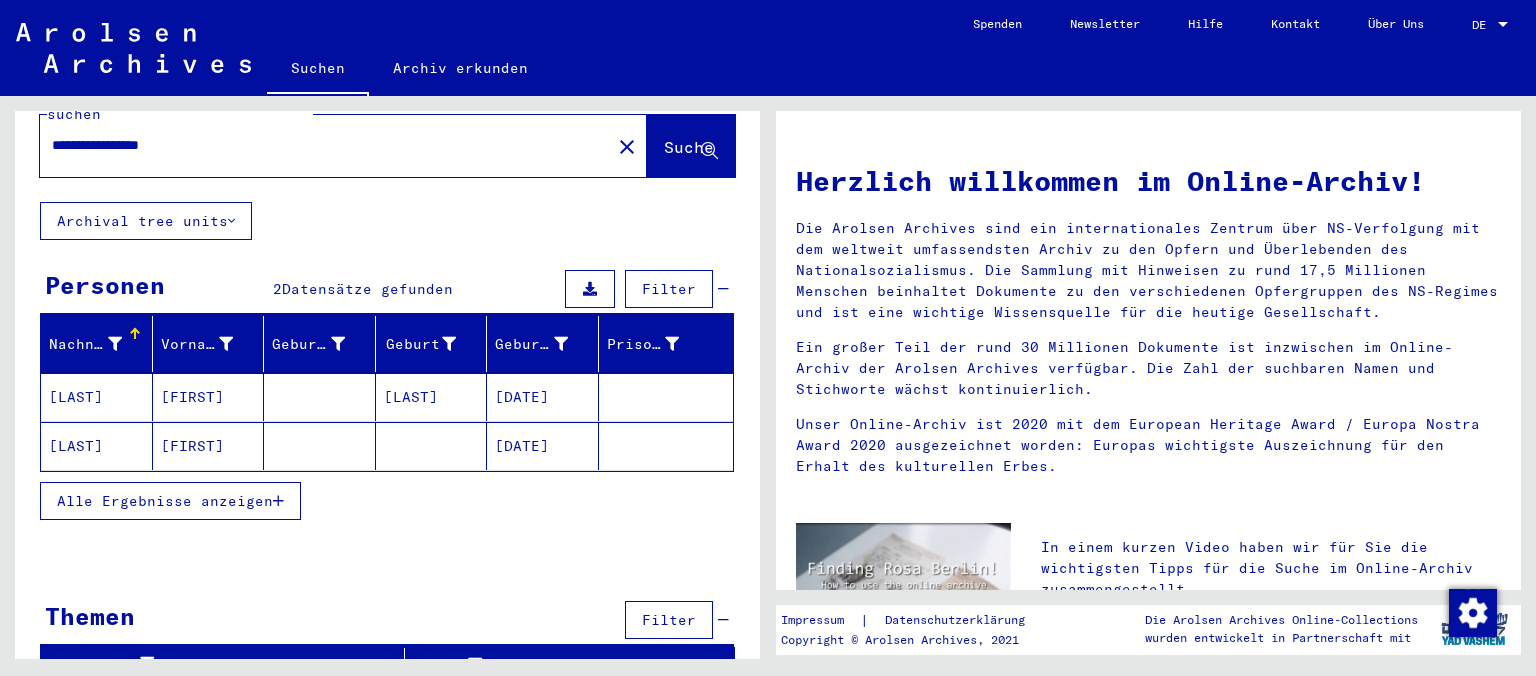 scroll, scrollTop: 0, scrollLeft: 0, axis: both 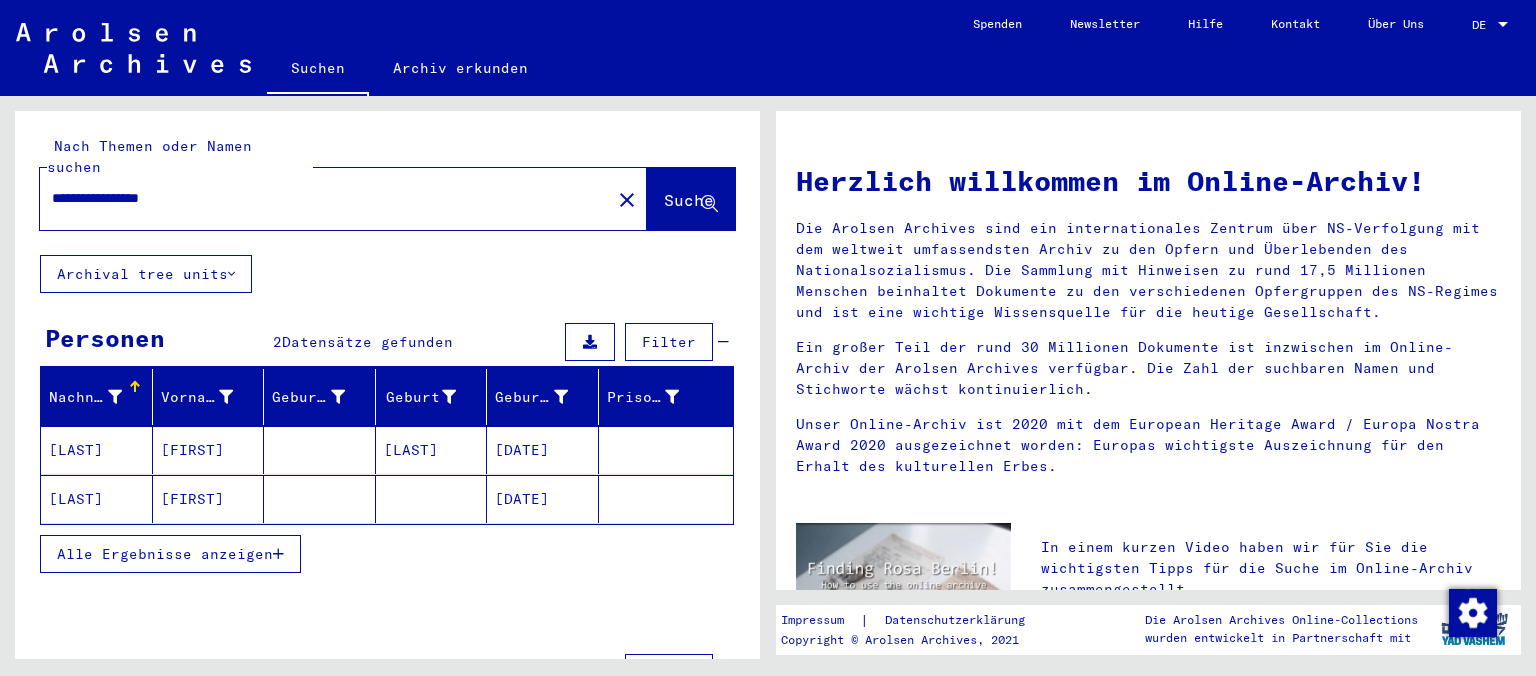 click on "**********" at bounding box center [319, 198] 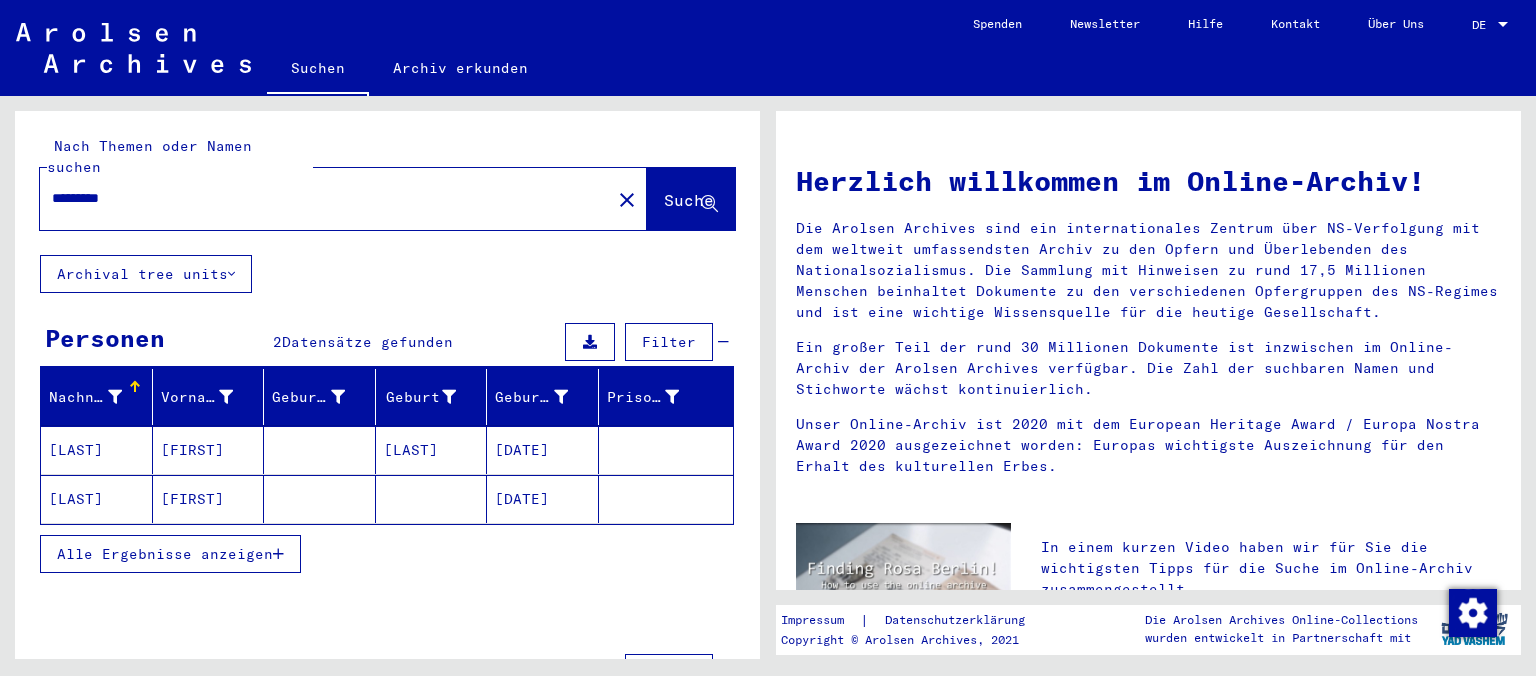 type on "*********" 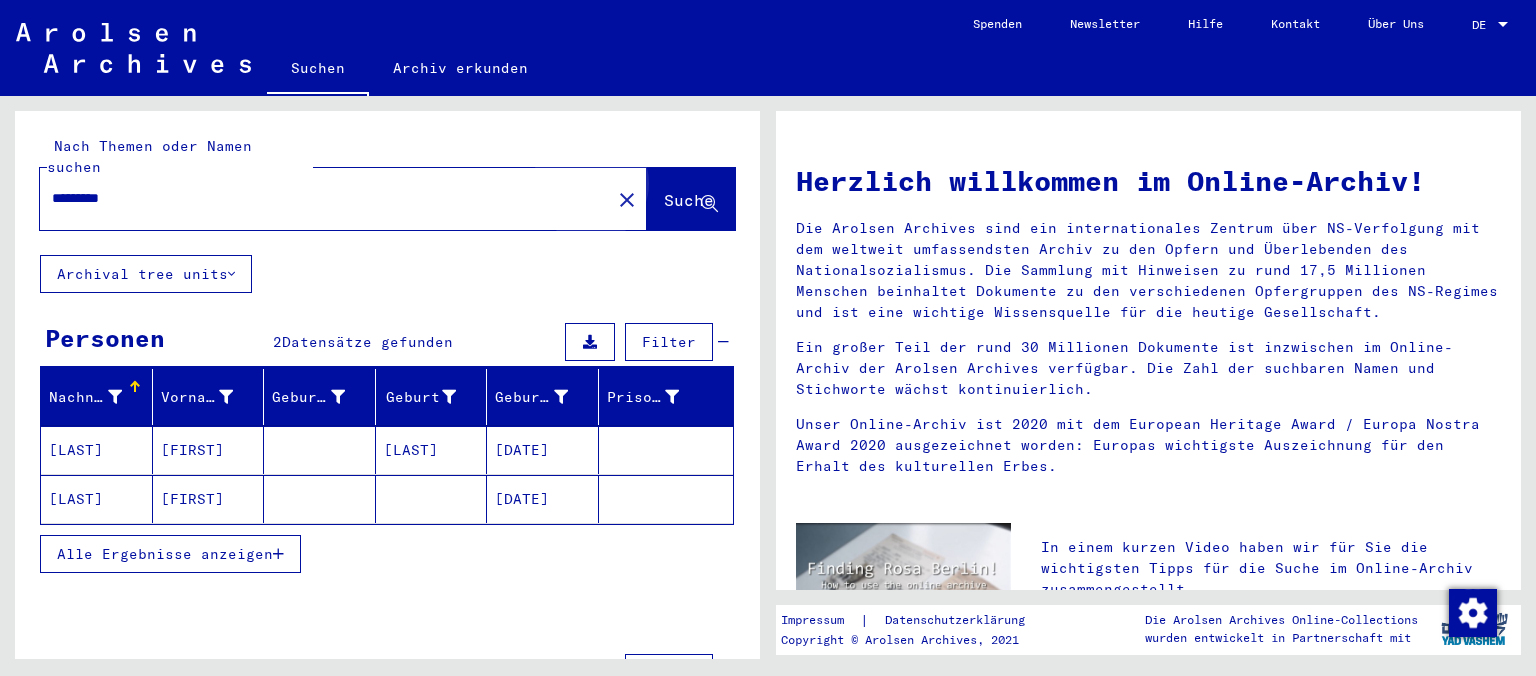 click on "Suche" 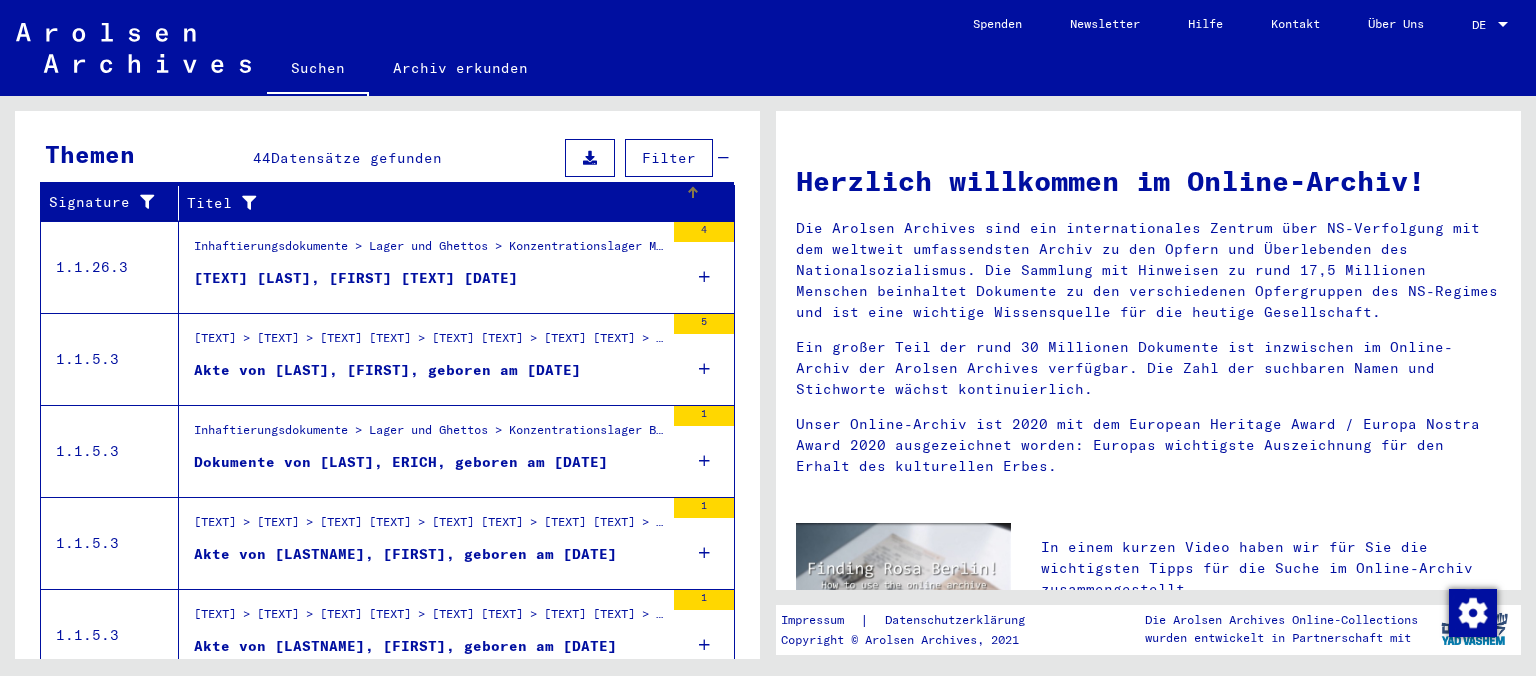 scroll, scrollTop: 716, scrollLeft: 0, axis: vertical 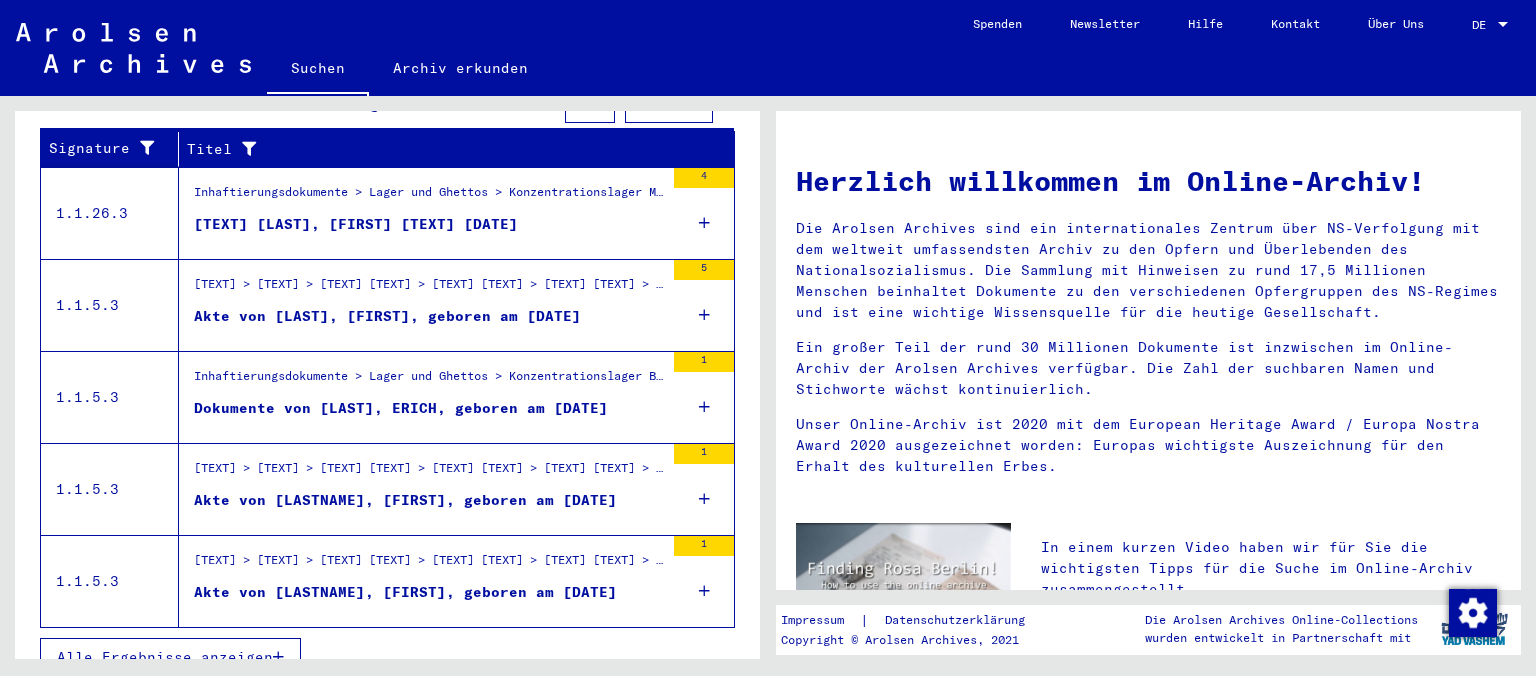 click on "Alle Ergebnisse anzeigen" at bounding box center [165, 657] 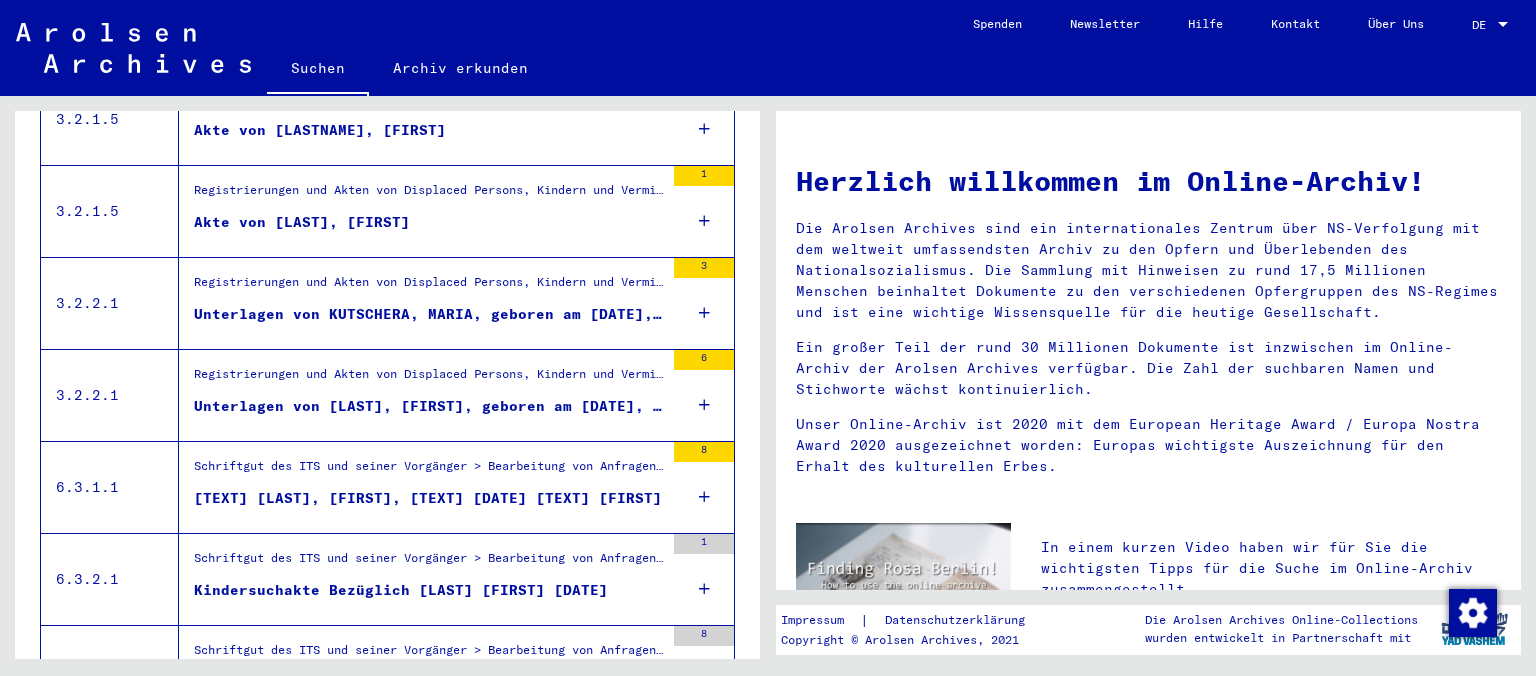 scroll, scrollTop: 2249, scrollLeft: 0, axis: vertical 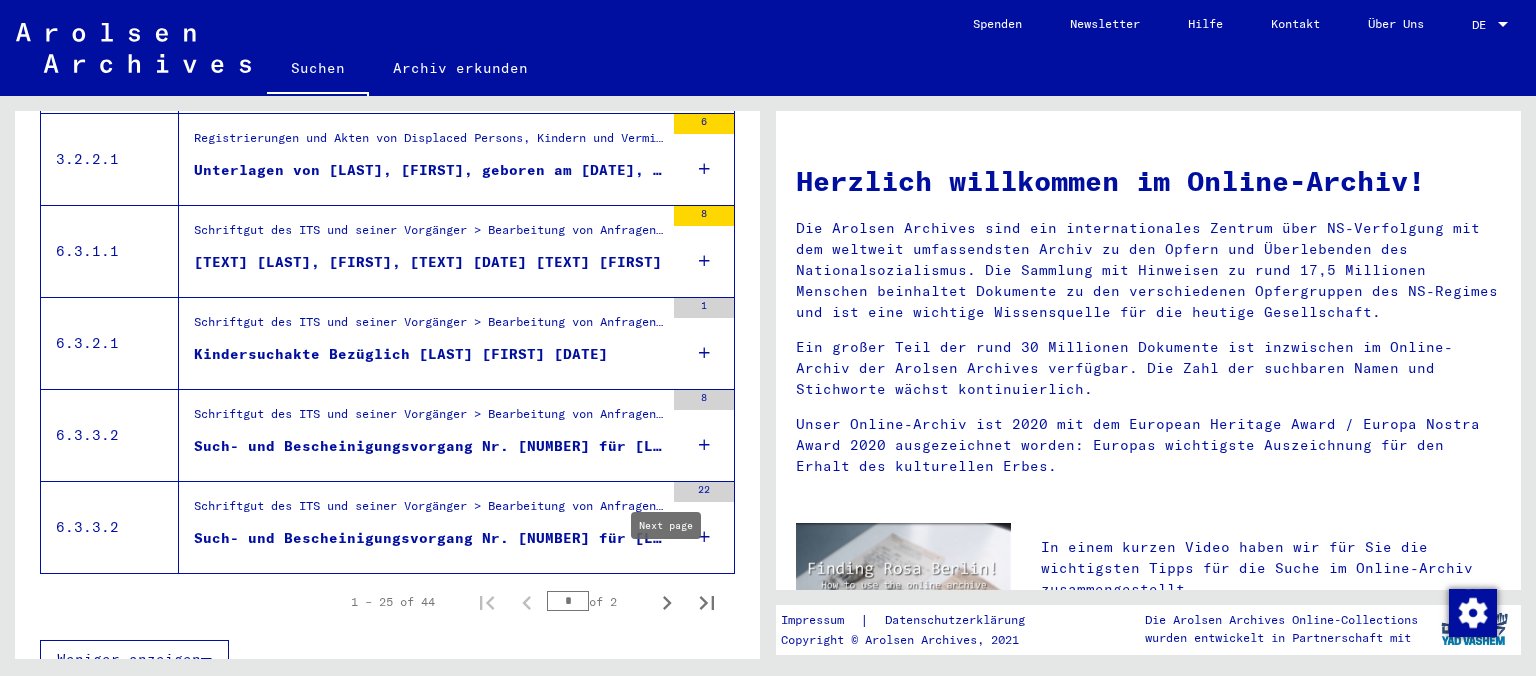 click 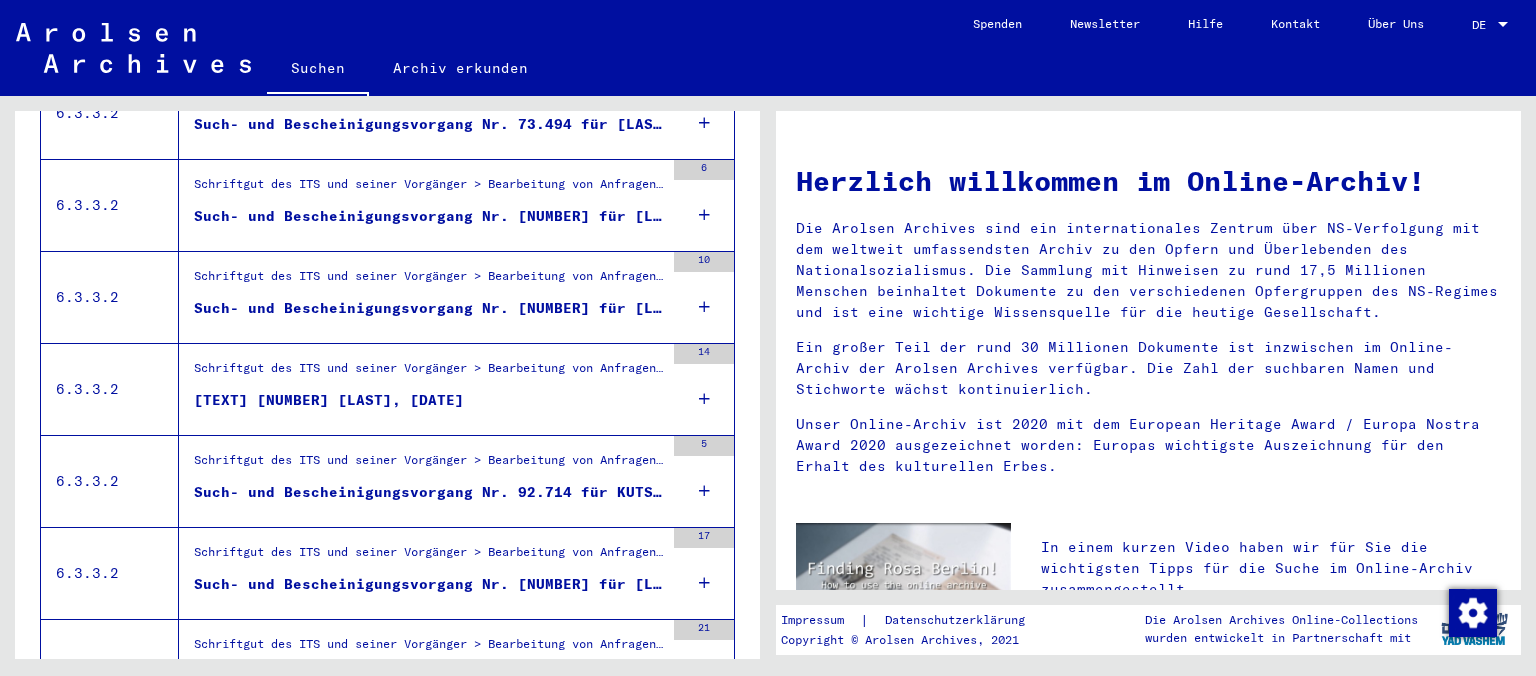 scroll, scrollTop: 1146, scrollLeft: 0, axis: vertical 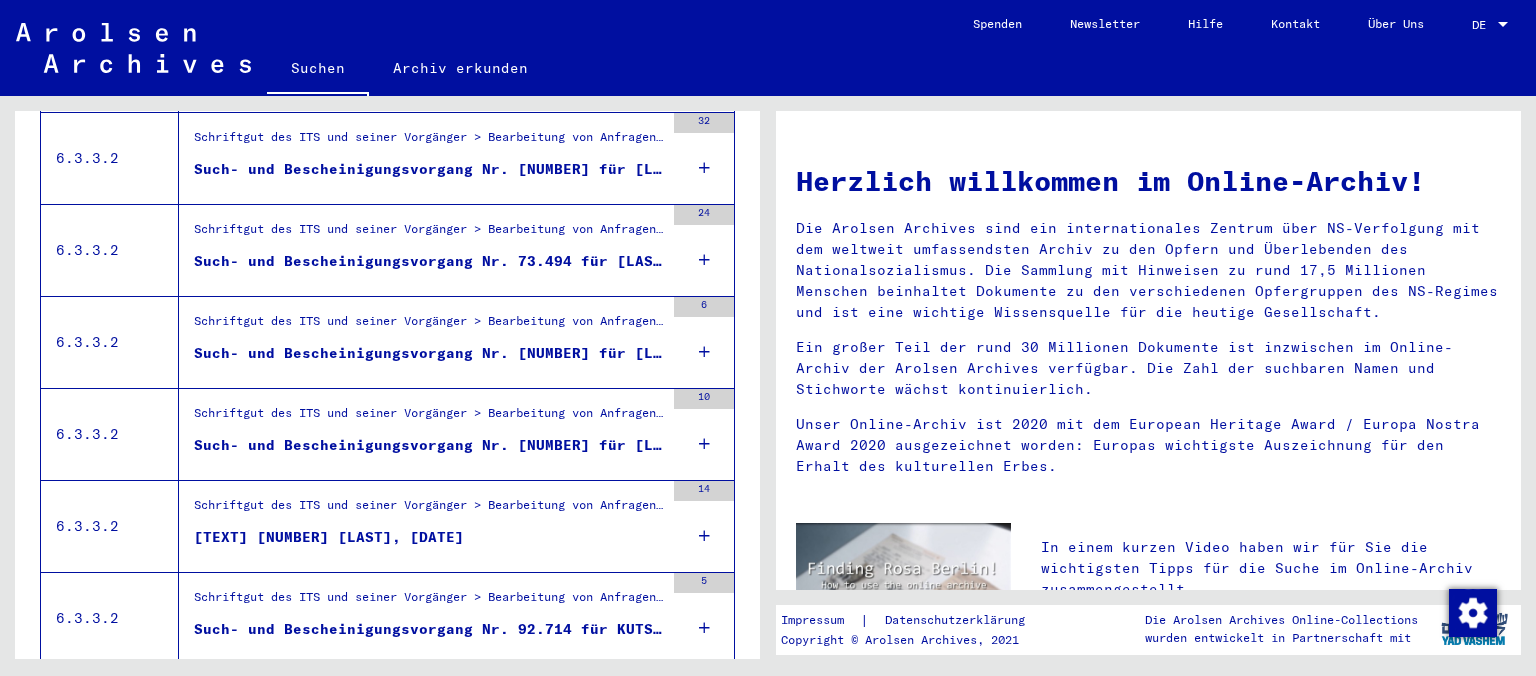 click on "Such- und Bescheinigungsvorgang Nr. [NUMBER] für [LAST], [FIRST] geboren [DATE]" at bounding box center [429, 353] 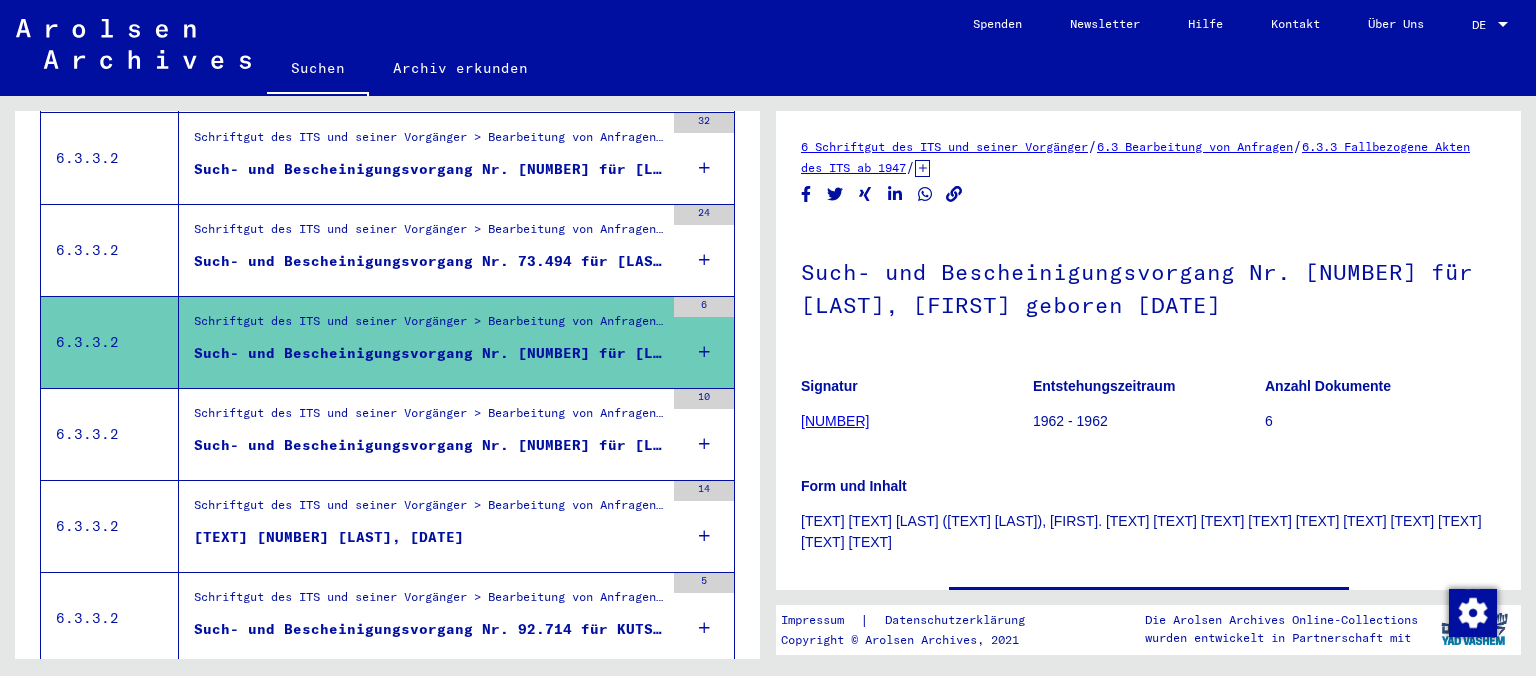 click on "Such- und Bescheinigungsvorgang Nr. [NUMBER] für [LAST], [FIRST] geboren [DATE]" at bounding box center [429, 445] 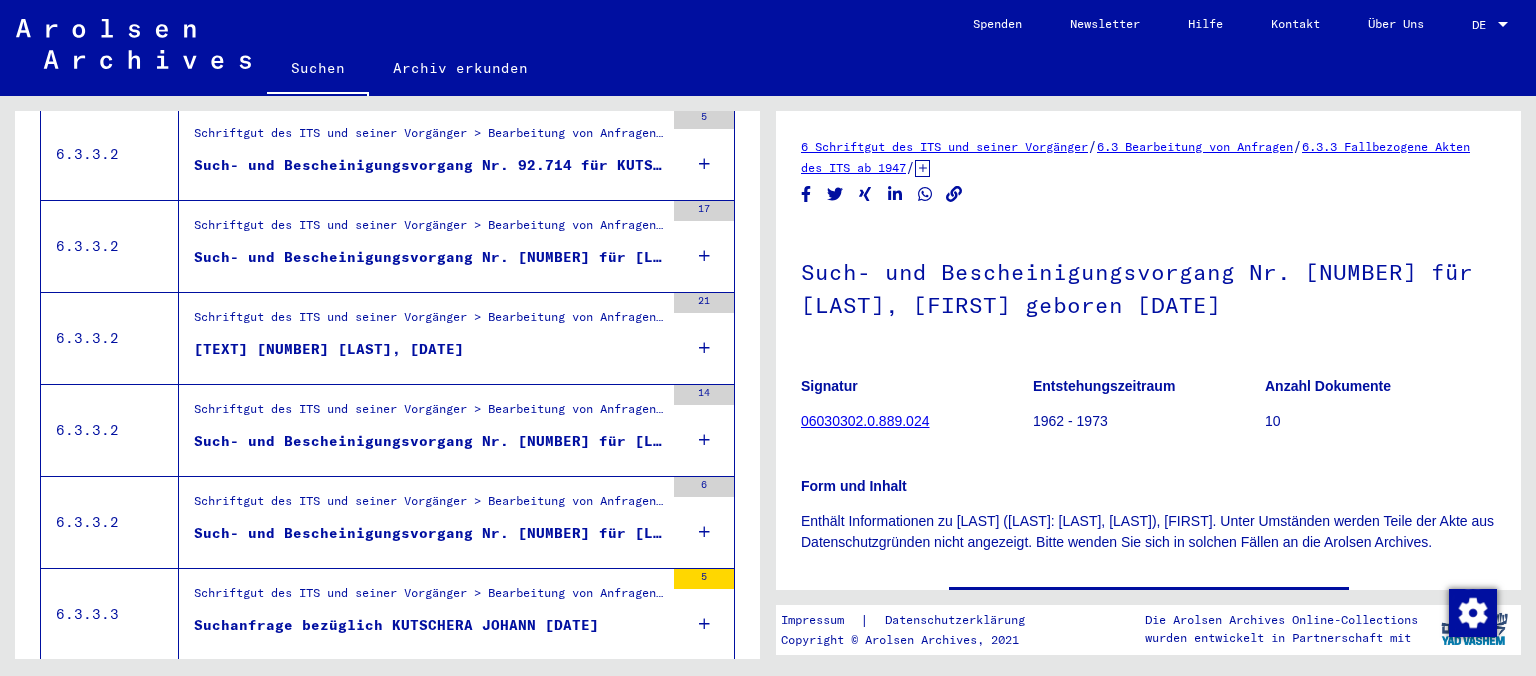 scroll, scrollTop: 1698, scrollLeft: 0, axis: vertical 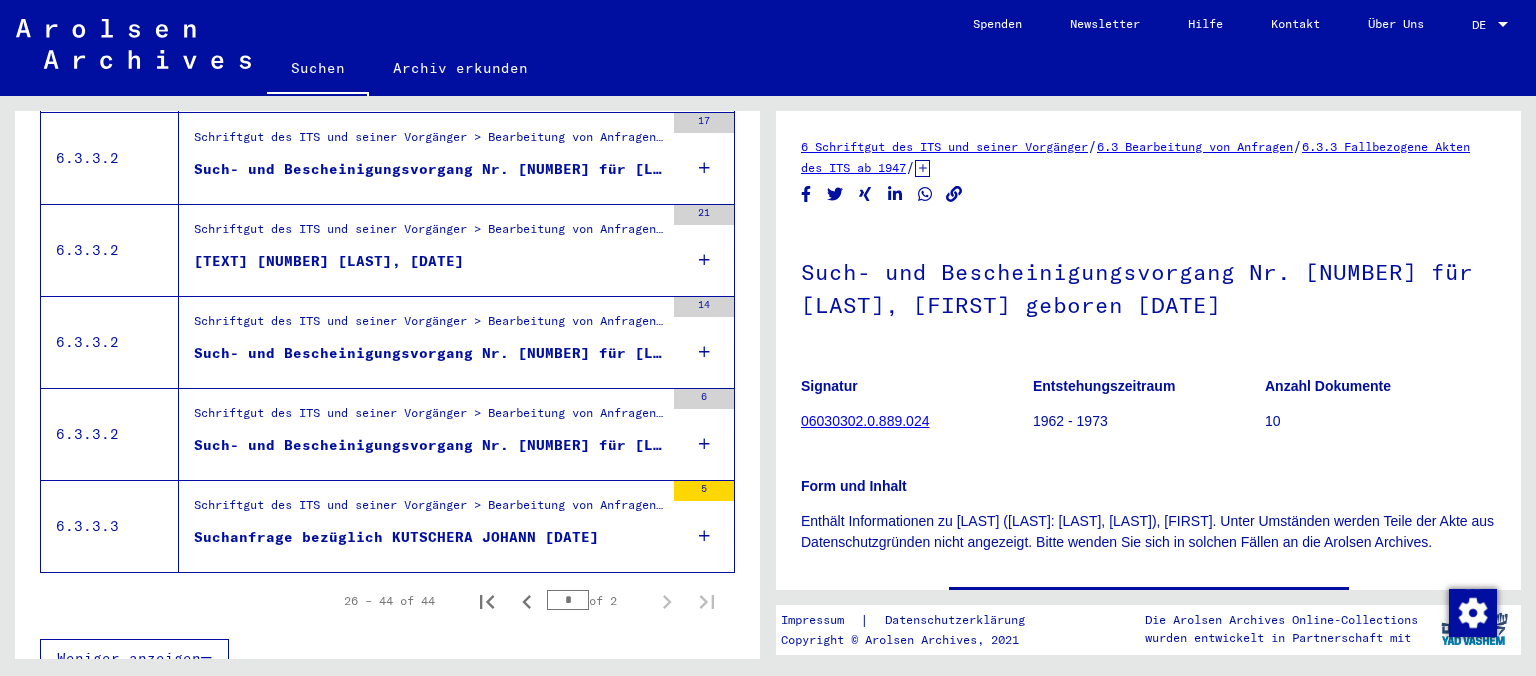 click on "[TEXT] [NUMBER] [LAST], [DATE]" at bounding box center (329, 261) 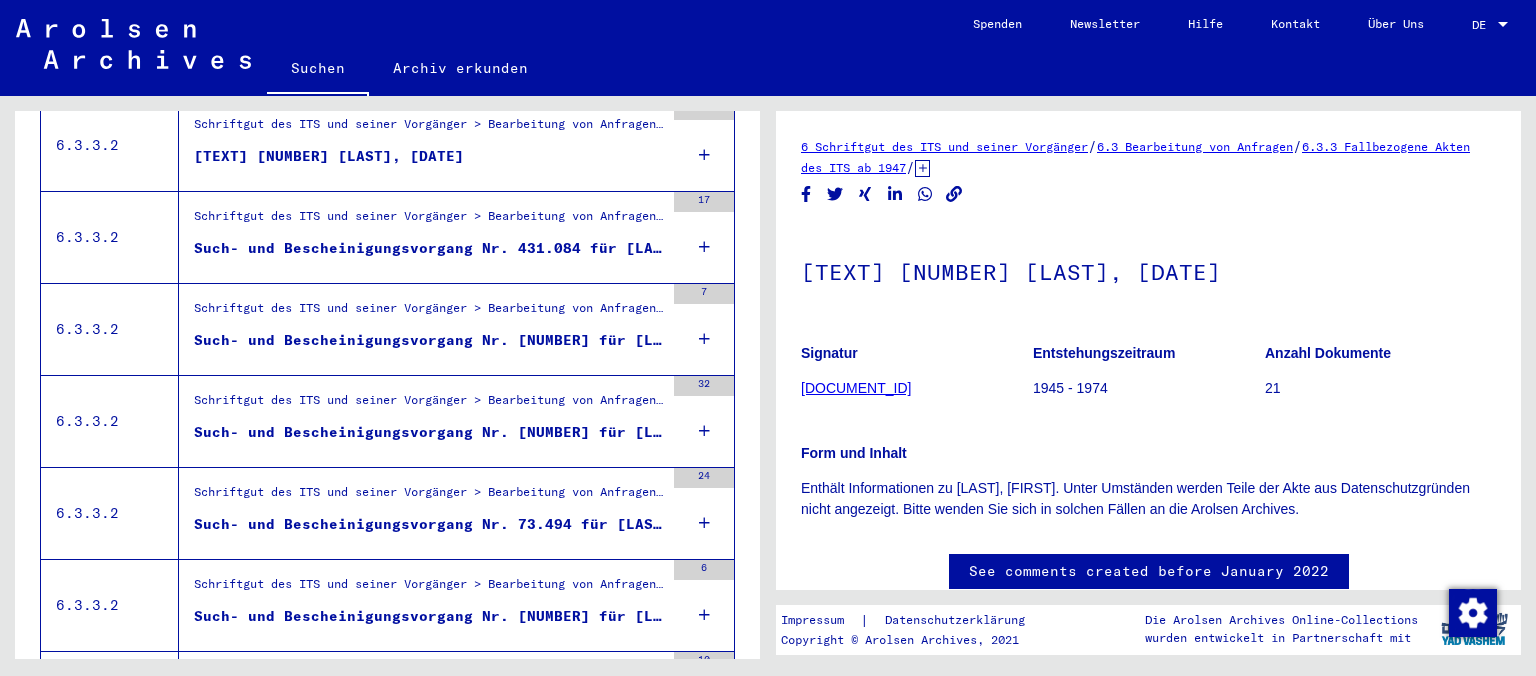 scroll, scrollTop: 1698, scrollLeft: 0, axis: vertical 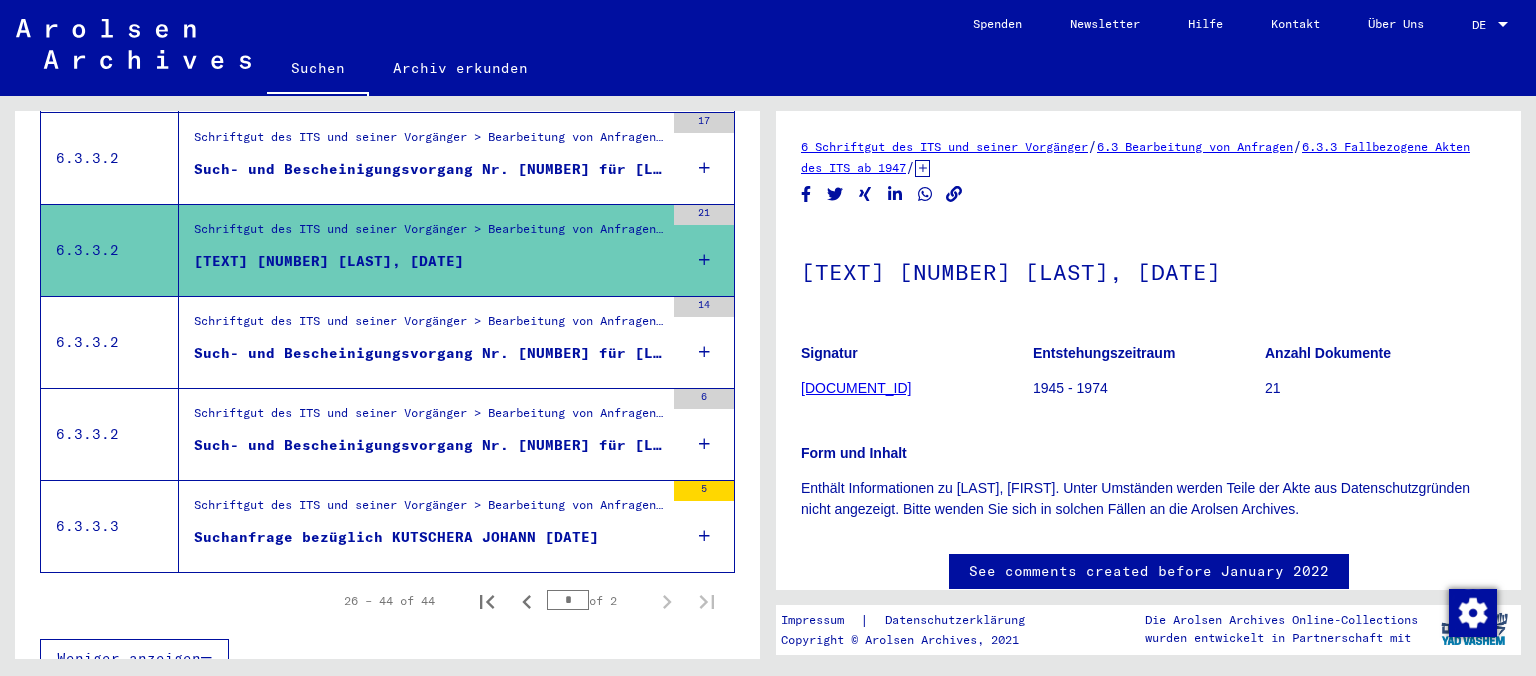 click on "*  of 2" at bounding box center (597, 600) 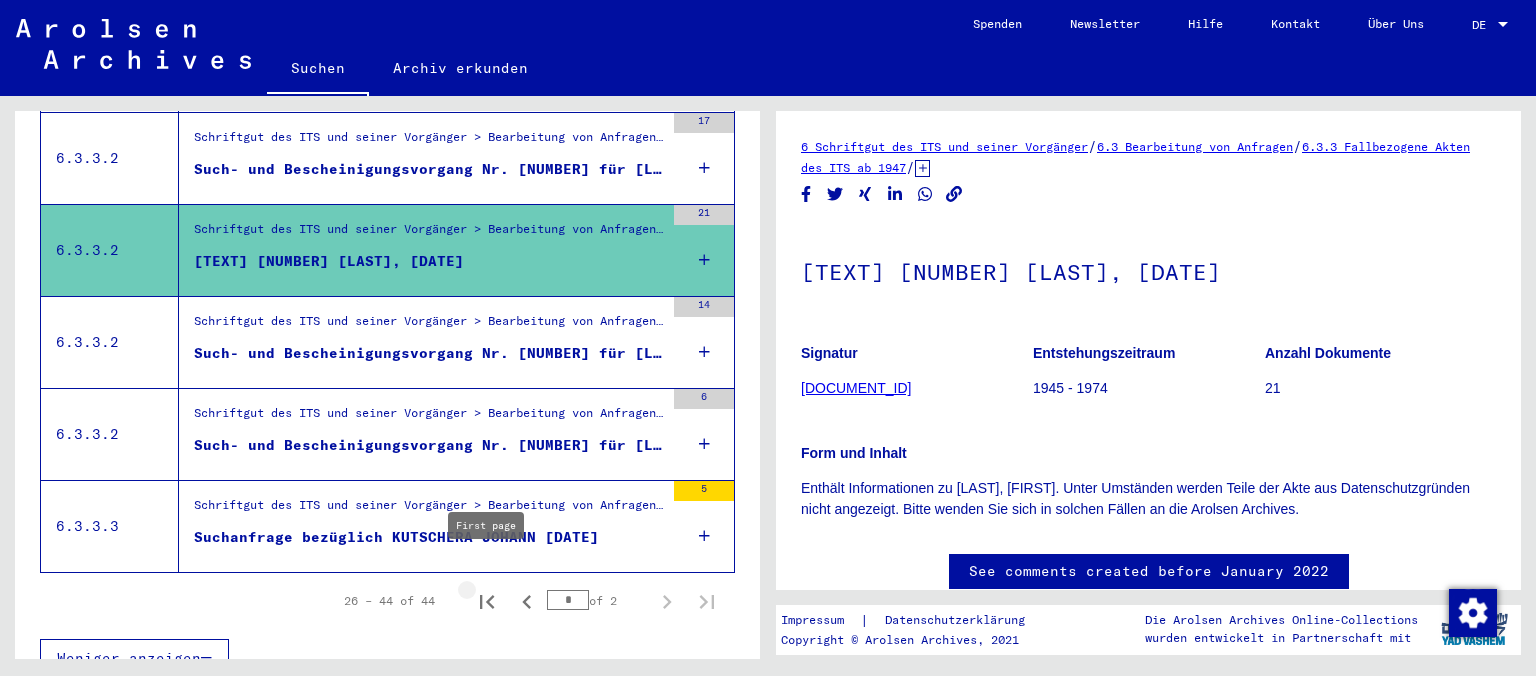 click 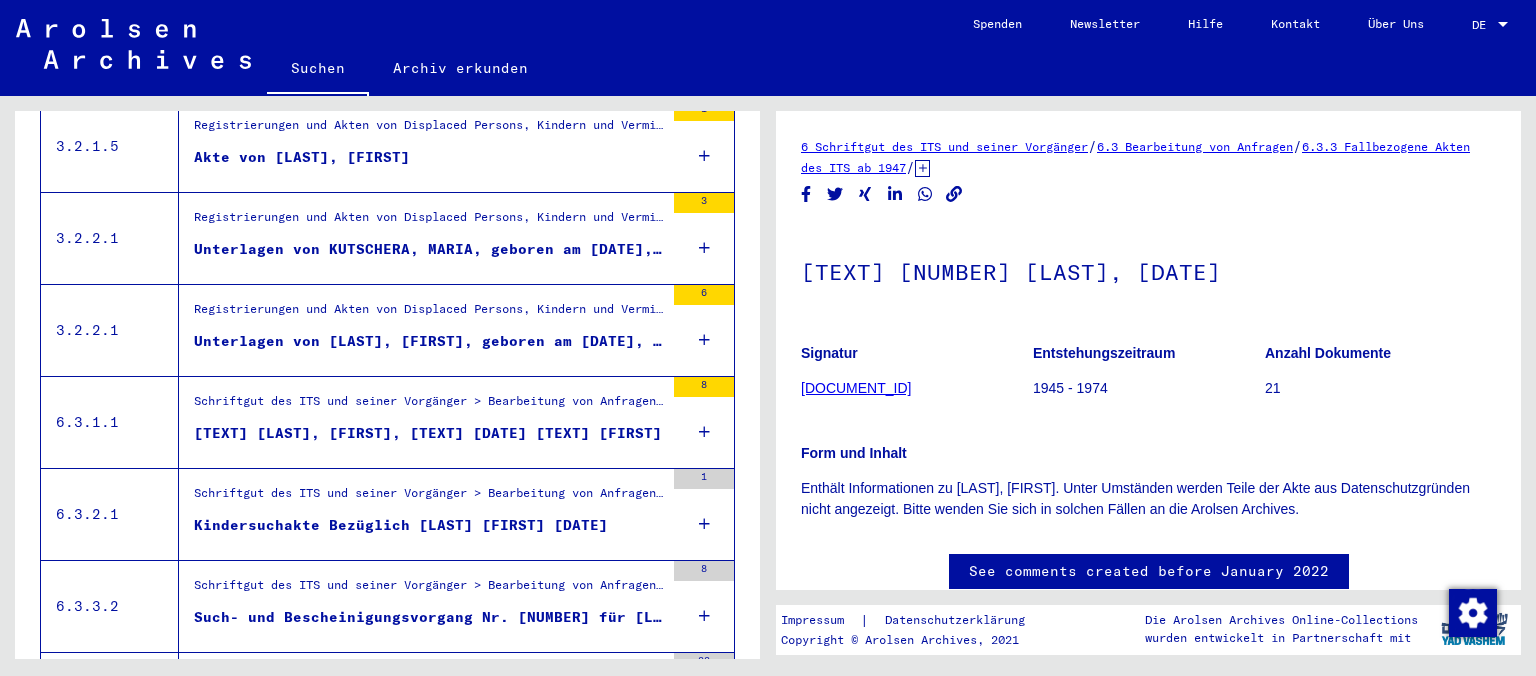 scroll, scrollTop: 2249, scrollLeft: 0, axis: vertical 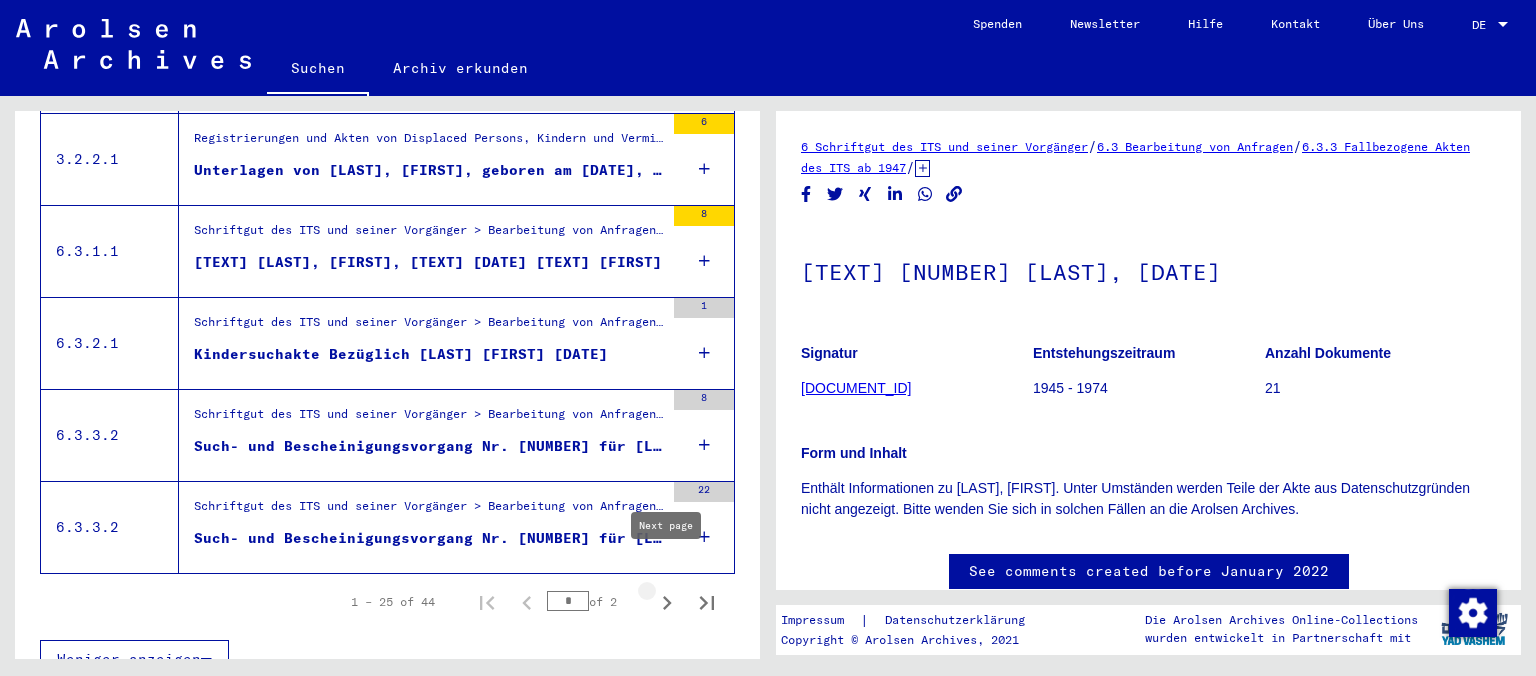click 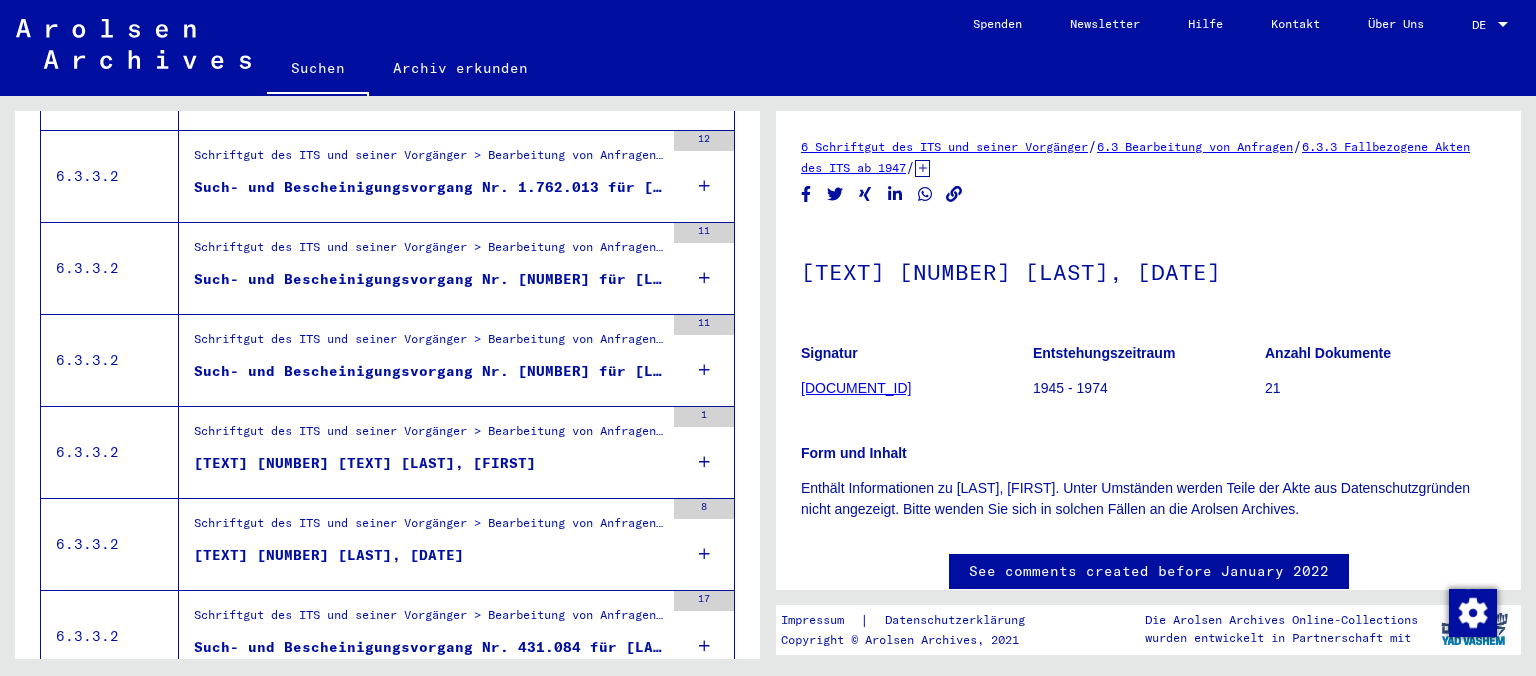 scroll, scrollTop: 0, scrollLeft: 0, axis: both 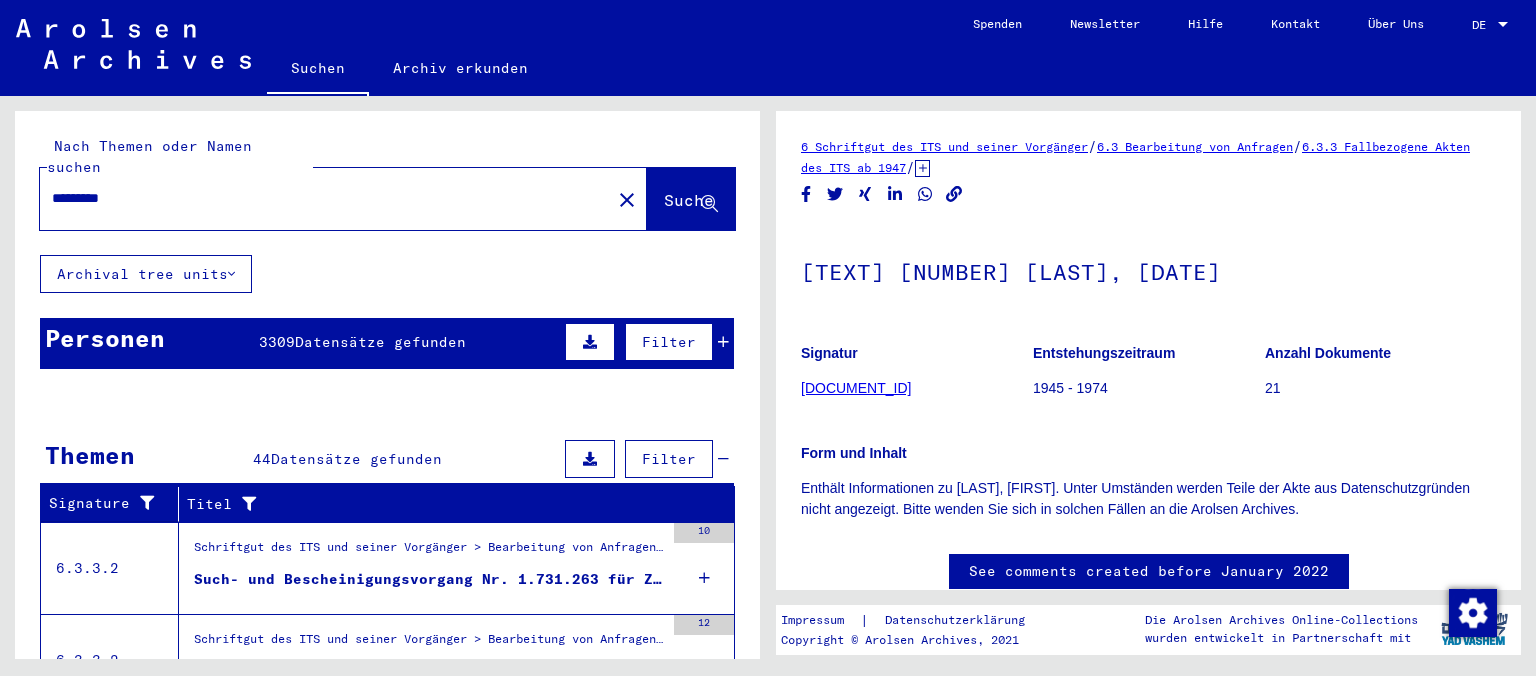 click on "Datensätze gefunden" at bounding box center [380, 342] 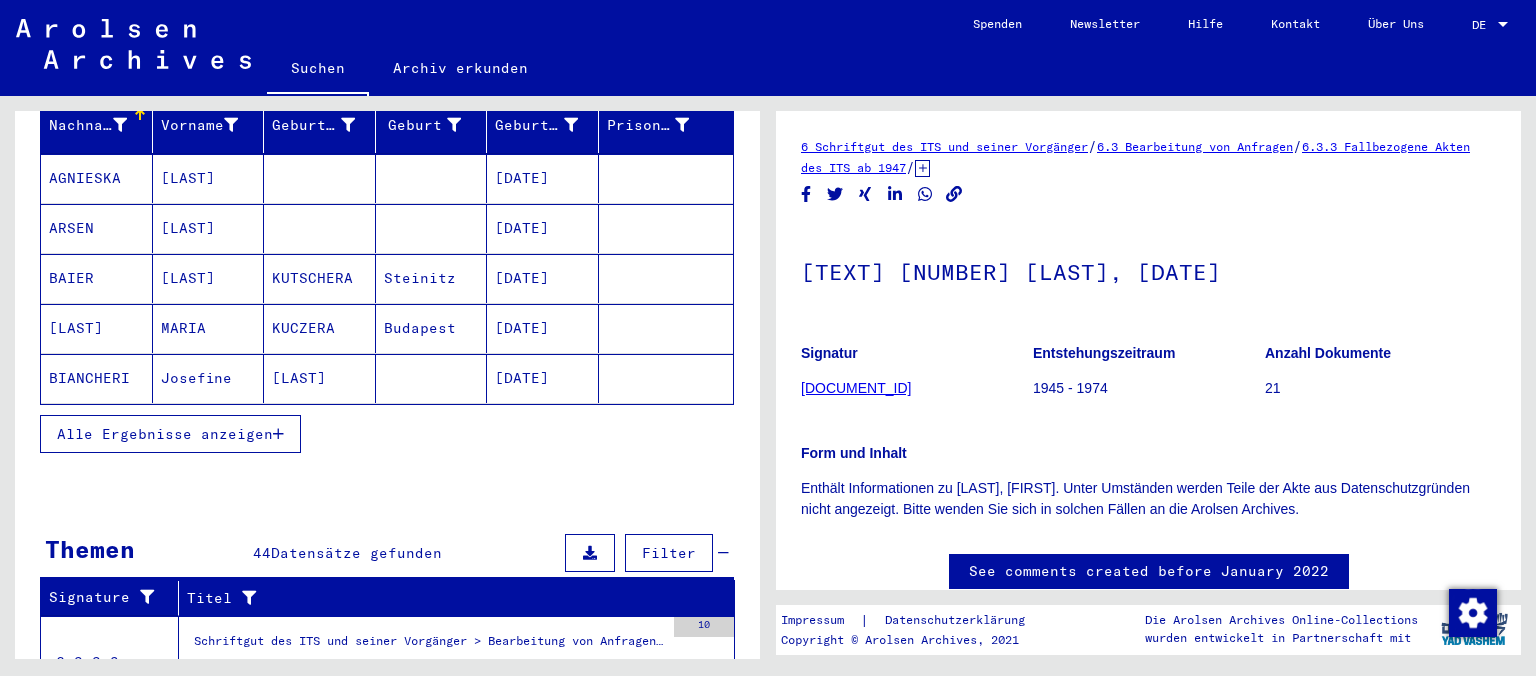 scroll, scrollTop: 331, scrollLeft: 0, axis: vertical 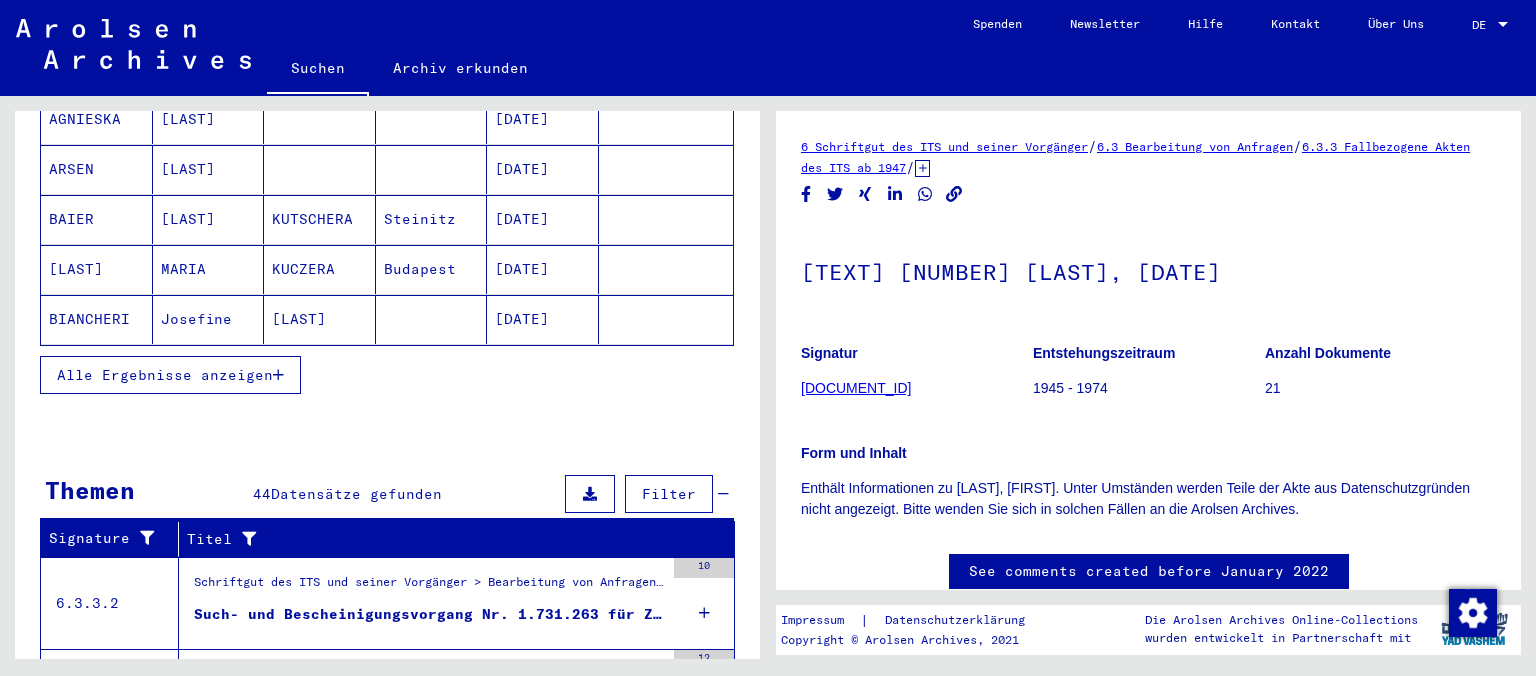 click on "Alle Ergebnisse anzeigen" at bounding box center [165, 375] 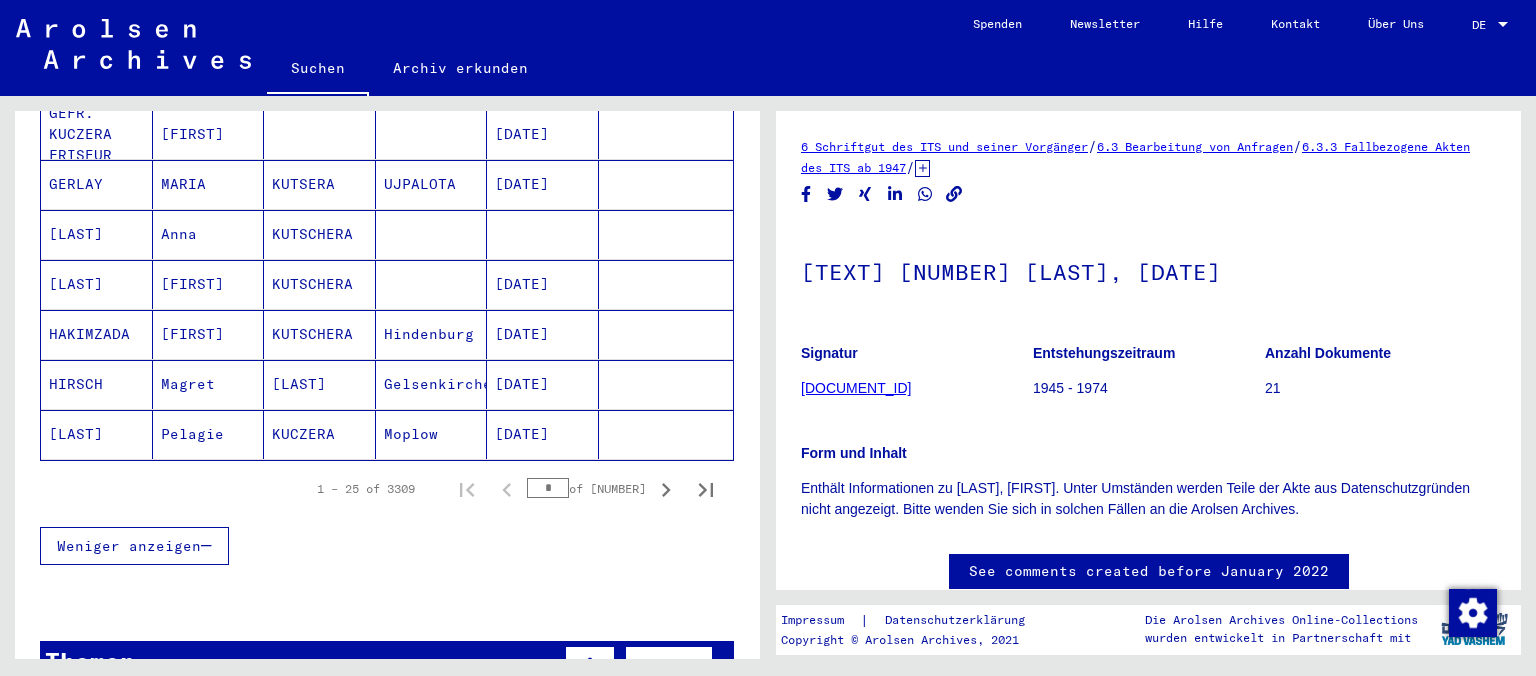 scroll, scrollTop: 1214, scrollLeft: 0, axis: vertical 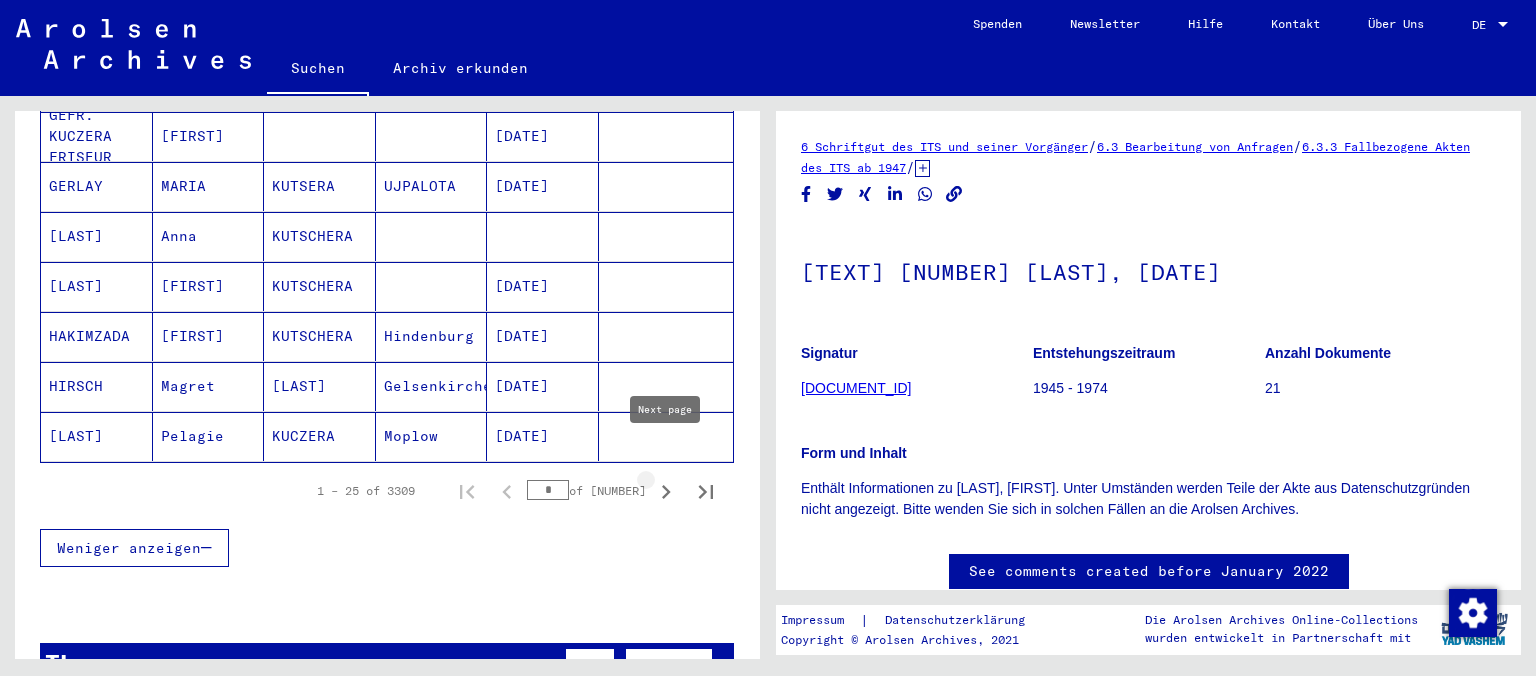 click 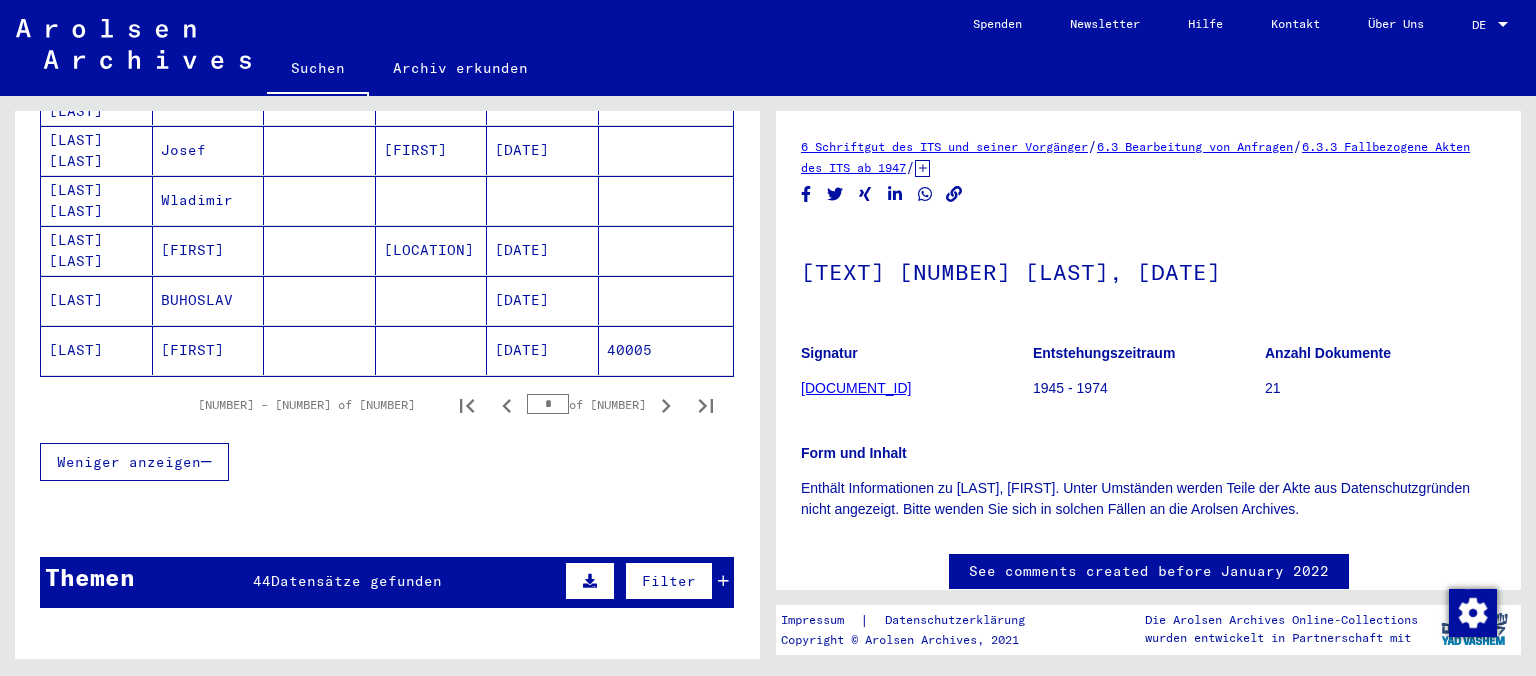 scroll, scrollTop: 1435, scrollLeft: 0, axis: vertical 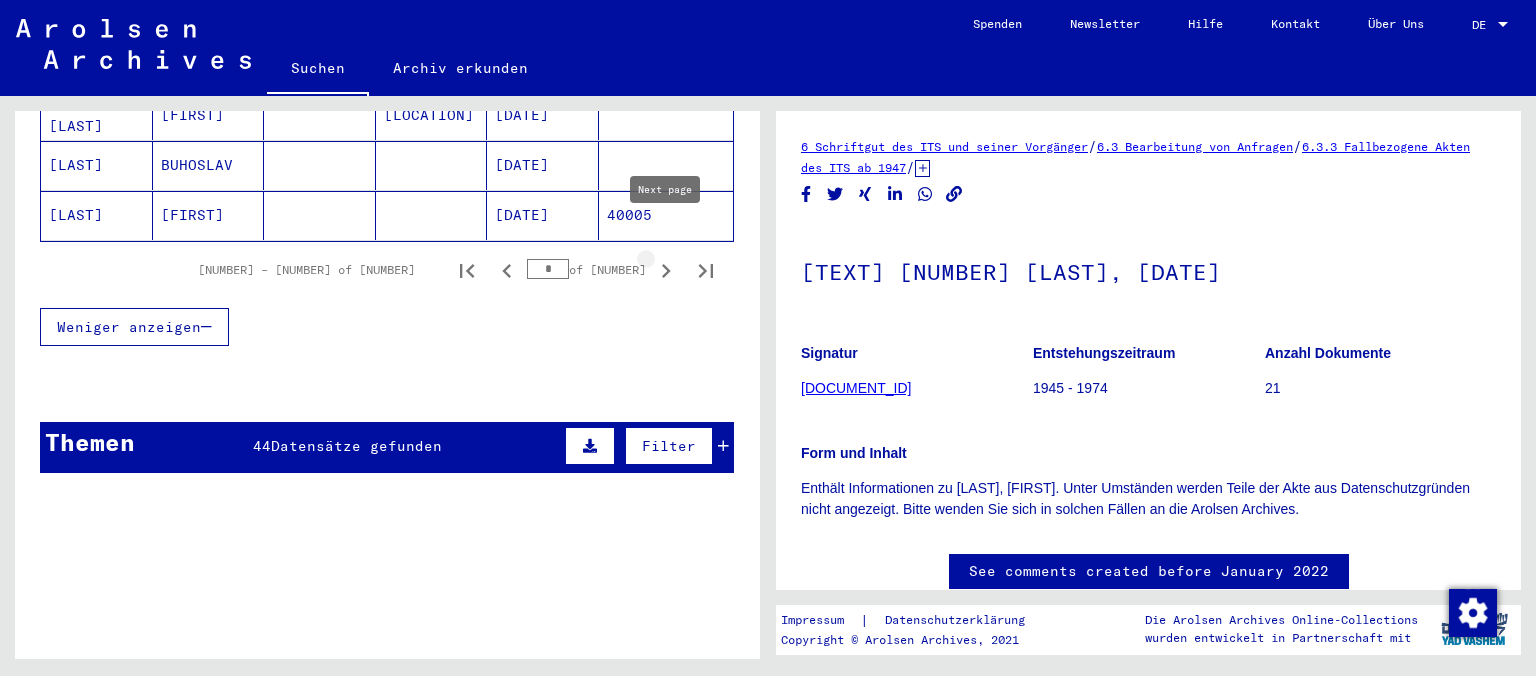 click 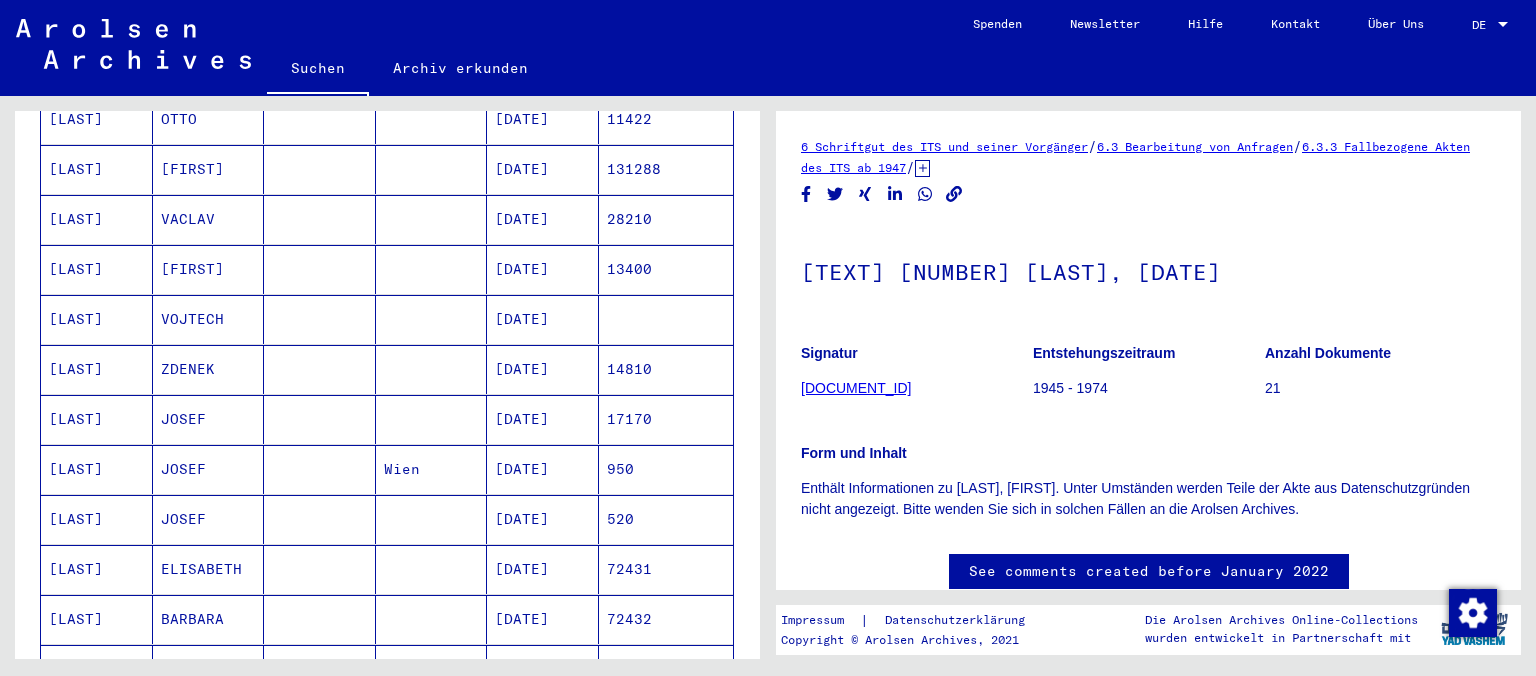 scroll, scrollTop: 221, scrollLeft: 0, axis: vertical 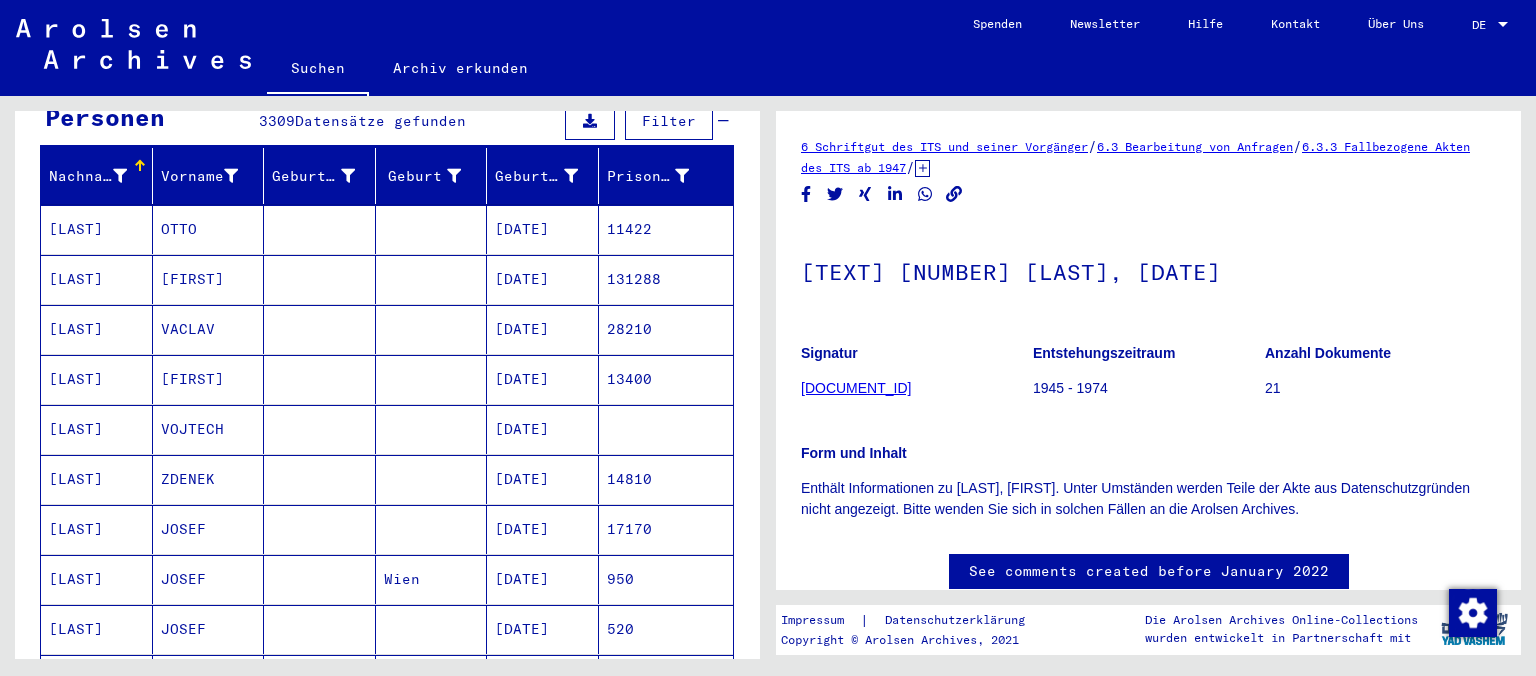 click on "[LAST]" at bounding box center [97, 279] 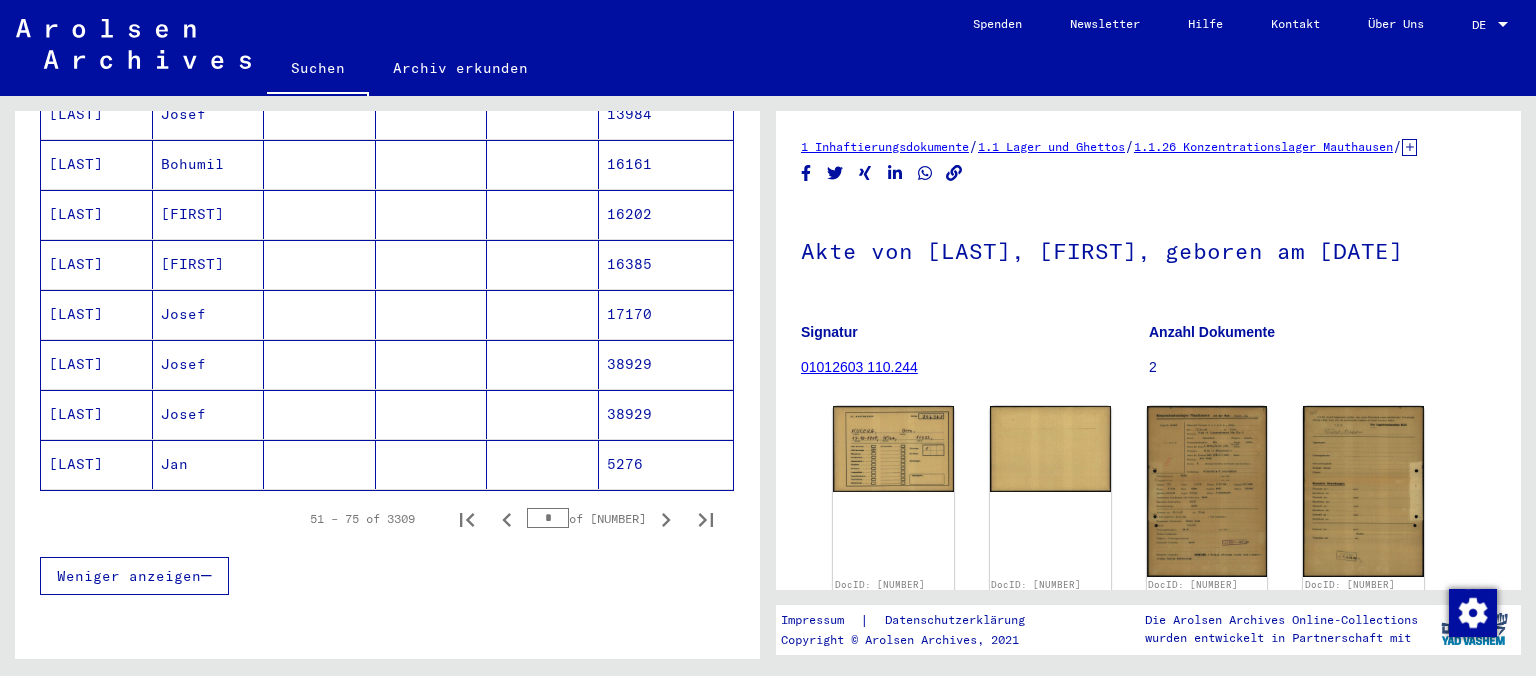 scroll, scrollTop: 1214, scrollLeft: 0, axis: vertical 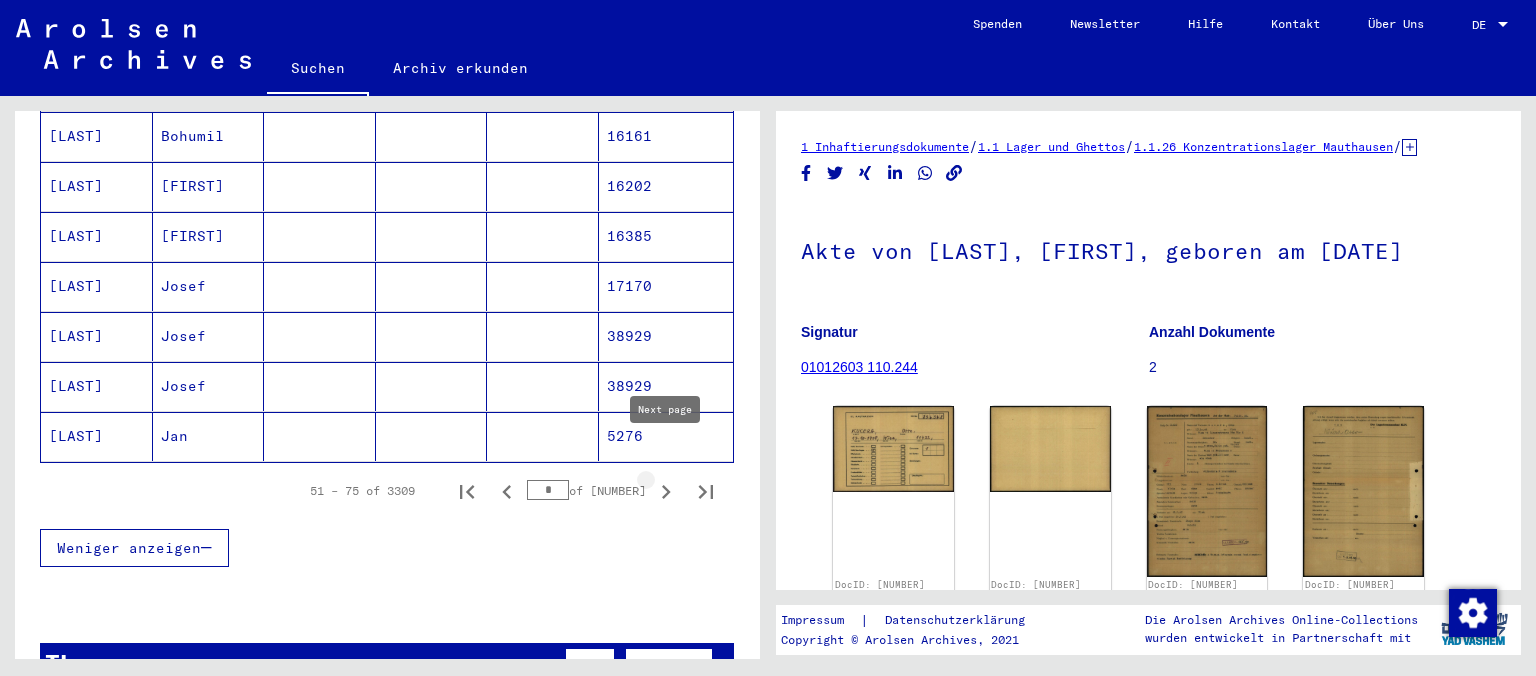 click 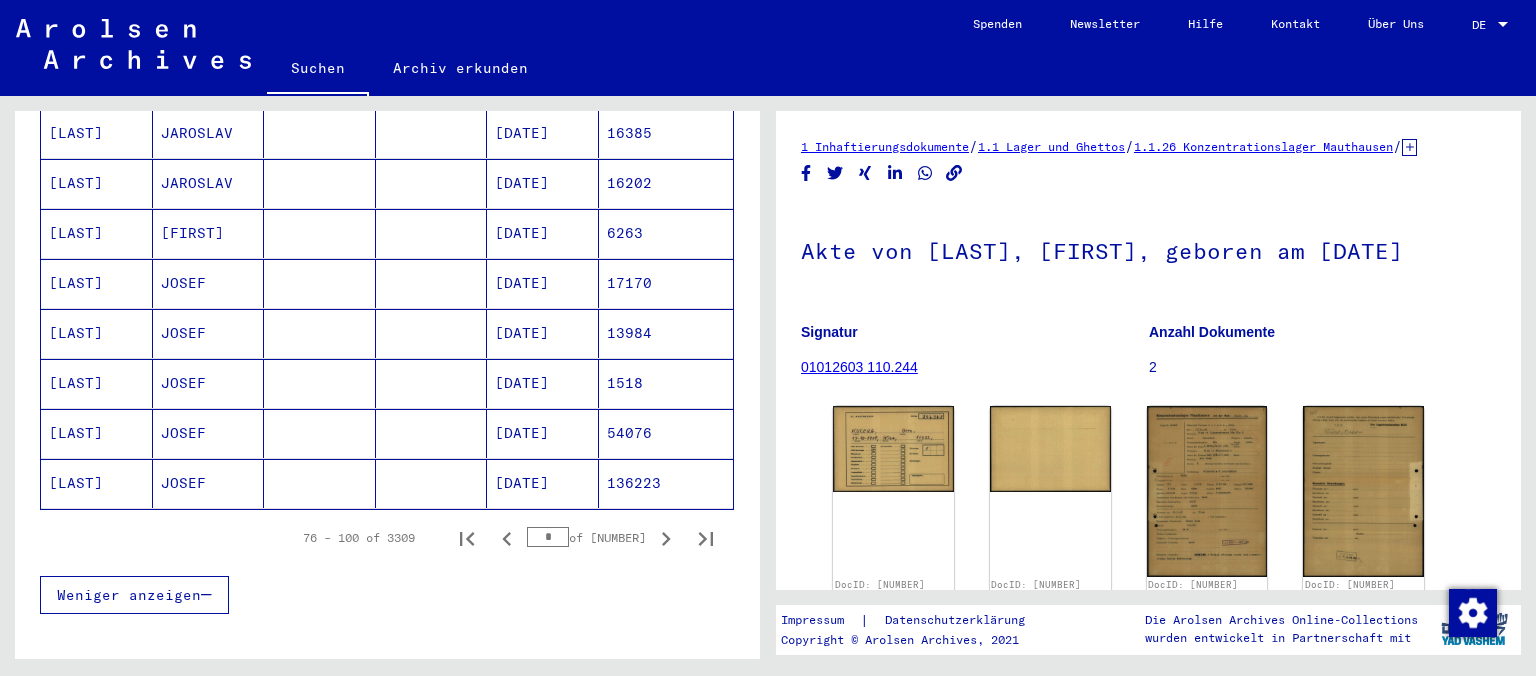 scroll, scrollTop: 1325, scrollLeft: 0, axis: vertical 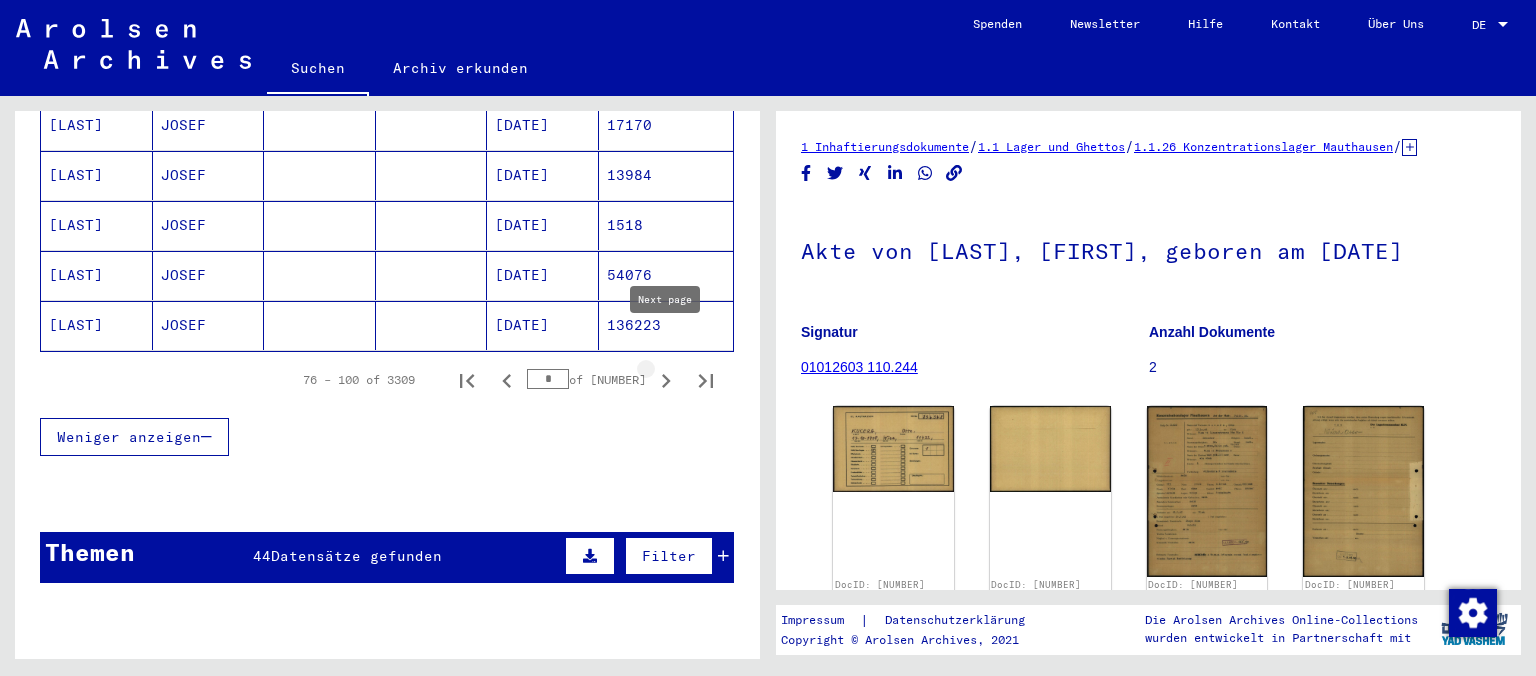 click 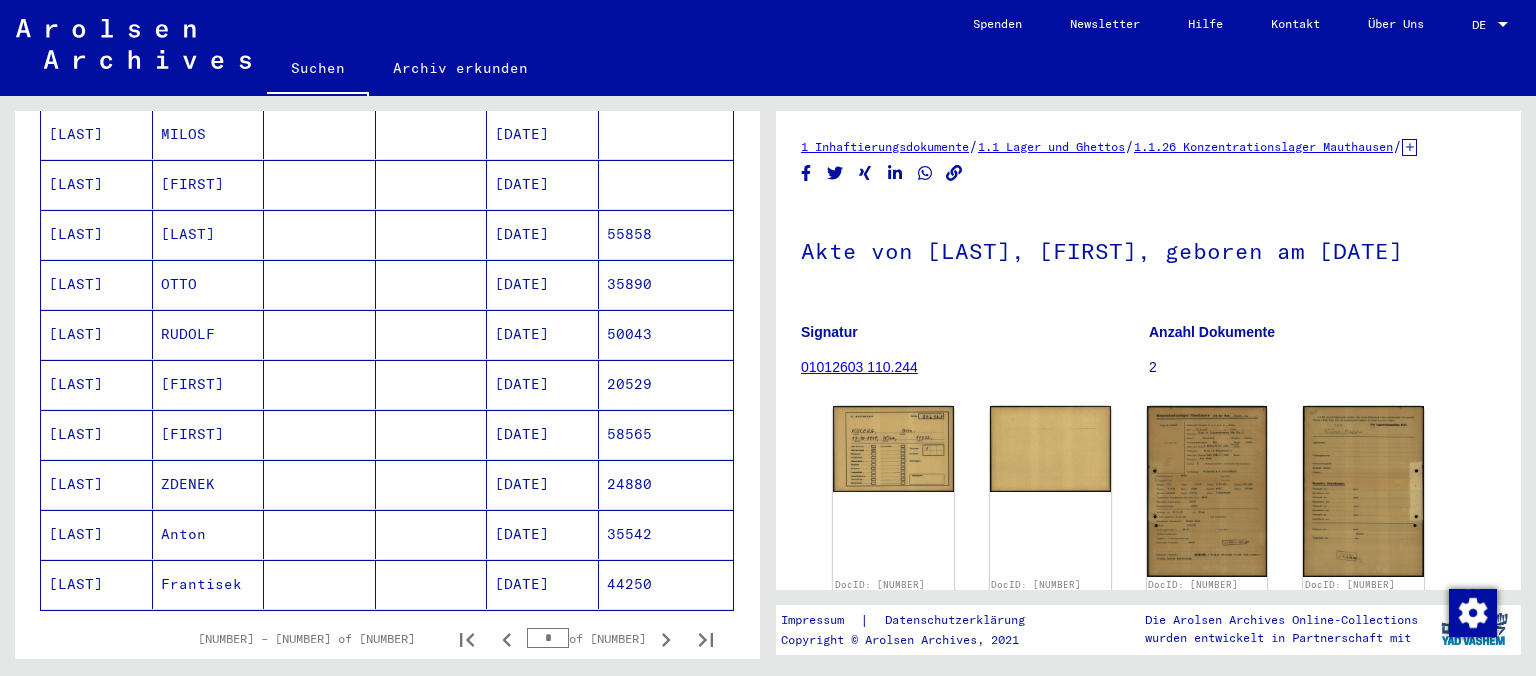 scroll, scrollTop: 1104, scrollLeft: 0, axis: vertical 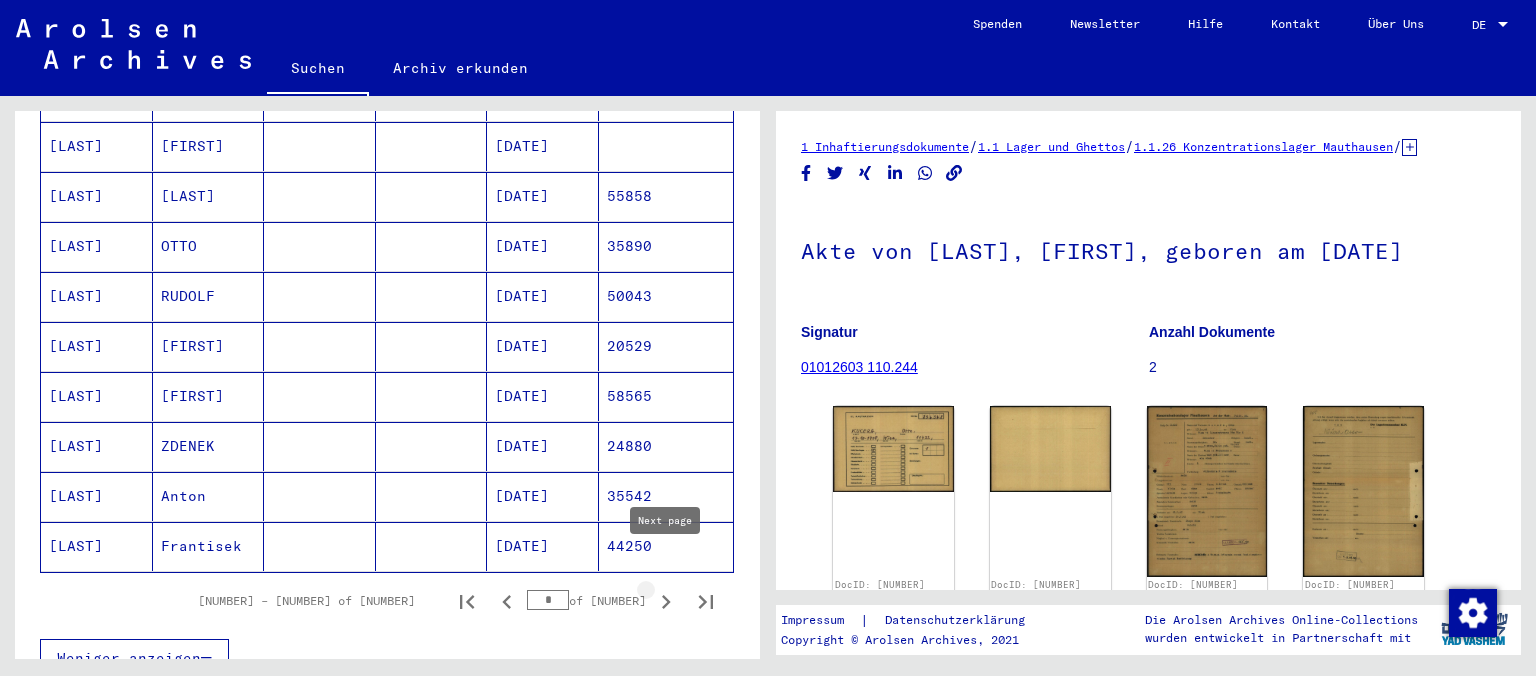 click 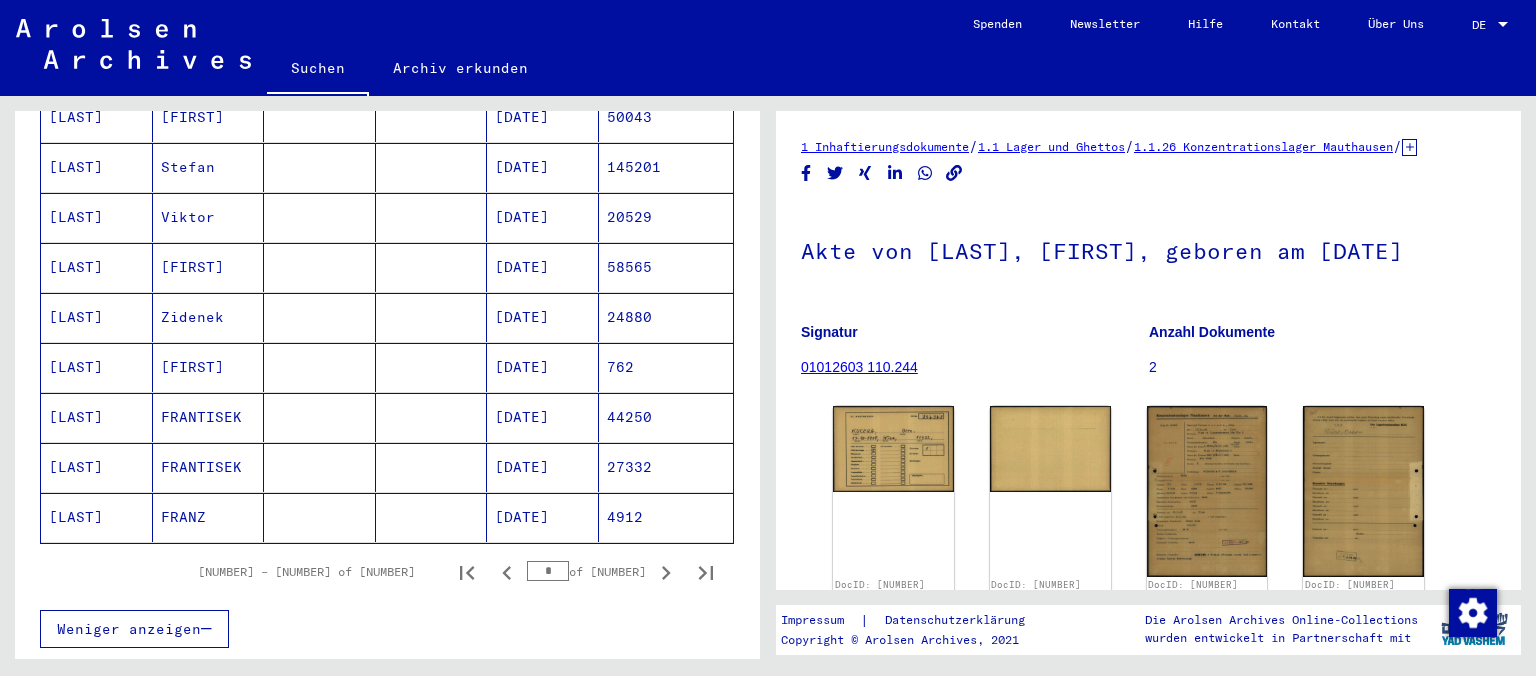 scroll, scrollTop: 1546, scrollLeft: 0, axis: vertical 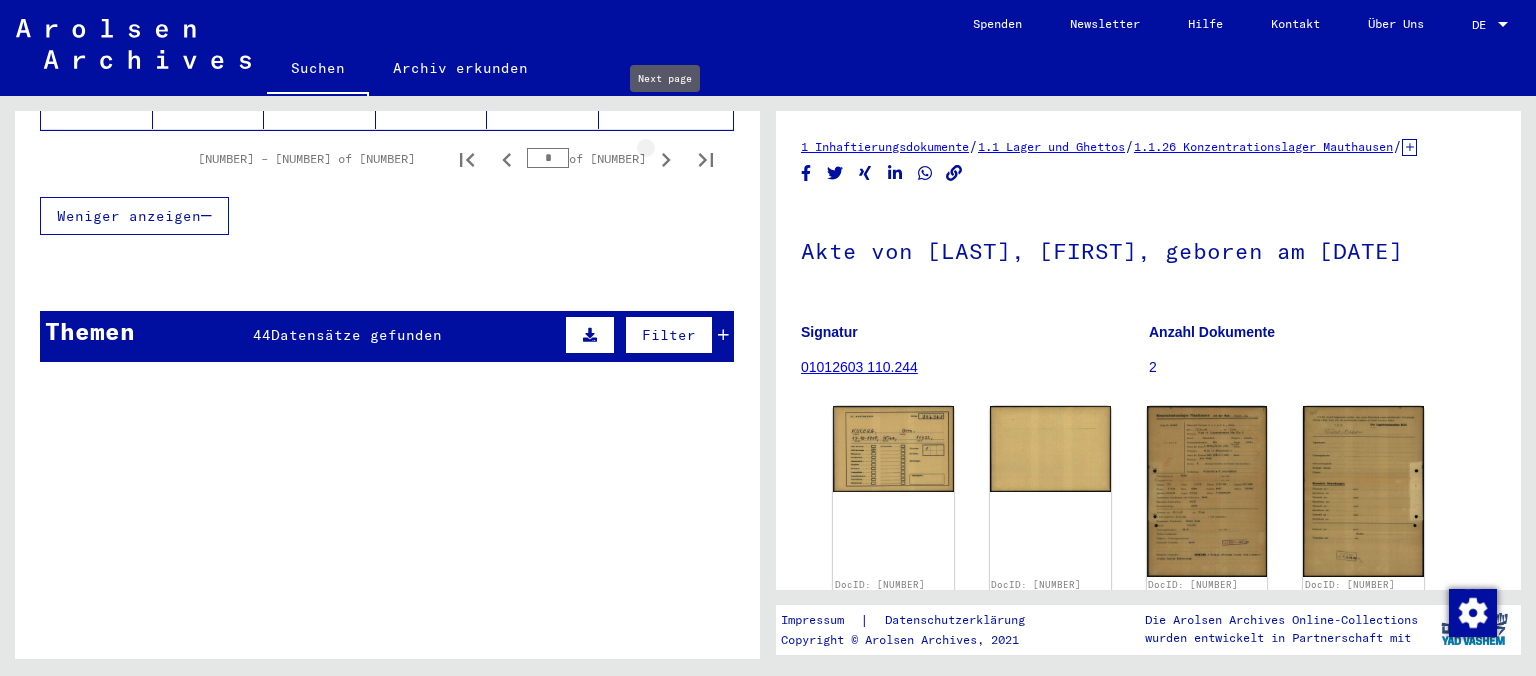 click 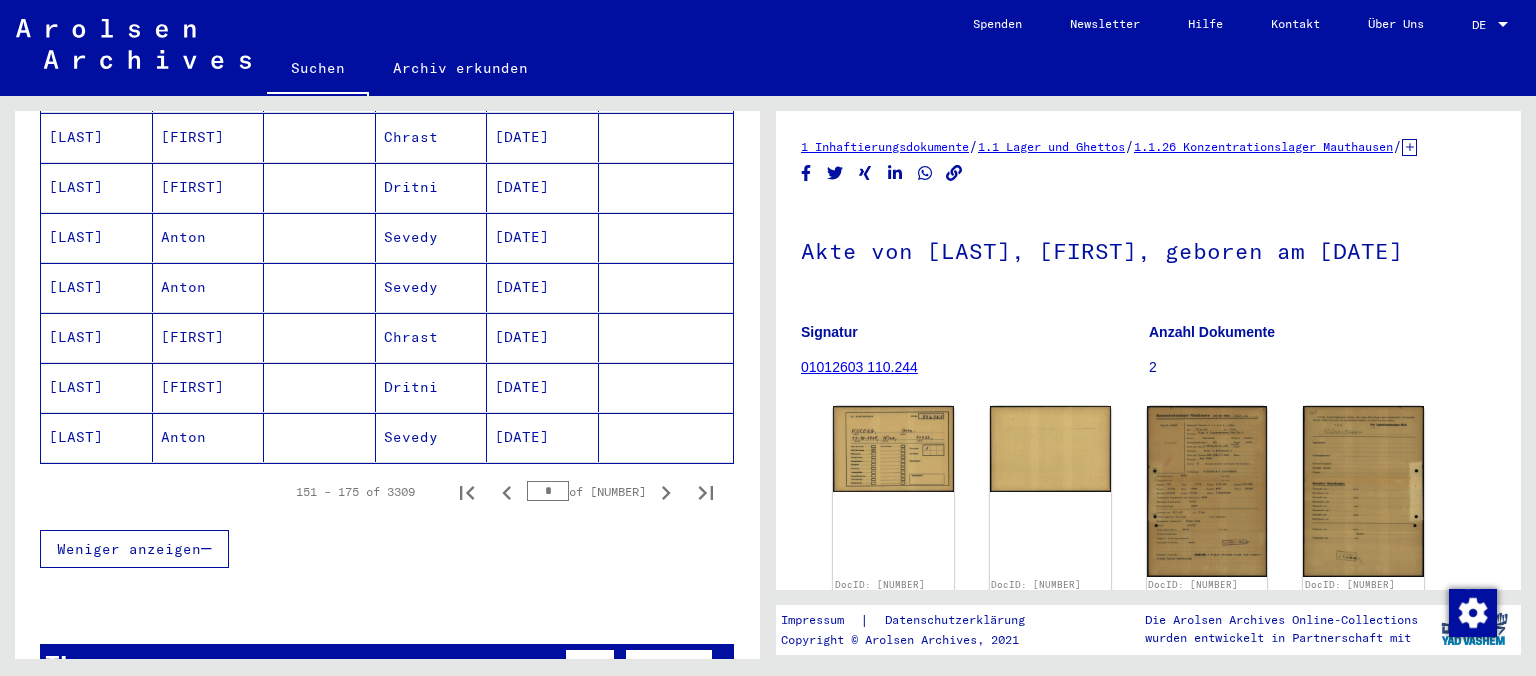 scroll, scrollTop: 1214, scrollLeft: 0, axis: vertical 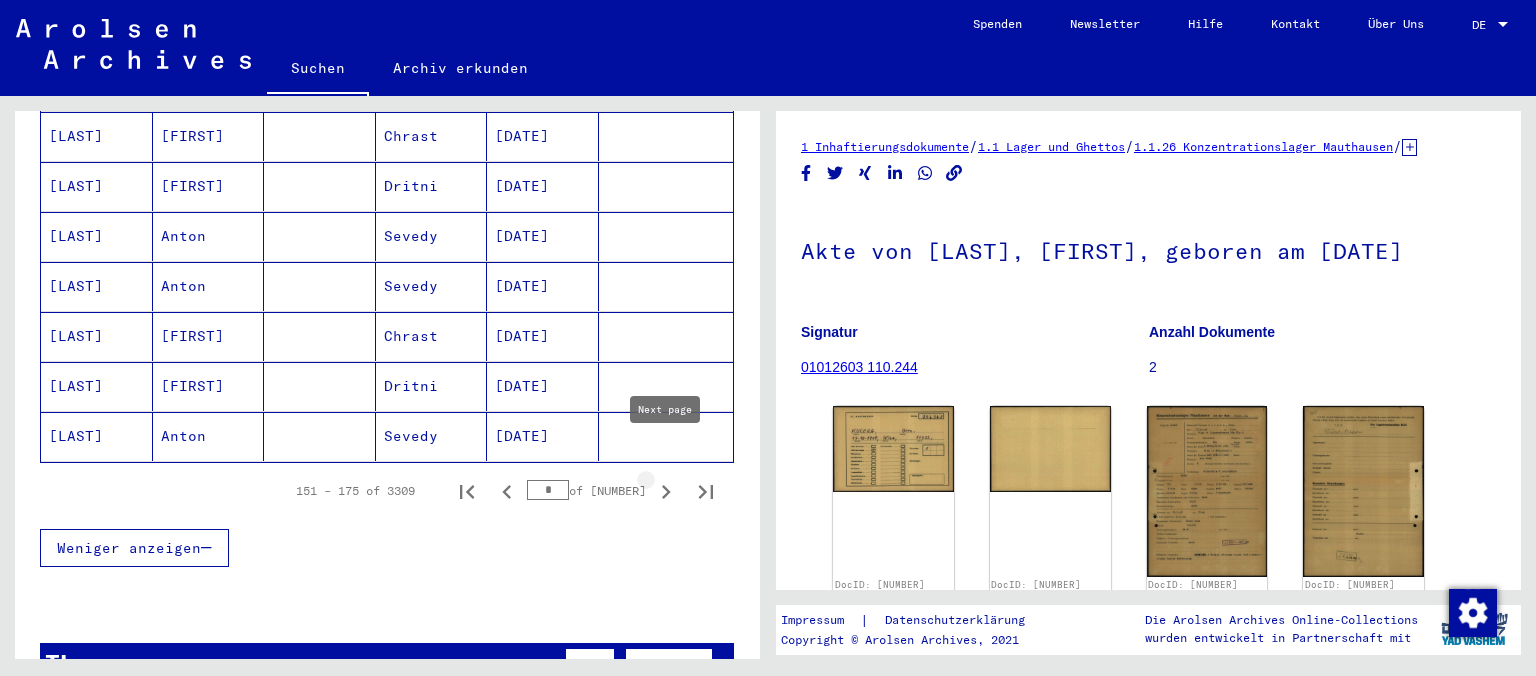 click 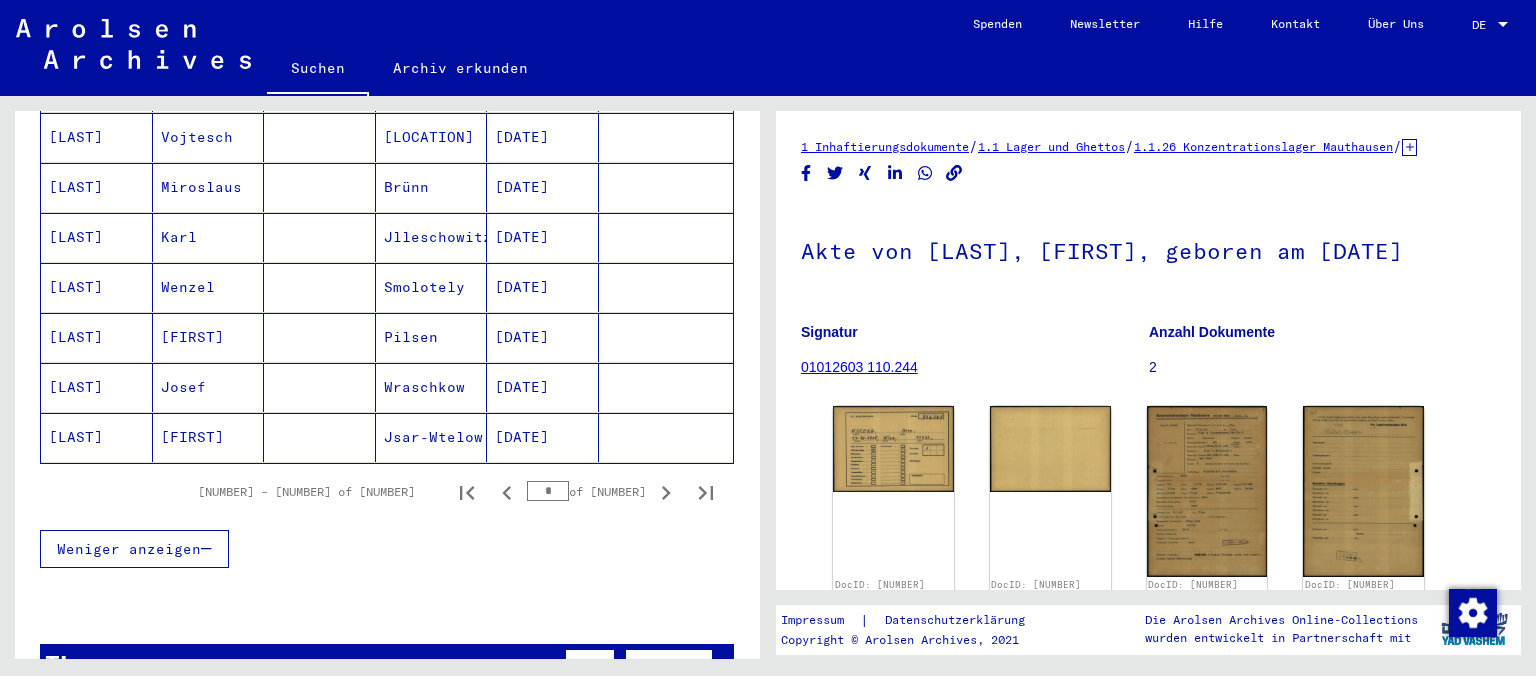scroll, scrollTop: 1214, scrollLeft: 0, axis: vertical 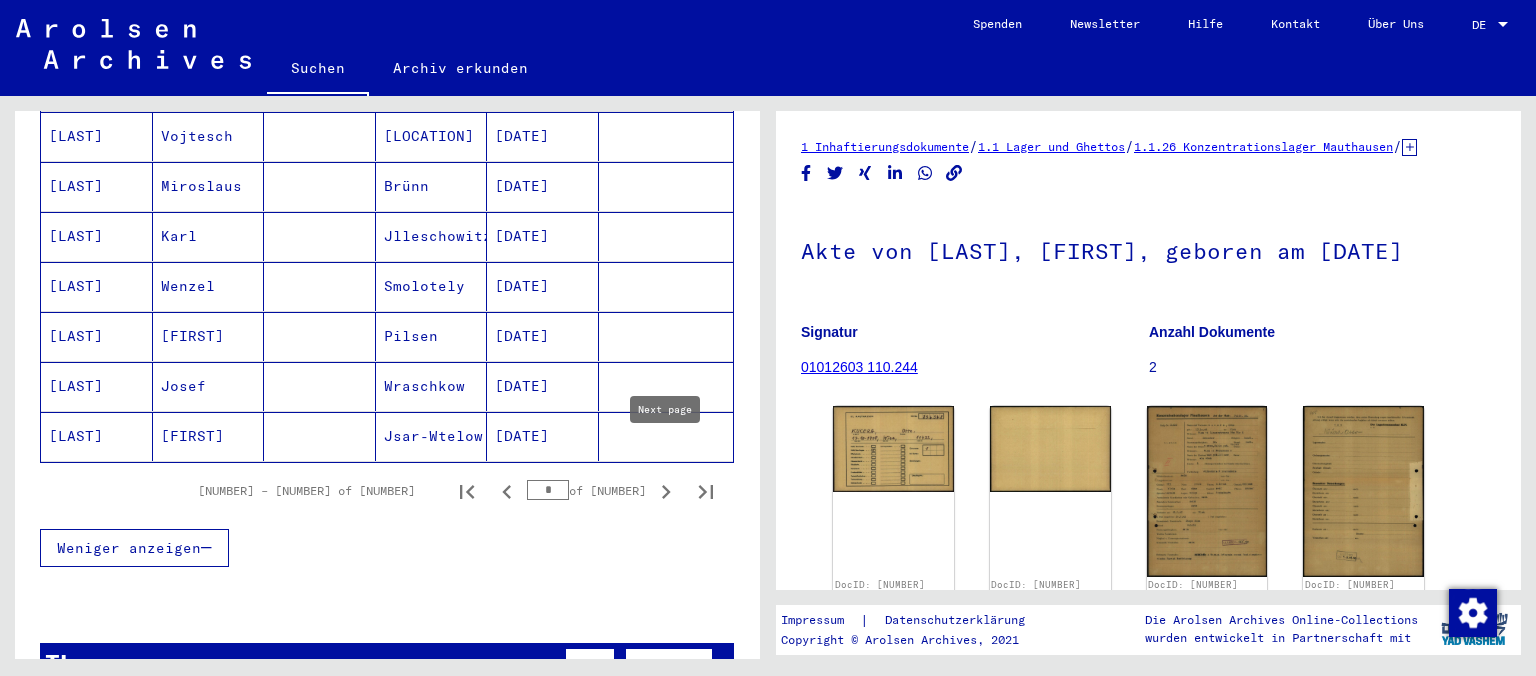 click 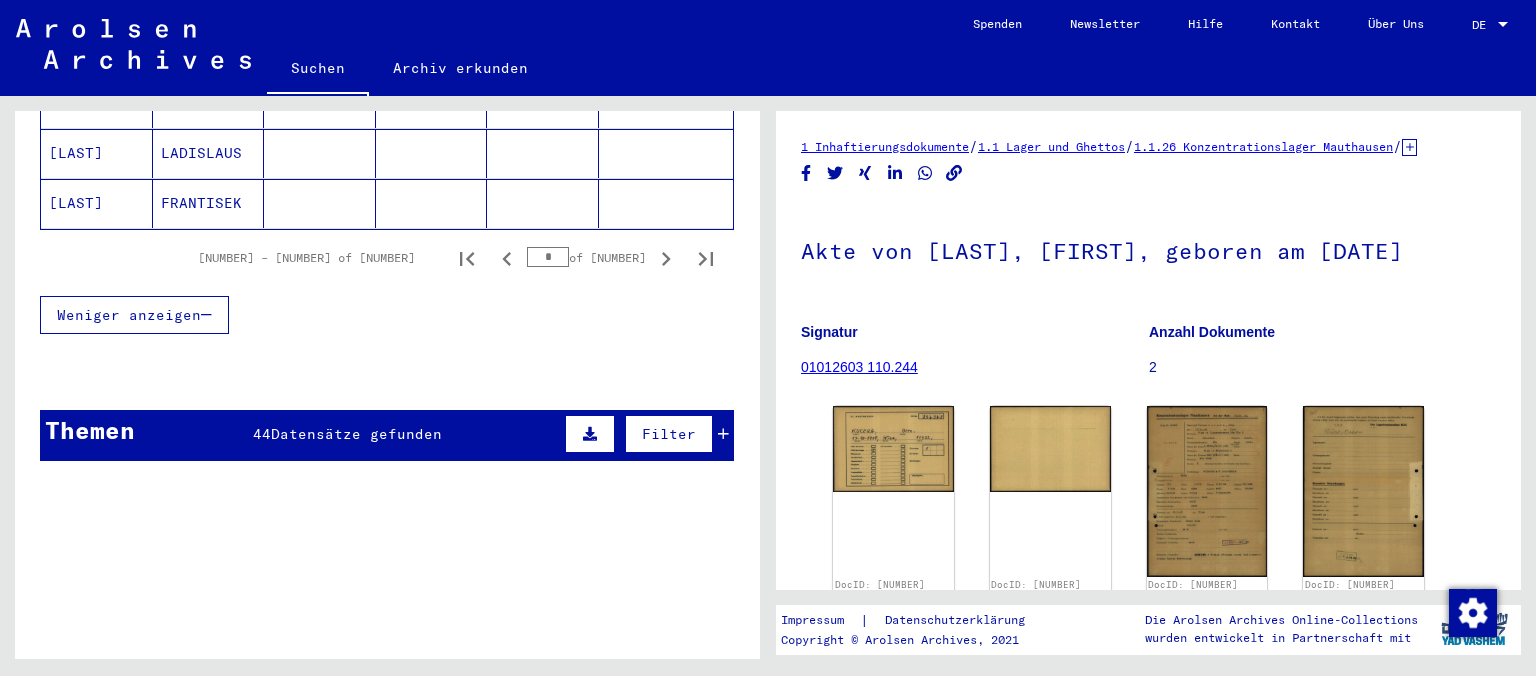 scroll, scrollTop: 1214, scrollLeft: 0, axis: vertical 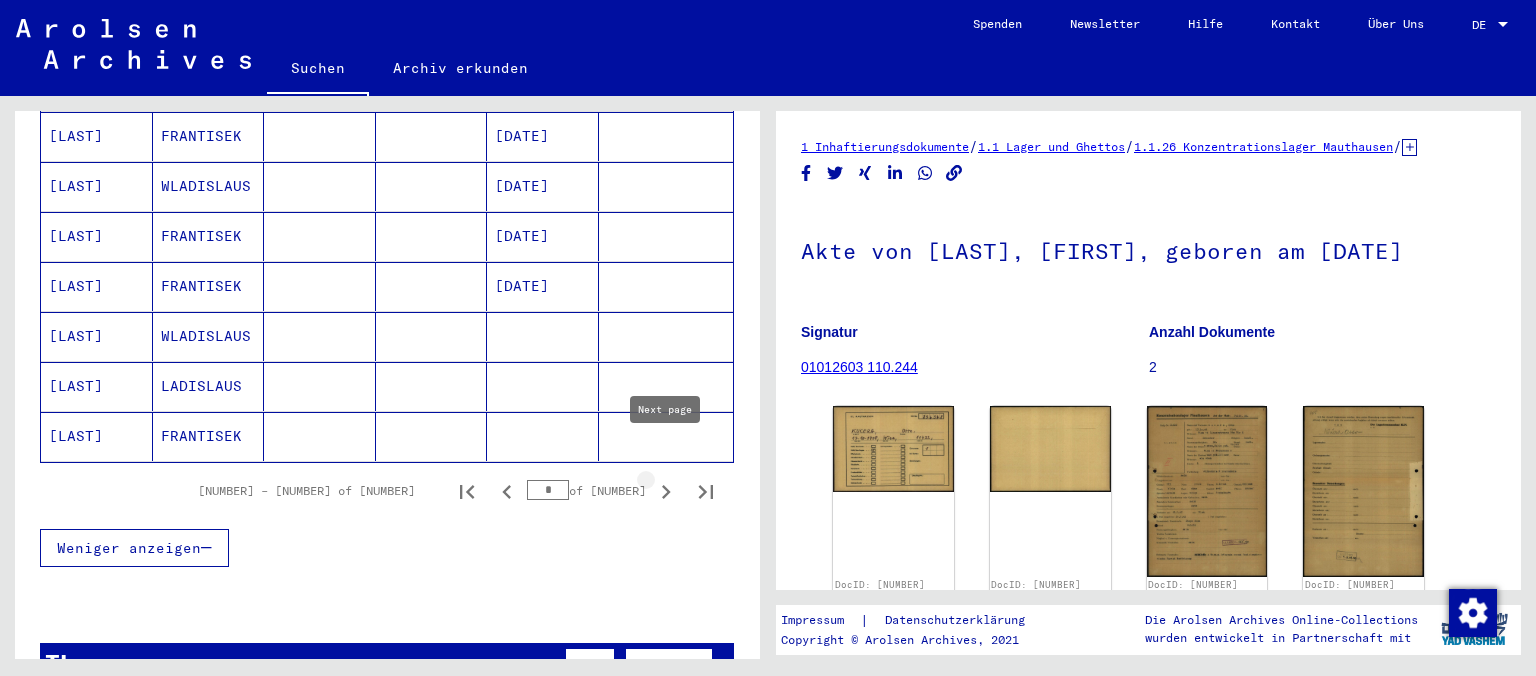 click 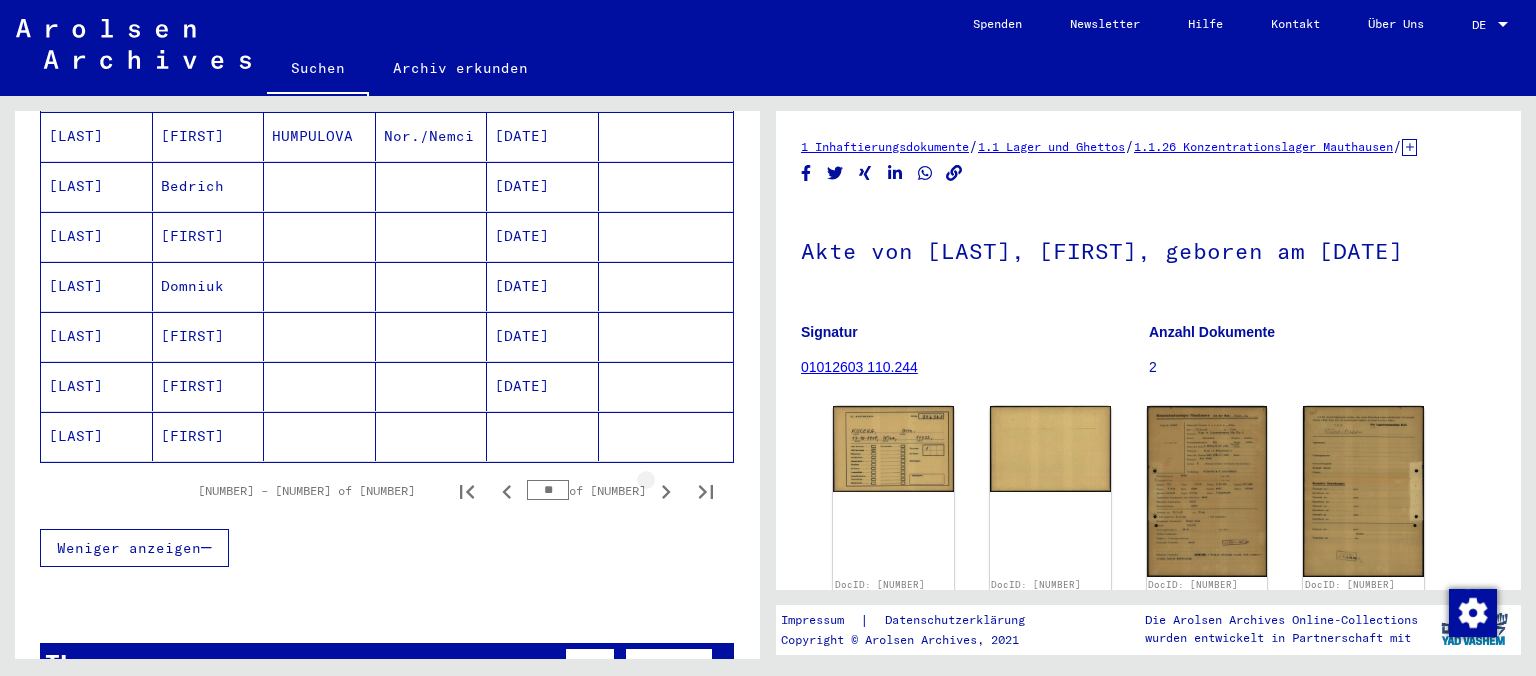 click 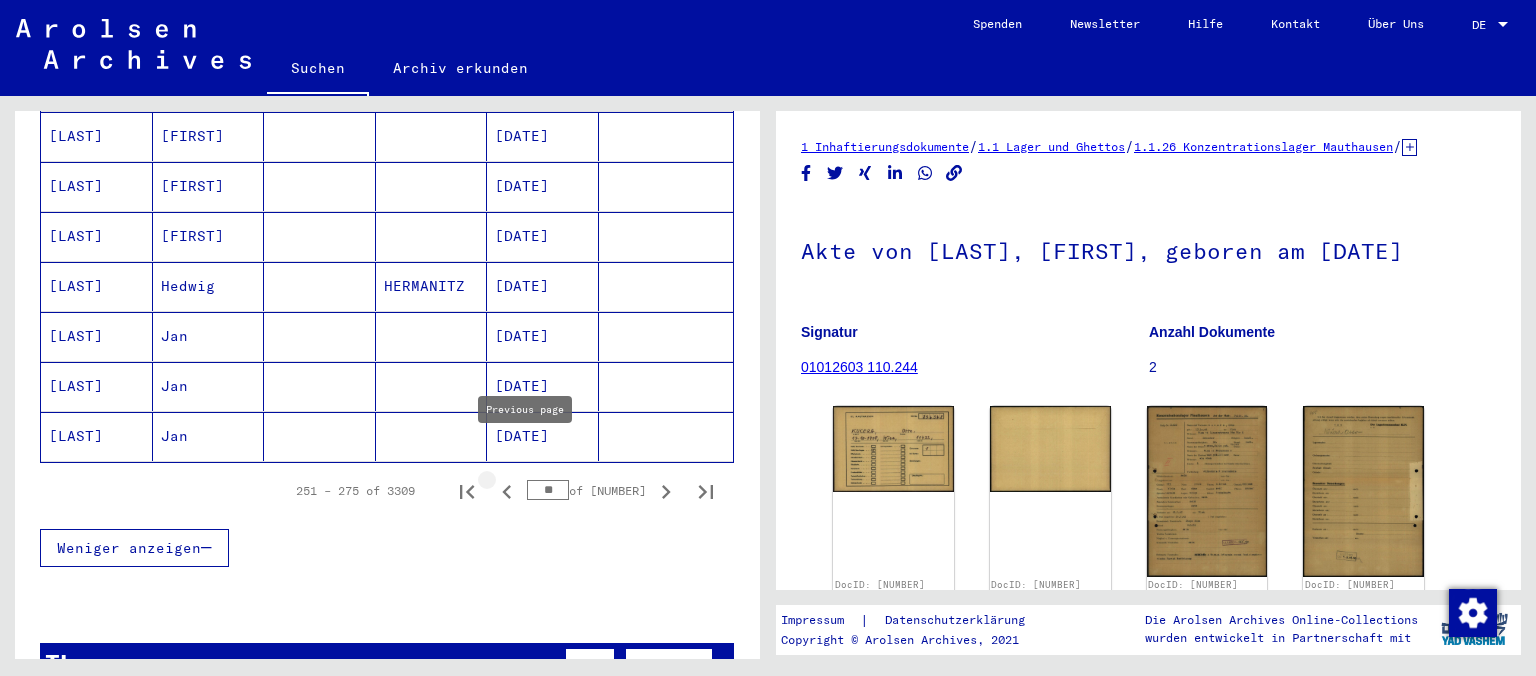 click 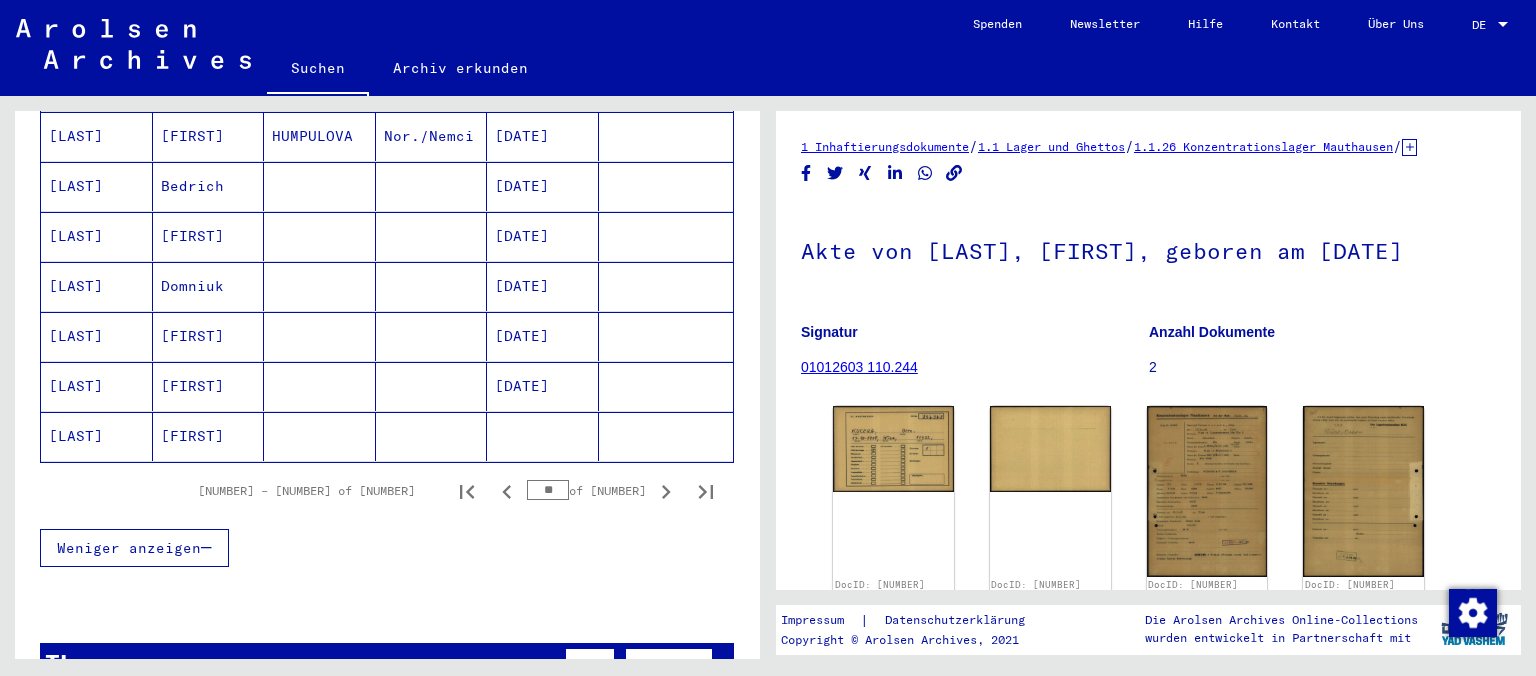 click on "[LAST]" at bounding box center (97, 336) 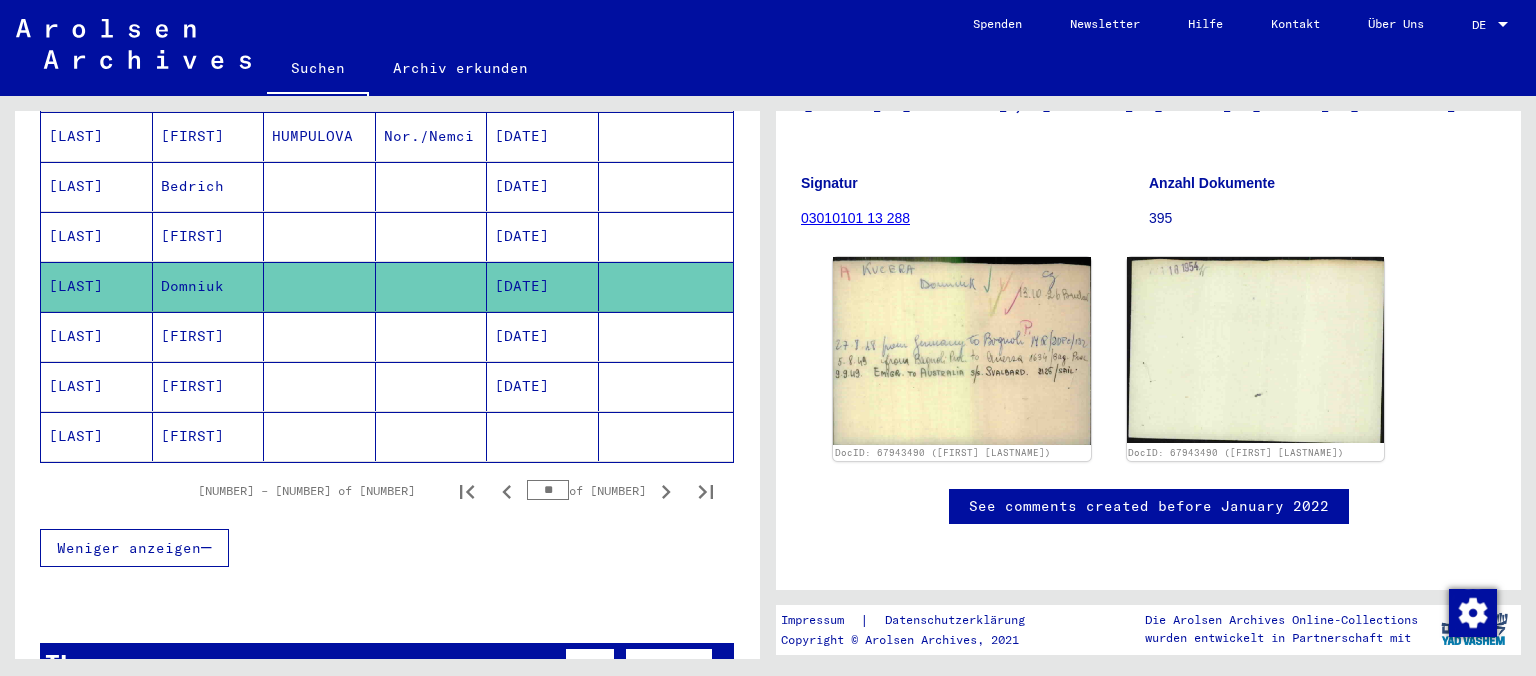 scroll, scrollTop: 221, scrollLeft: 0, axis: vertical 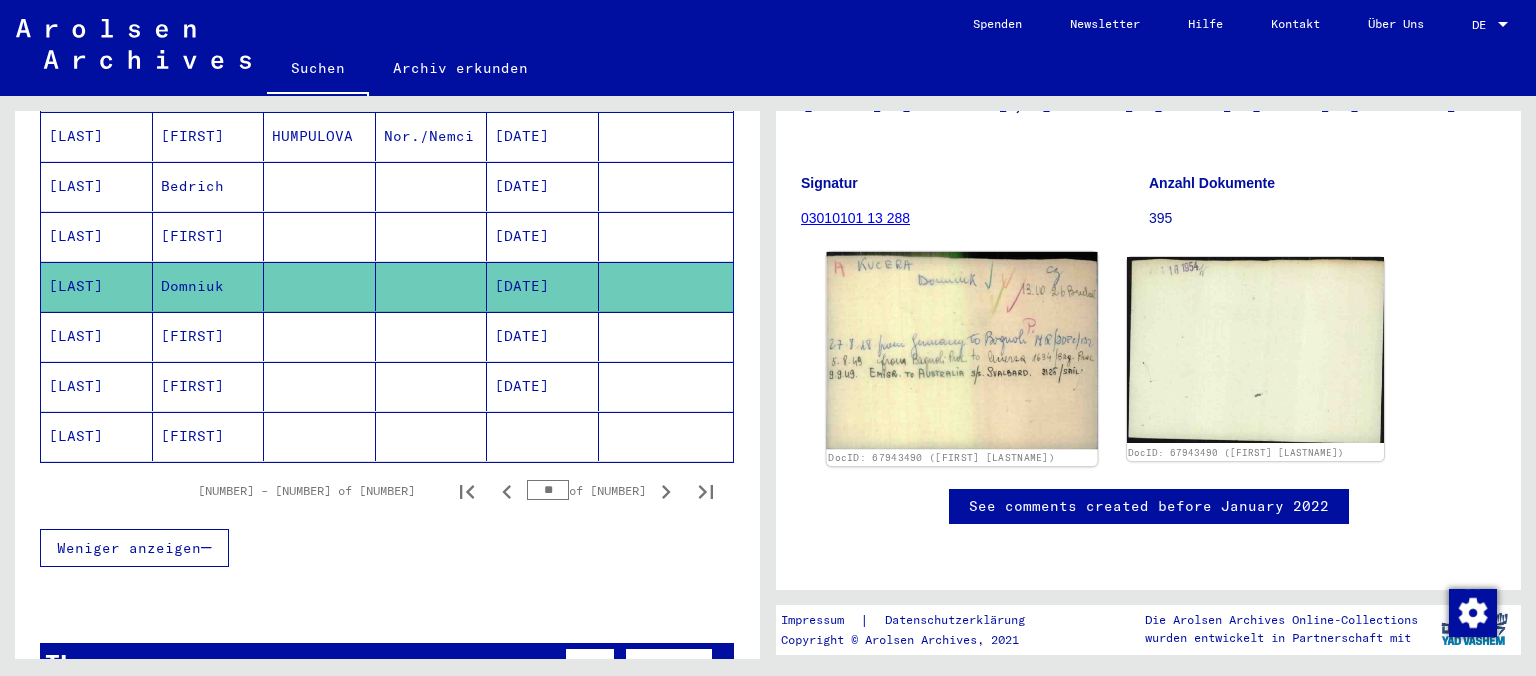 click 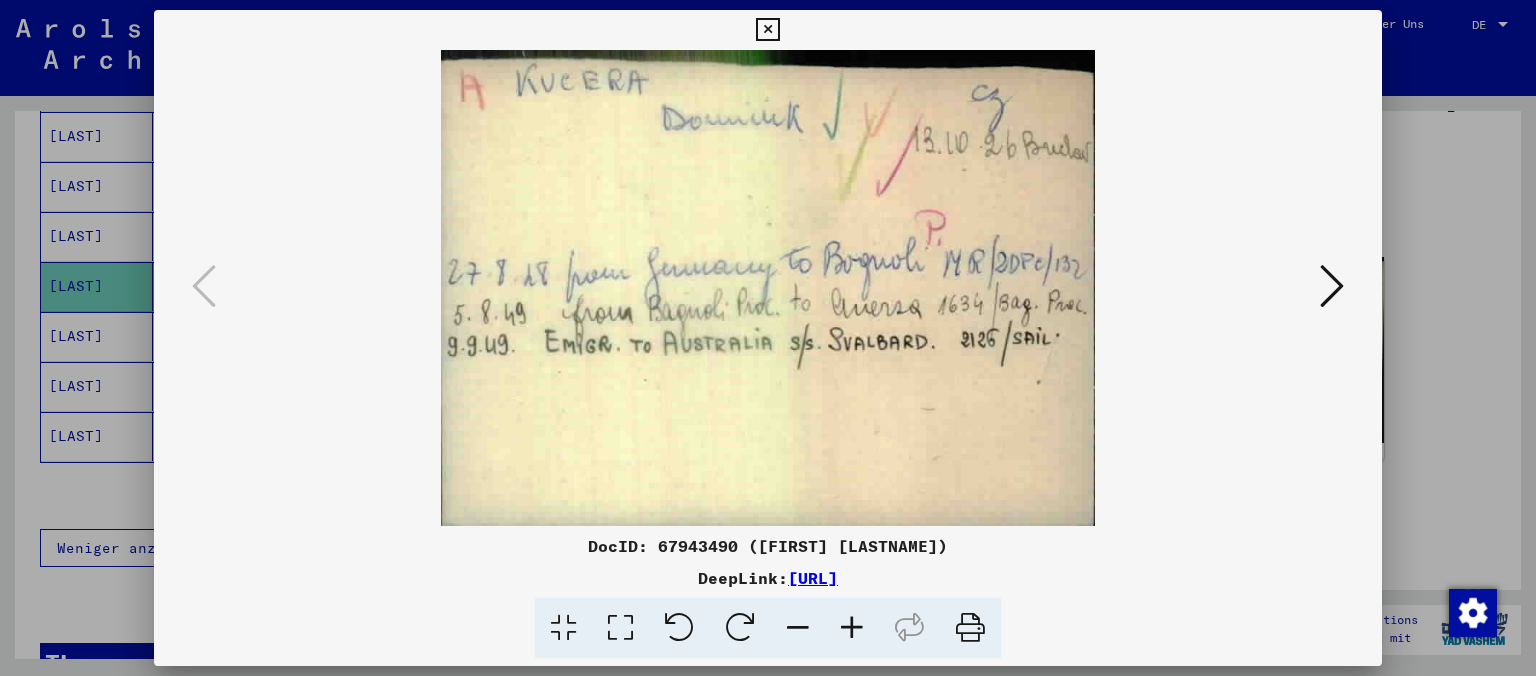 click at bounding box center (768, 288) 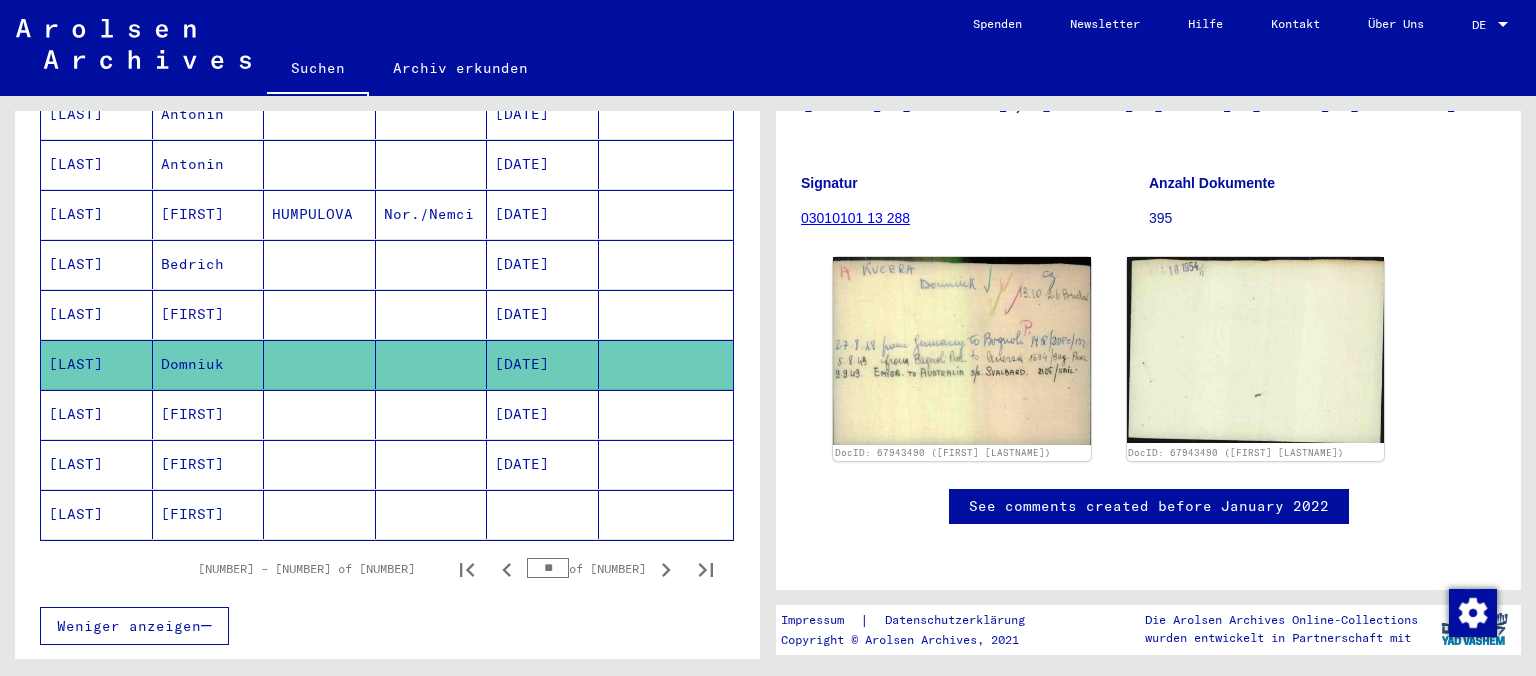 scroll, scrollTop: 1214, scrollLeft: 0, axis: vertical 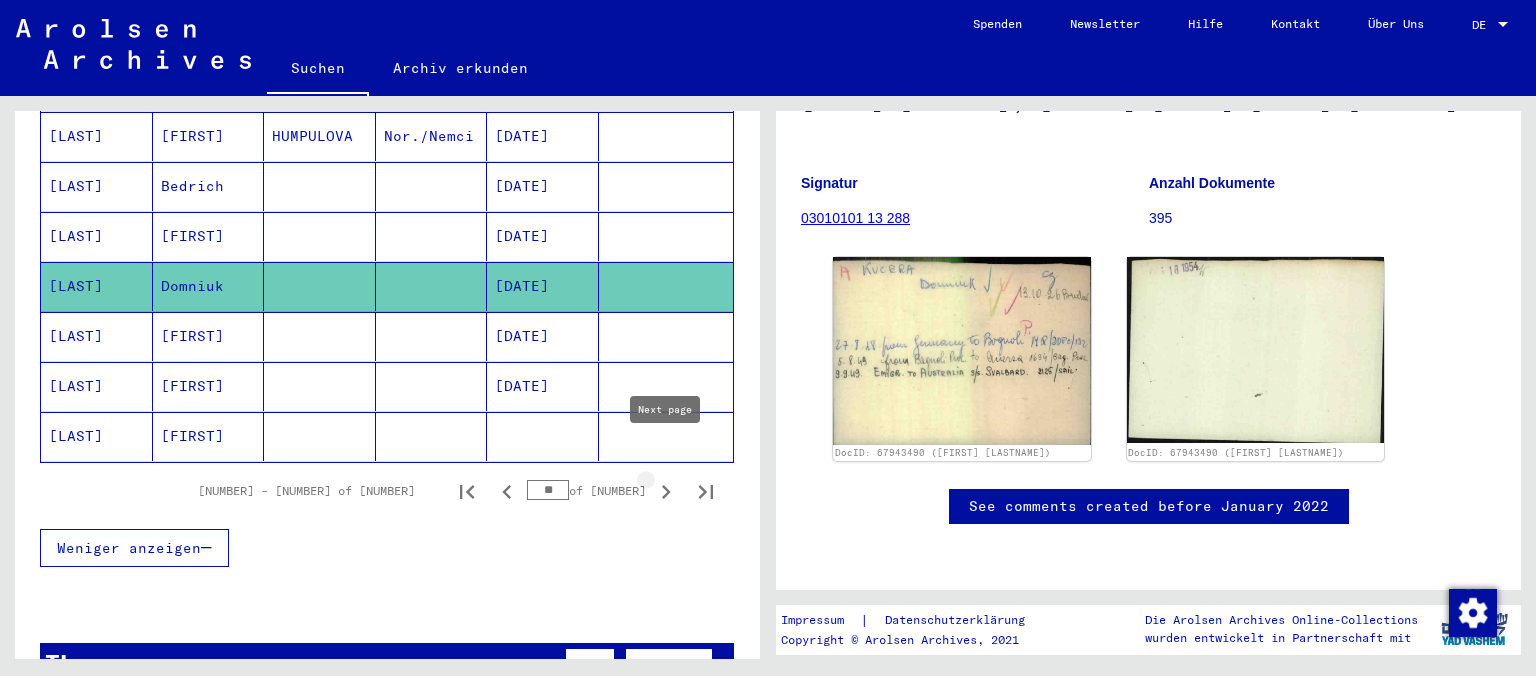 click 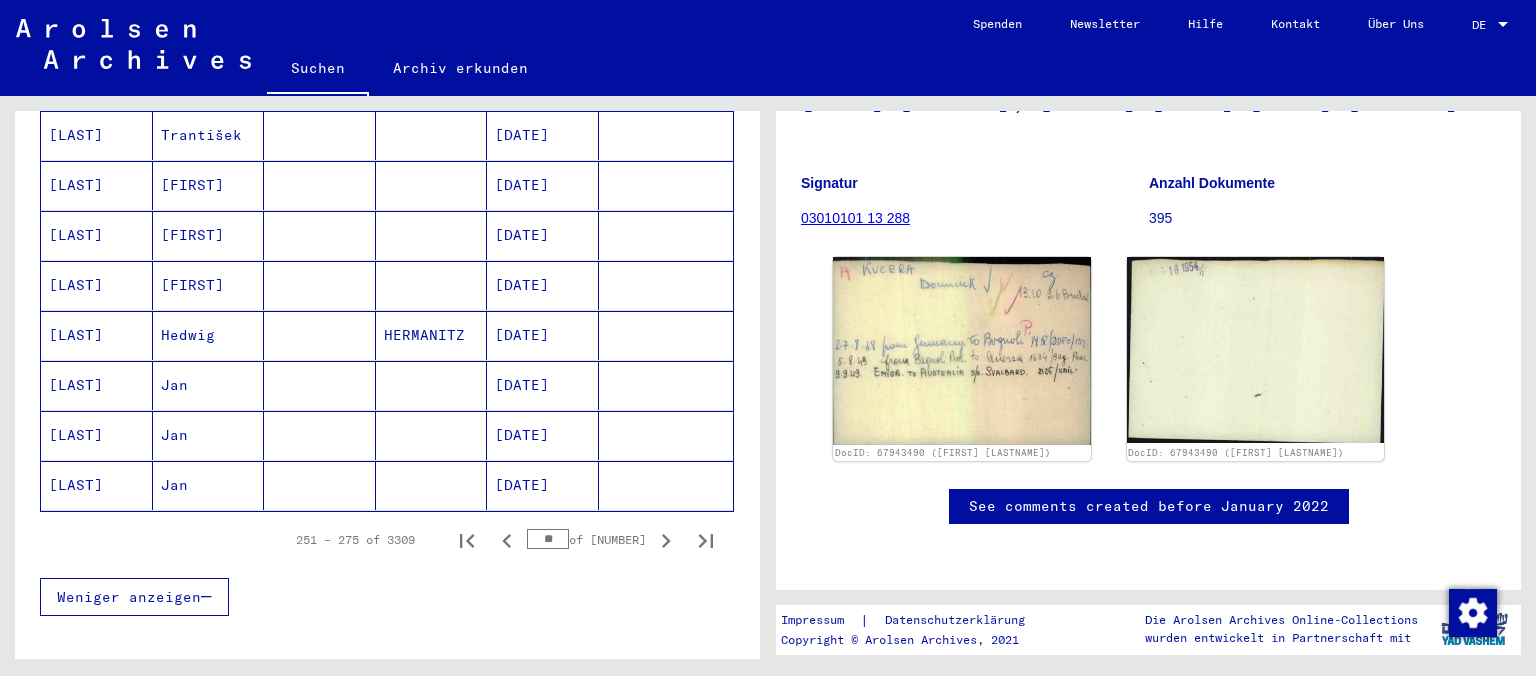 scroll, scrollTop: 1214, scrollLeft: 0, axis: vertical 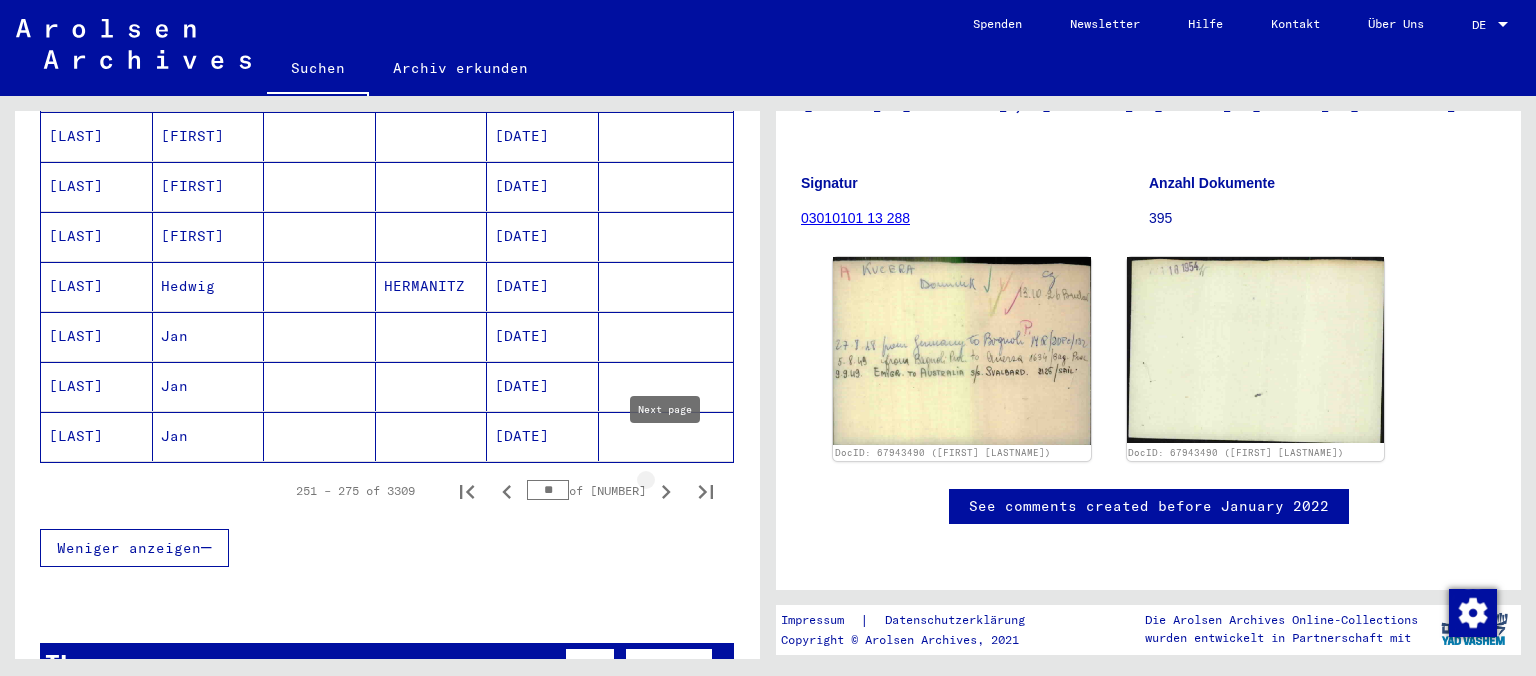 click 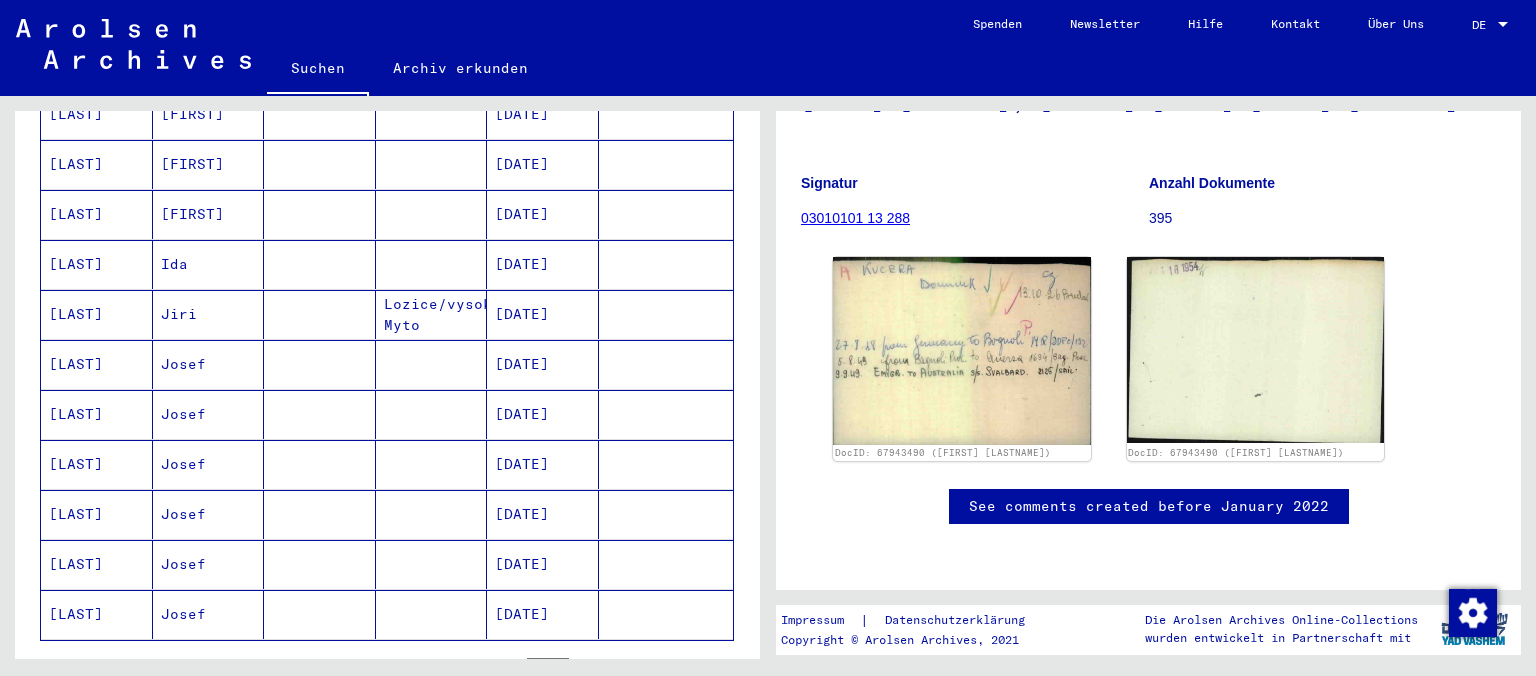scroll, scrollTop: 1104, scrollLeft: 0, axis: vertical 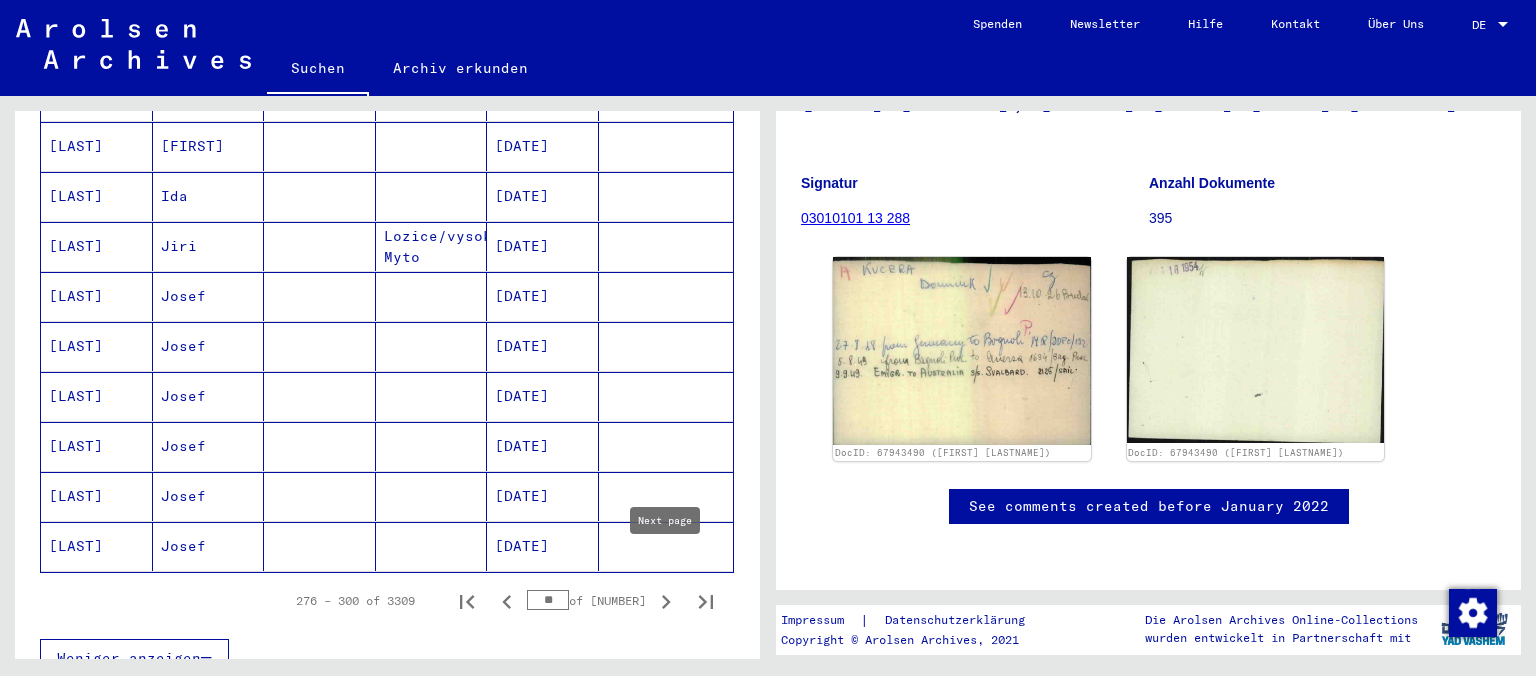 click 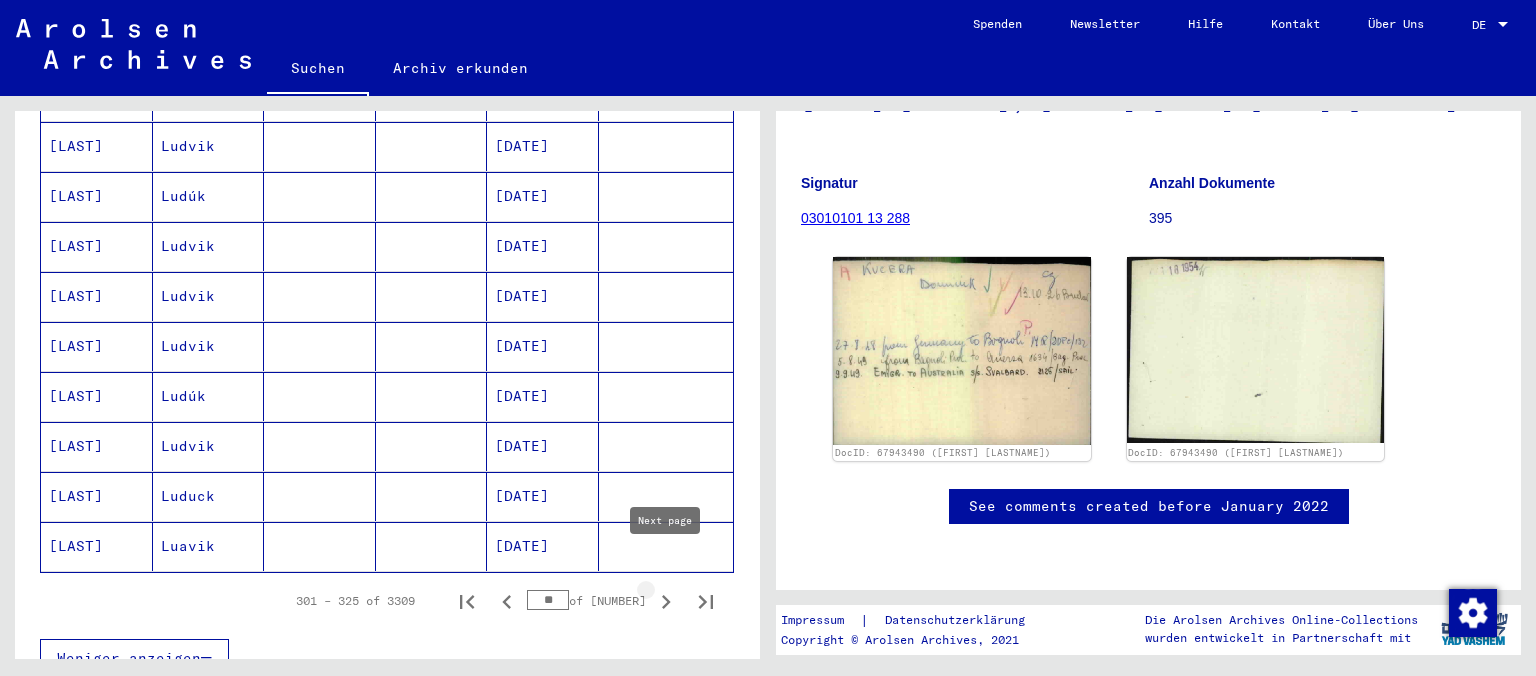 click 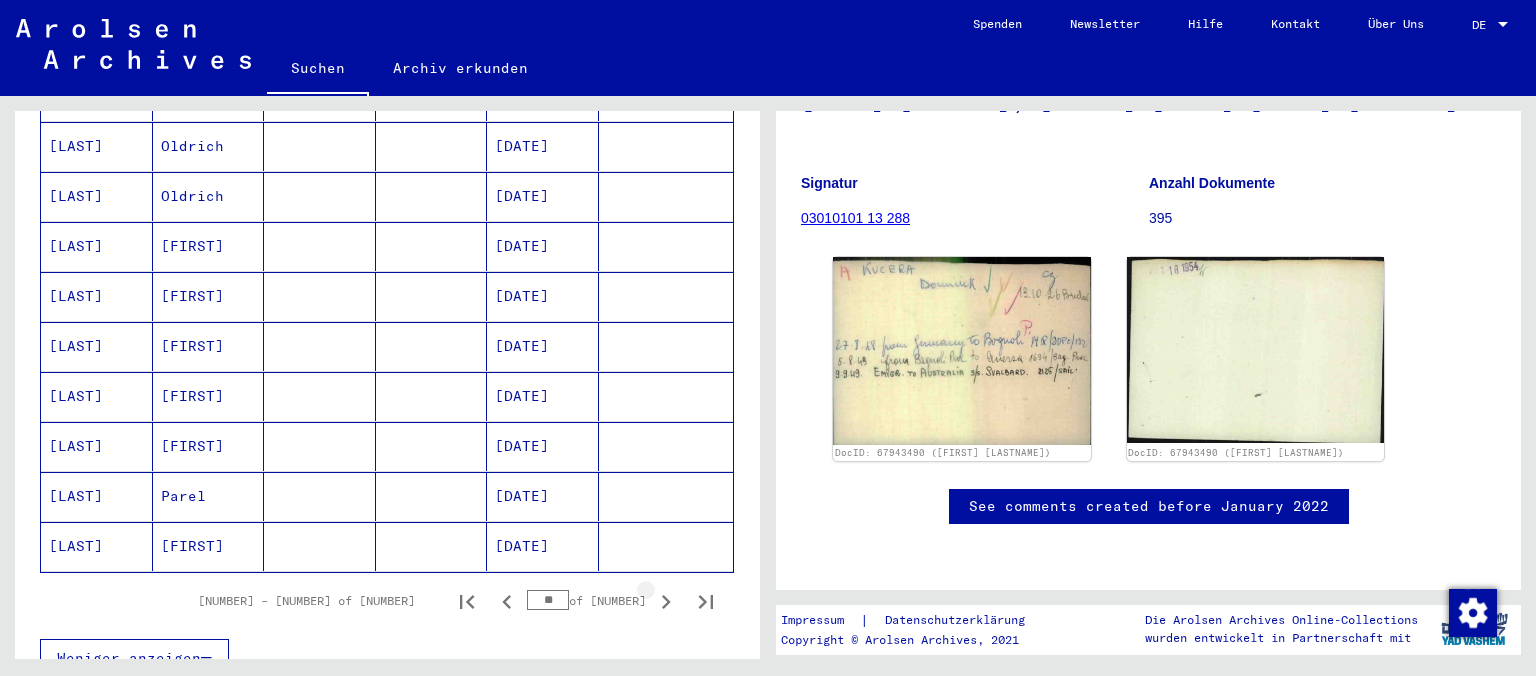 click 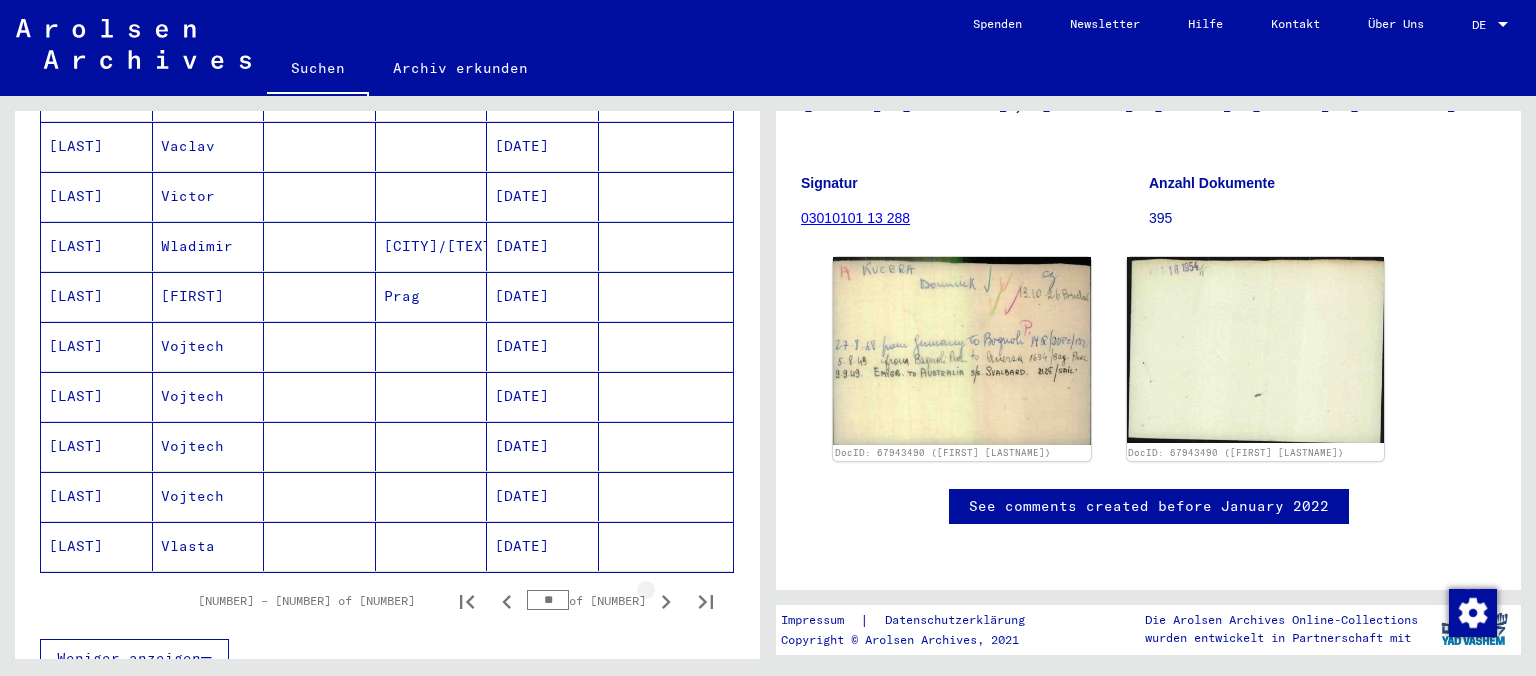 click 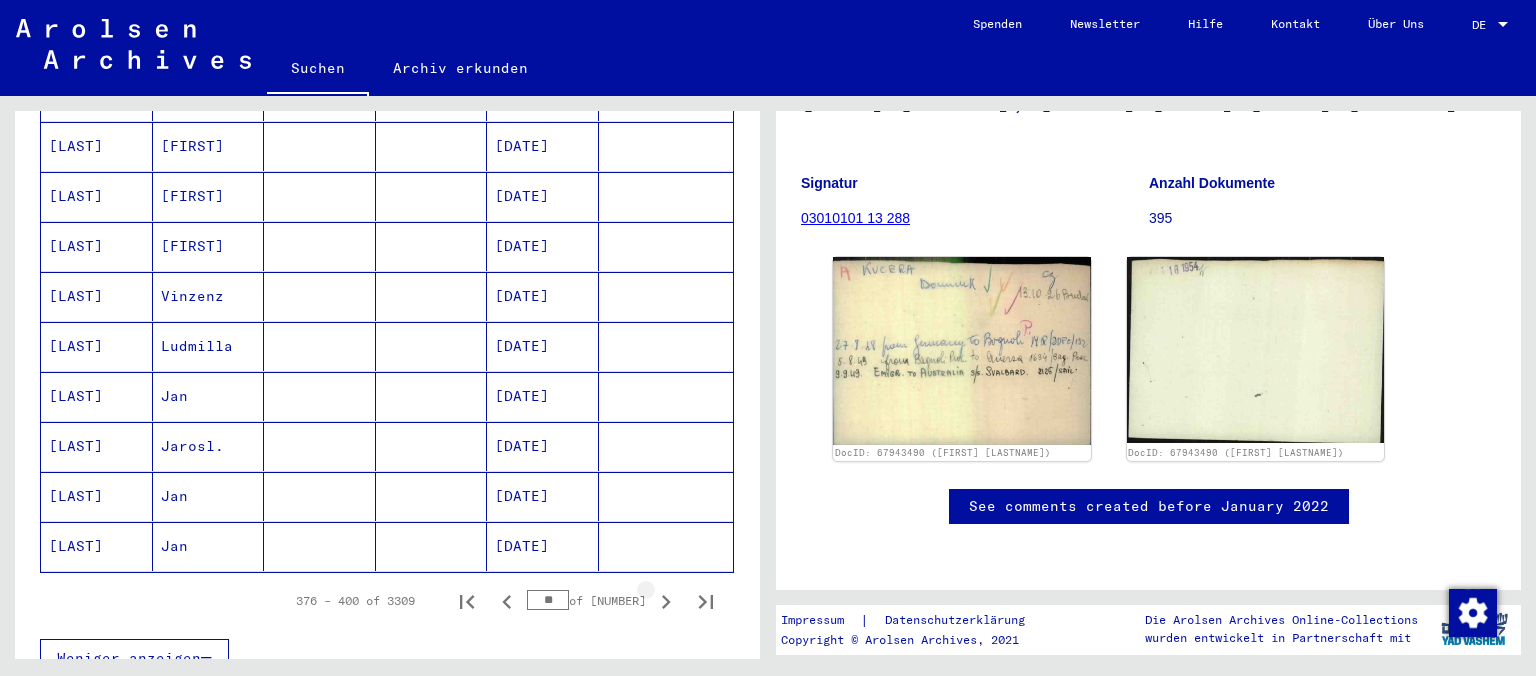click 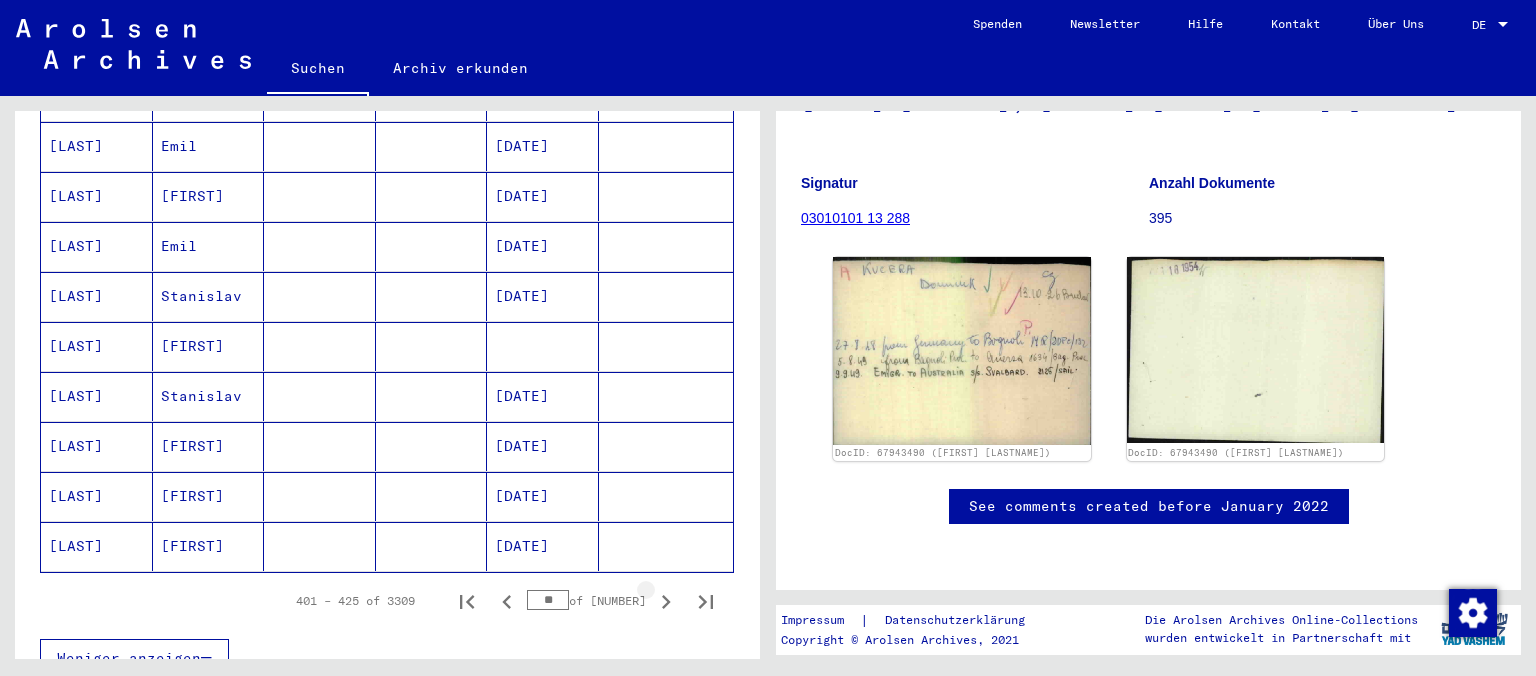 click 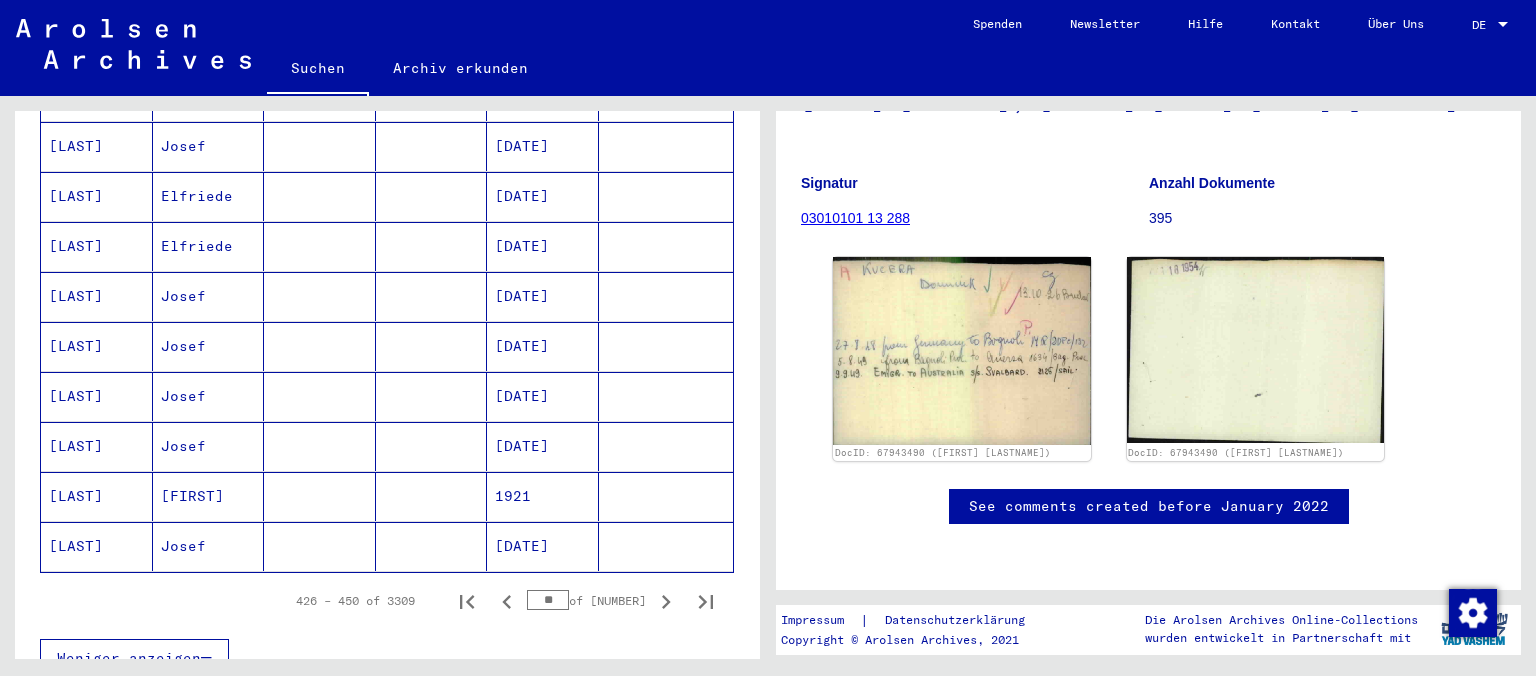 click 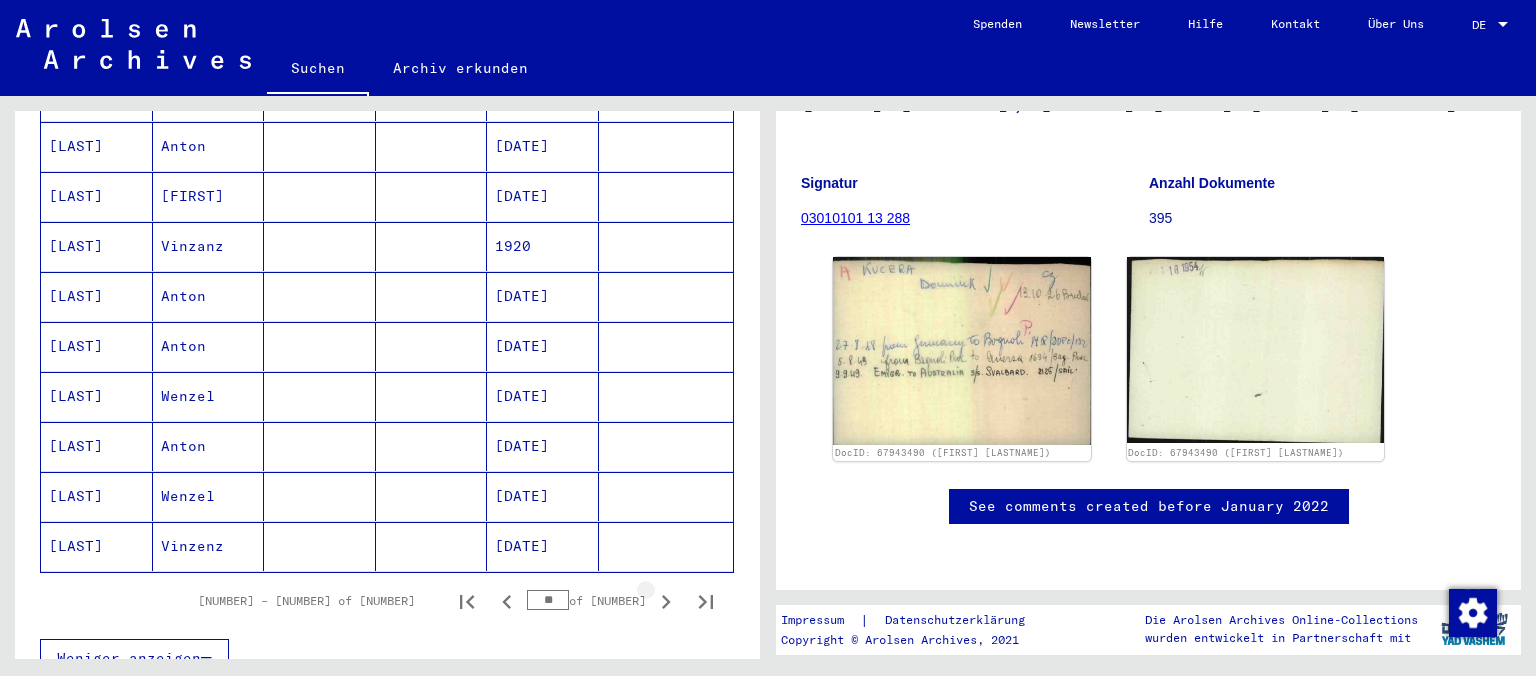 click 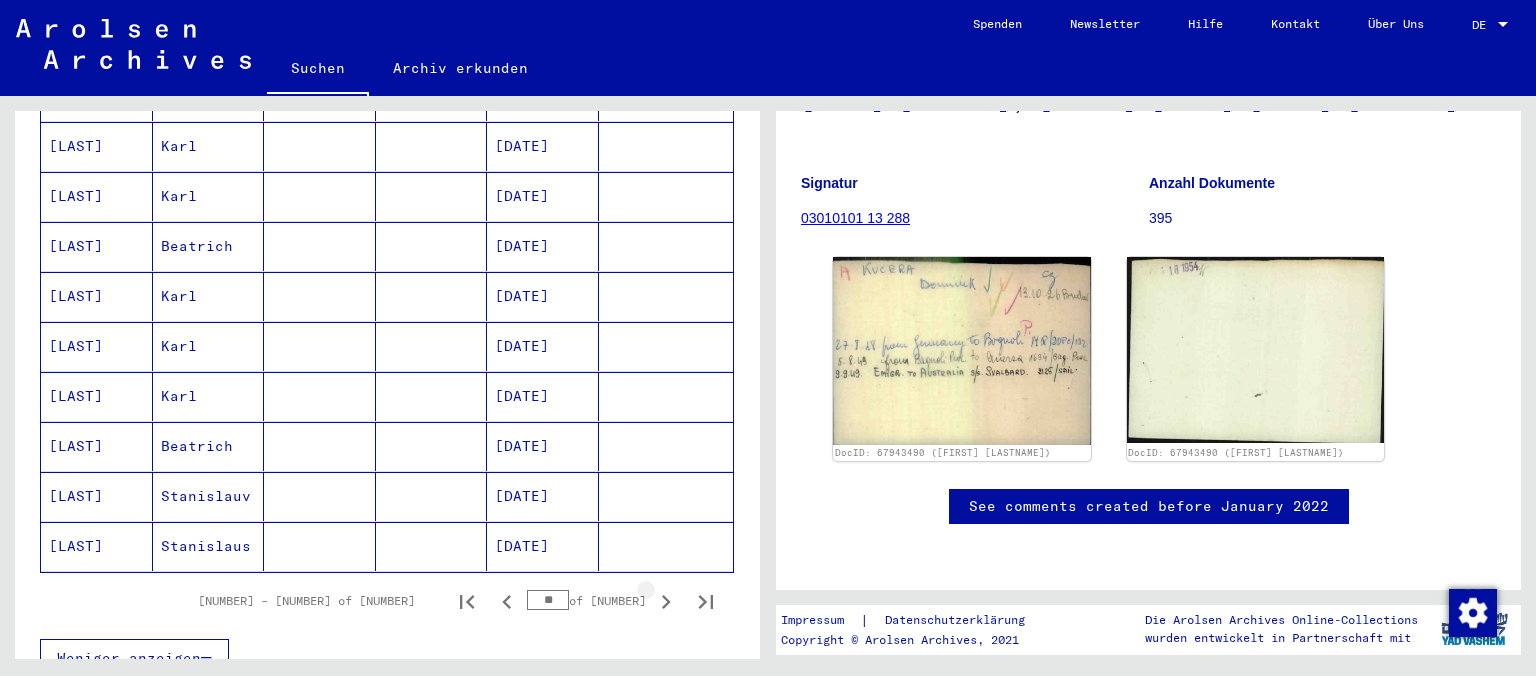 click 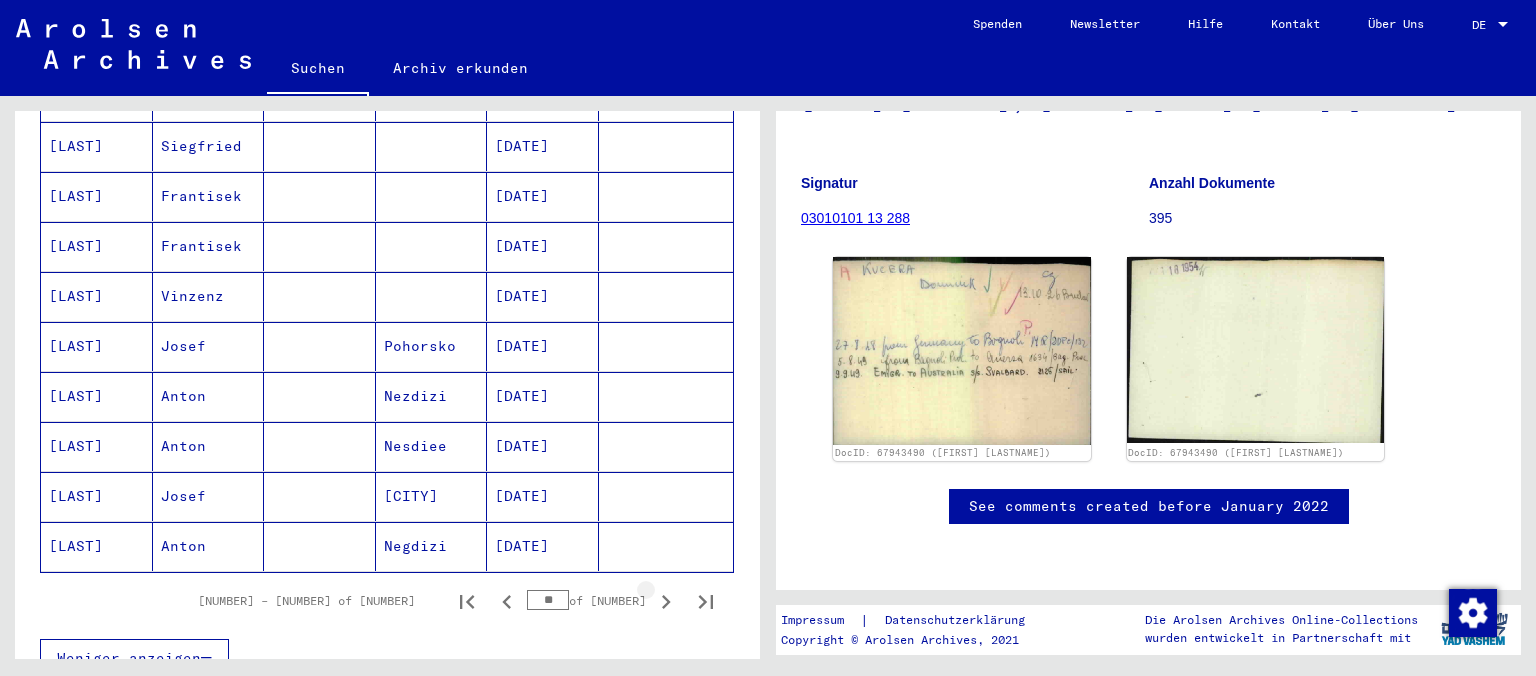click 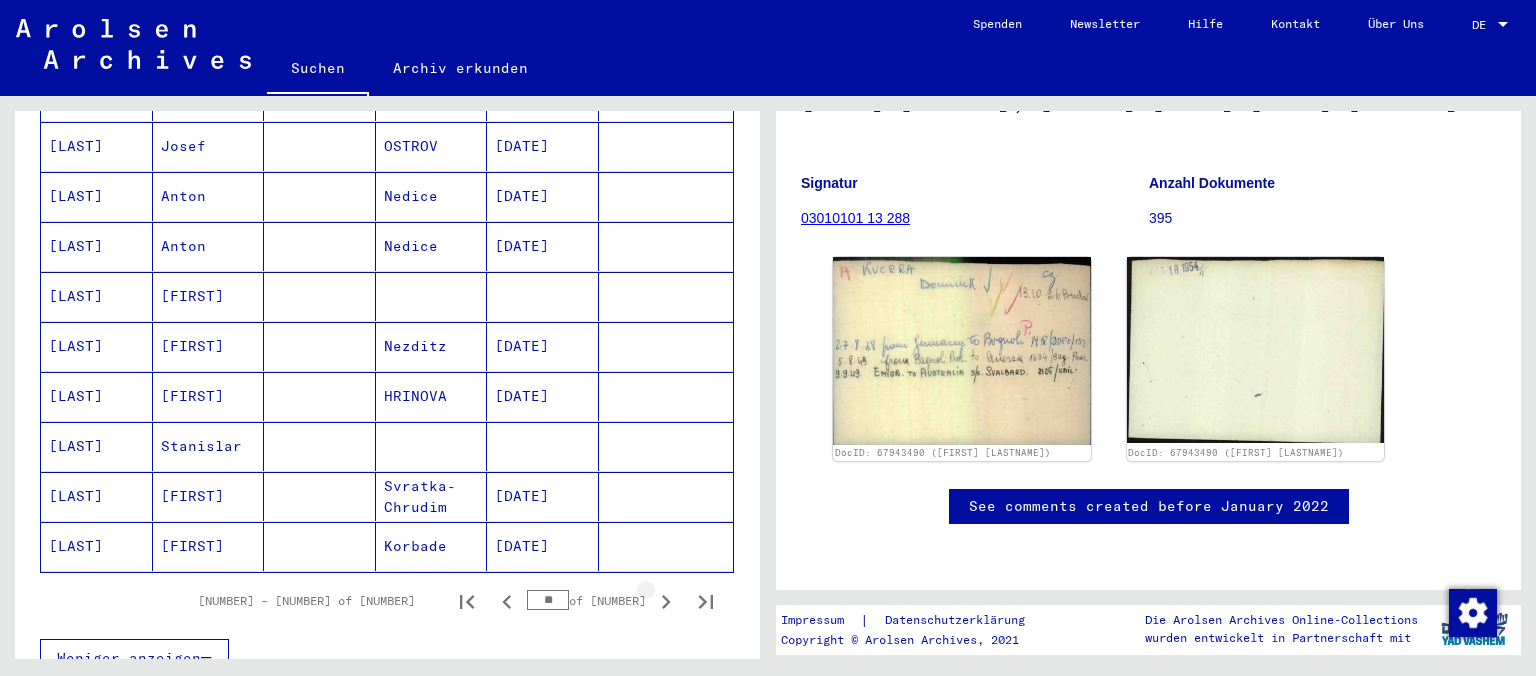 click 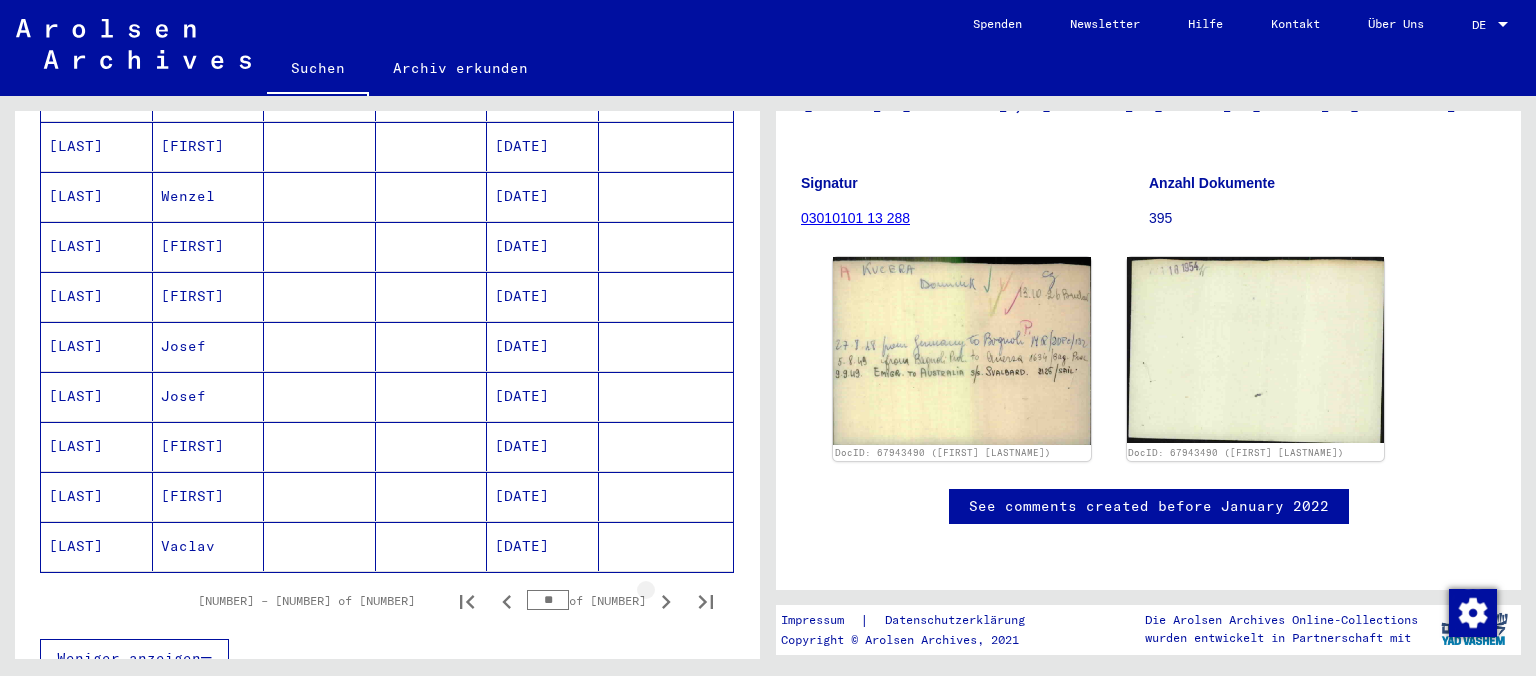 click 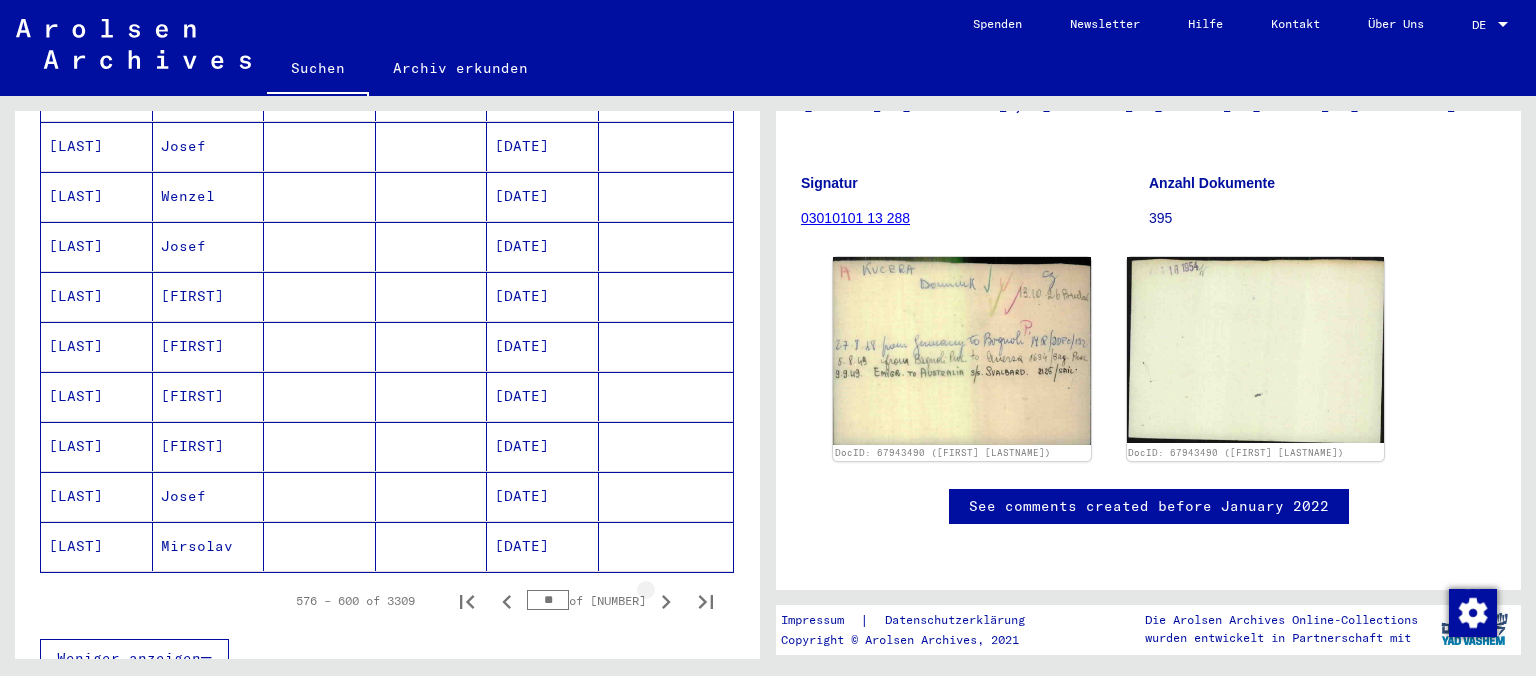 click 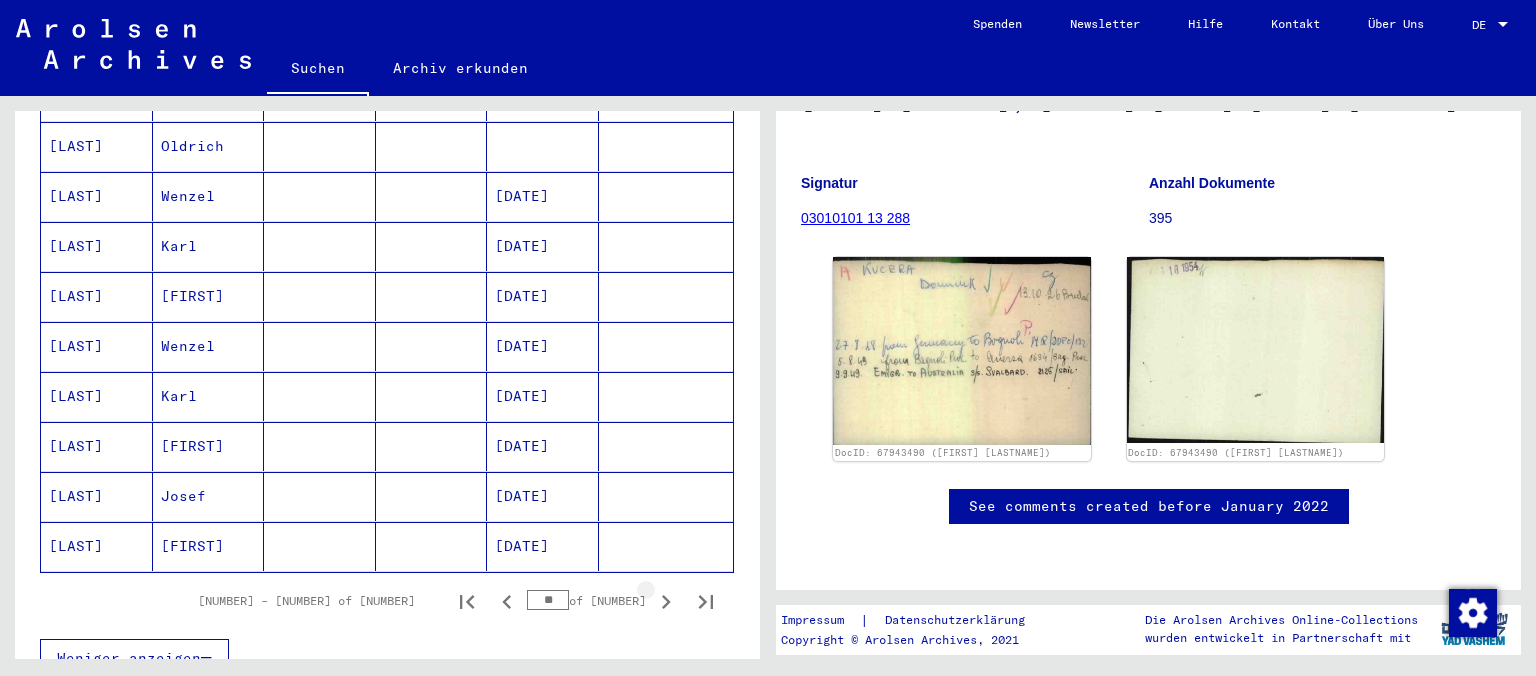 click 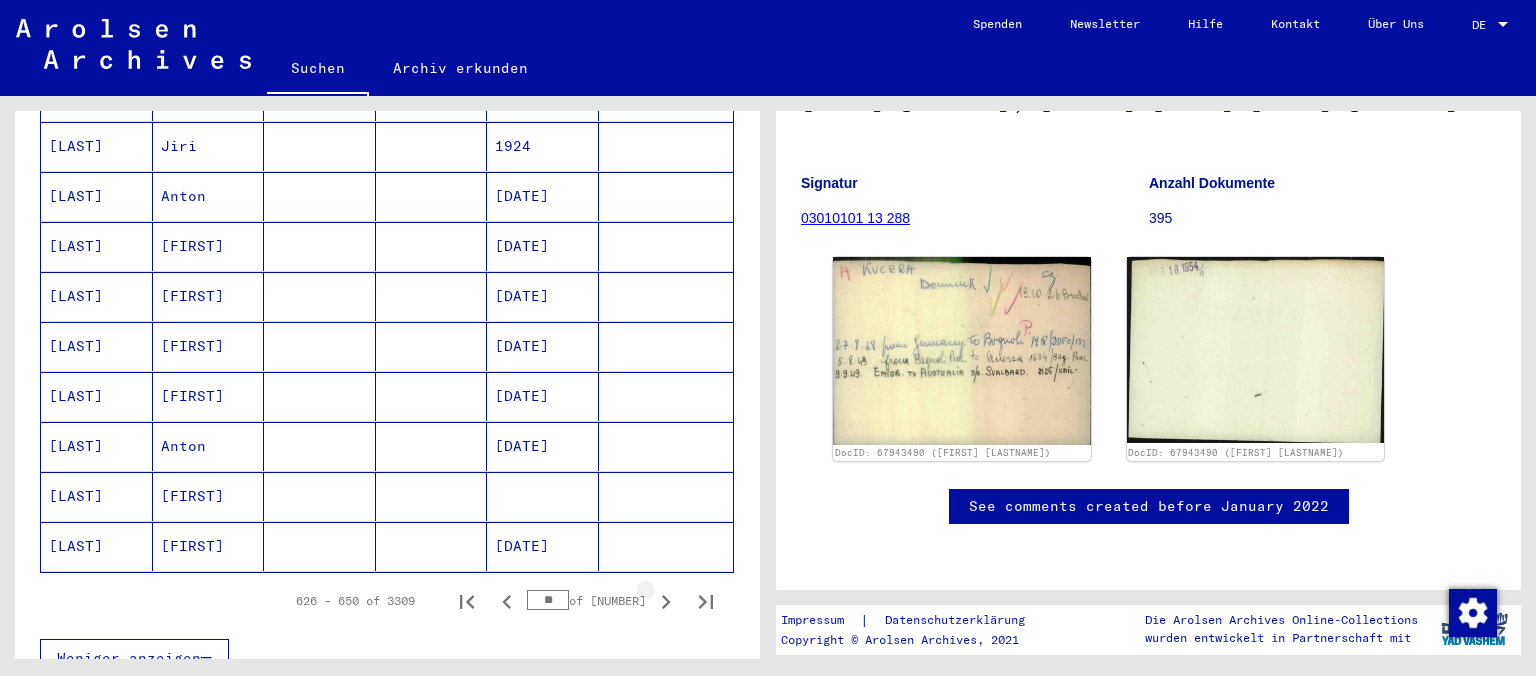 click 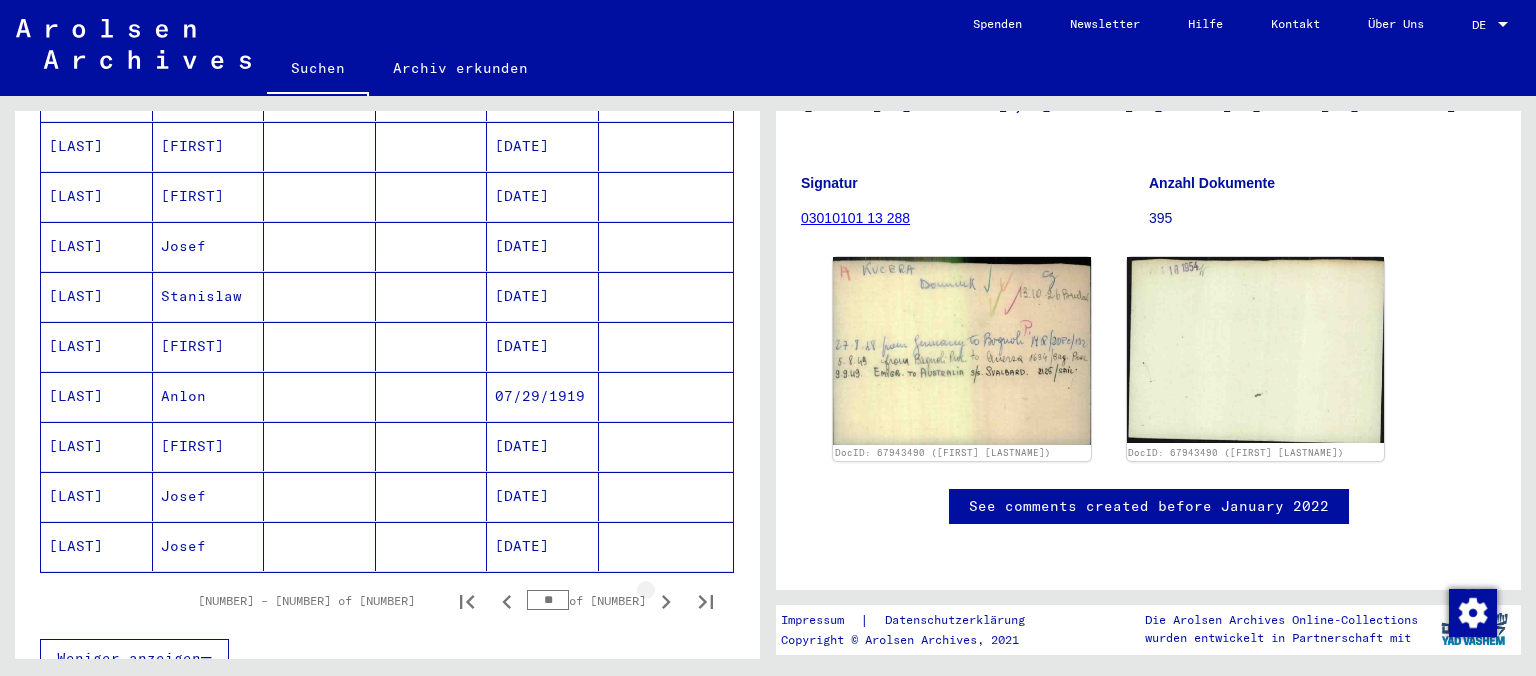 click 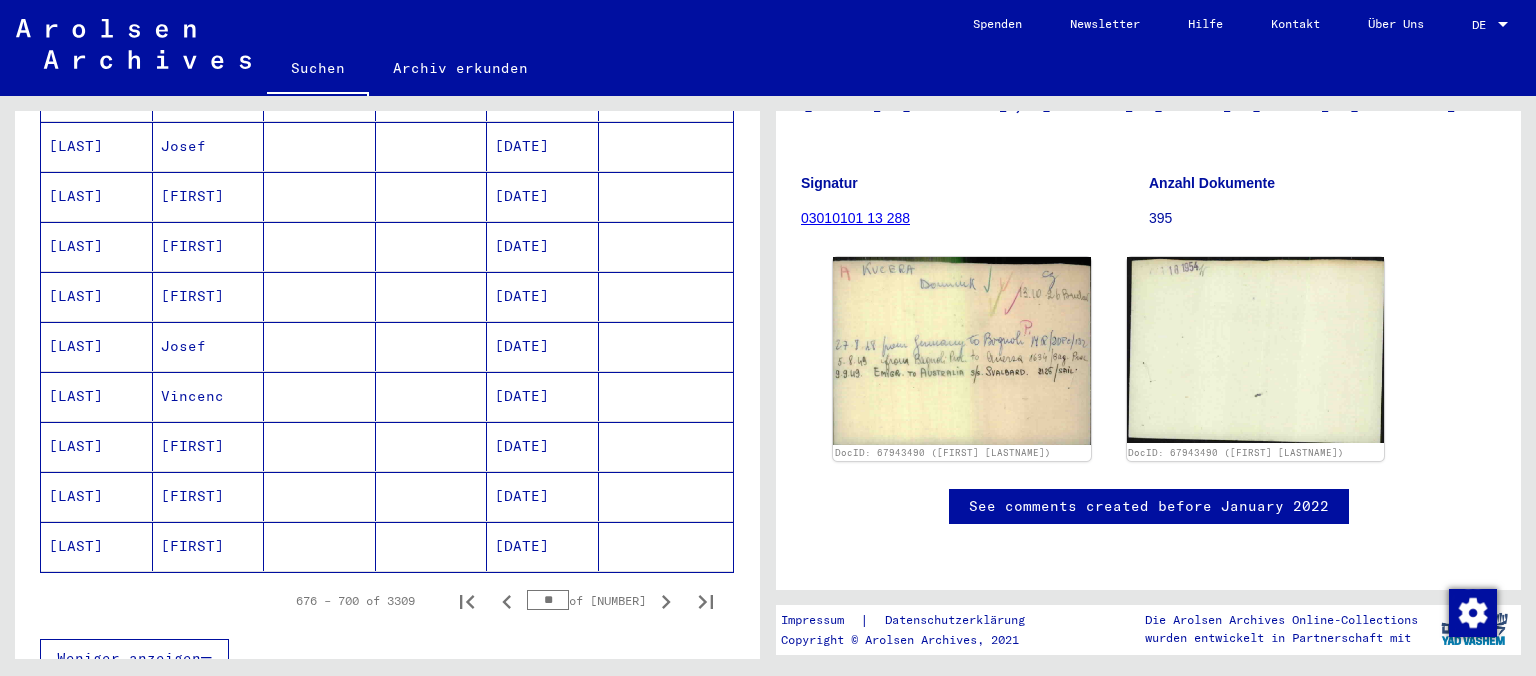 click on "[LAST]" at bounding box center (97, 246) 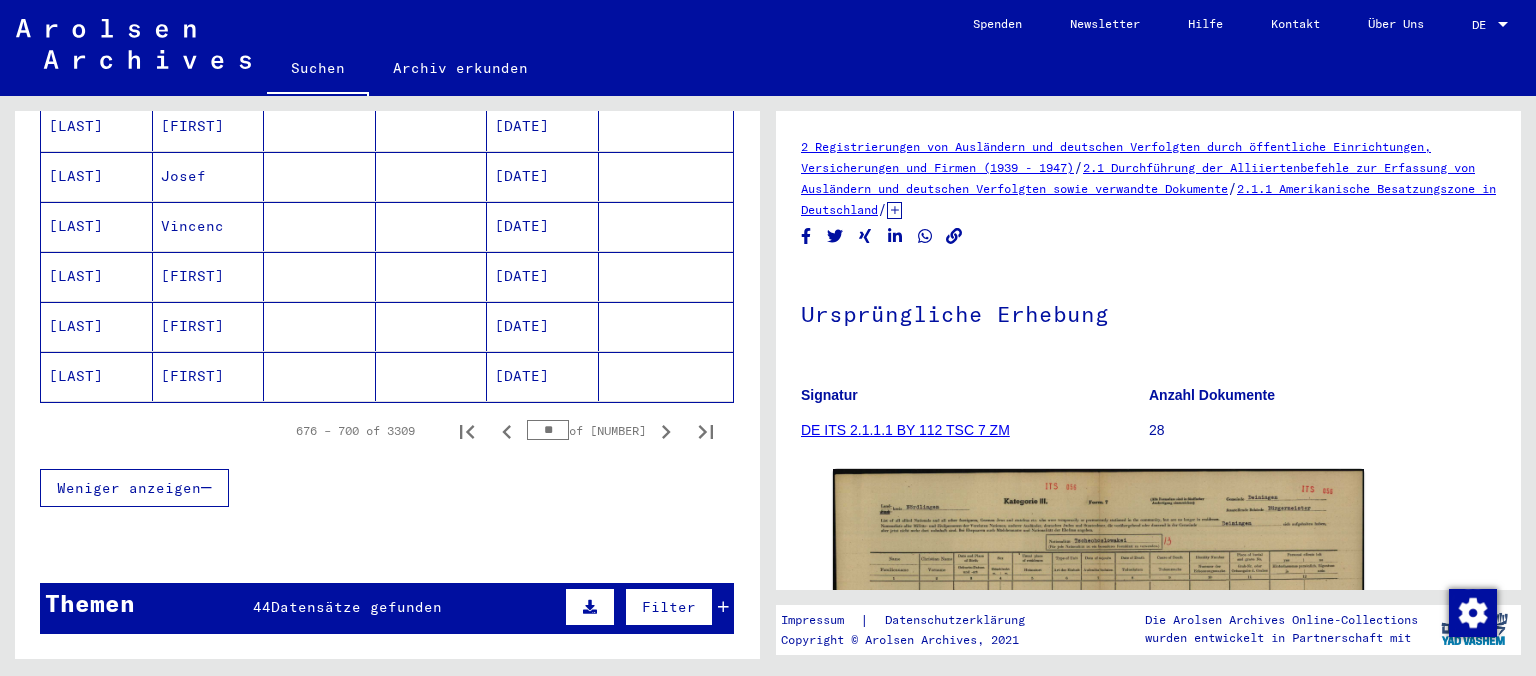 scroll, scrollTop: 1325, scrollLeft: 0, axis: vertical 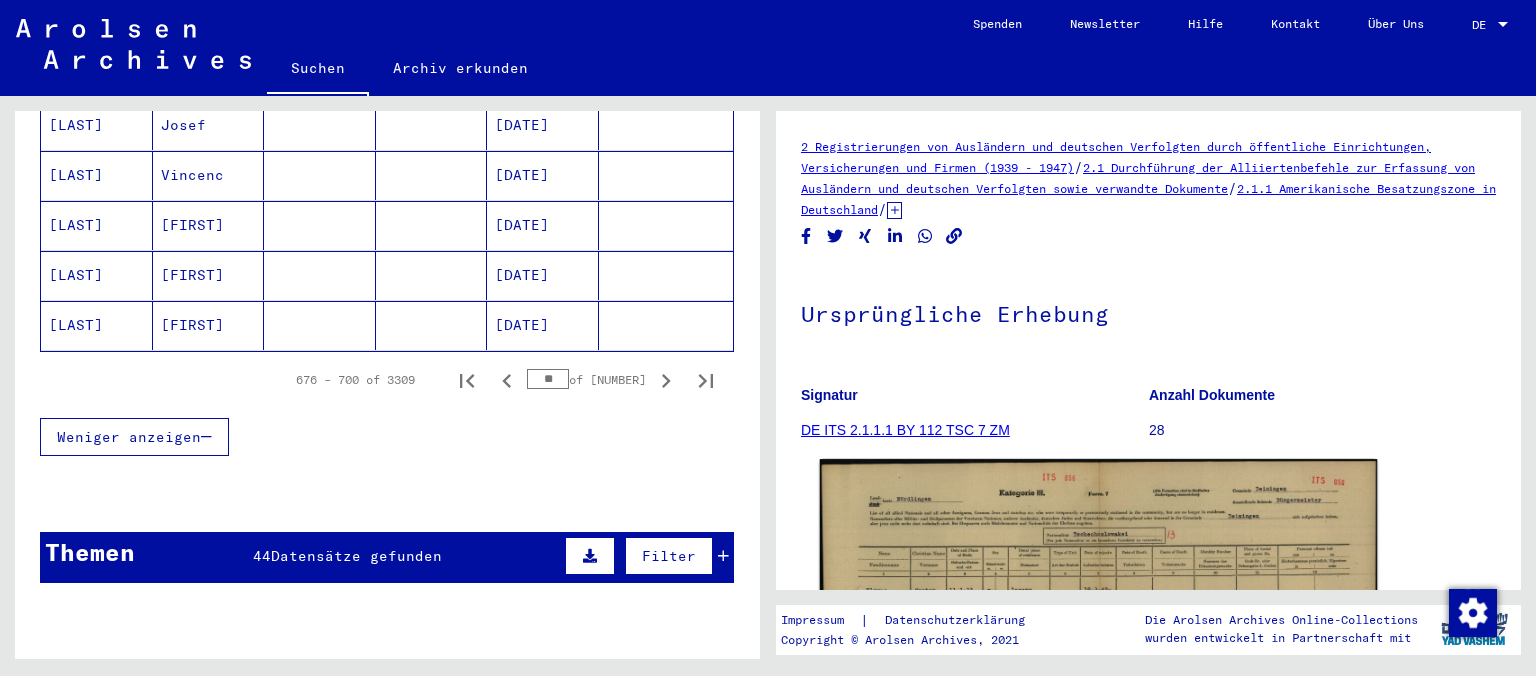 click 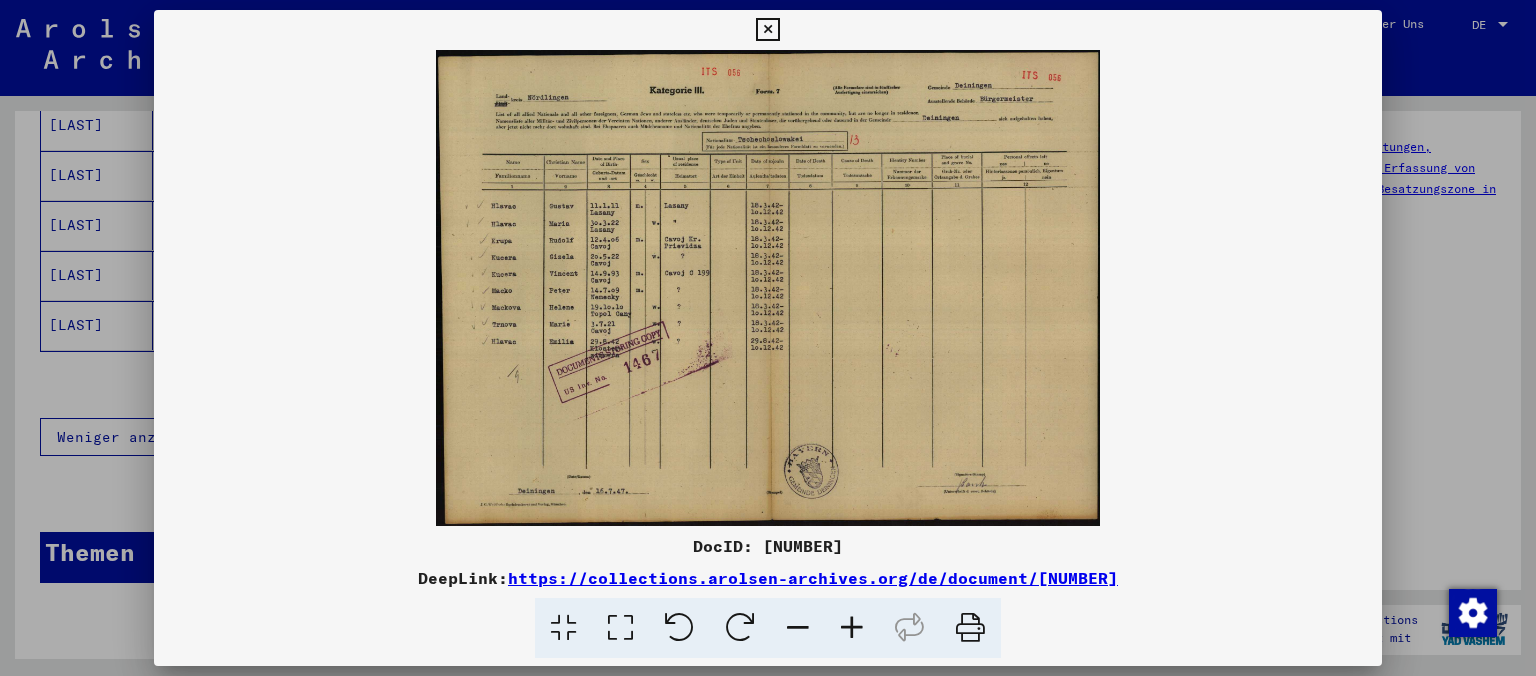 click at bounding box center [768, 288] 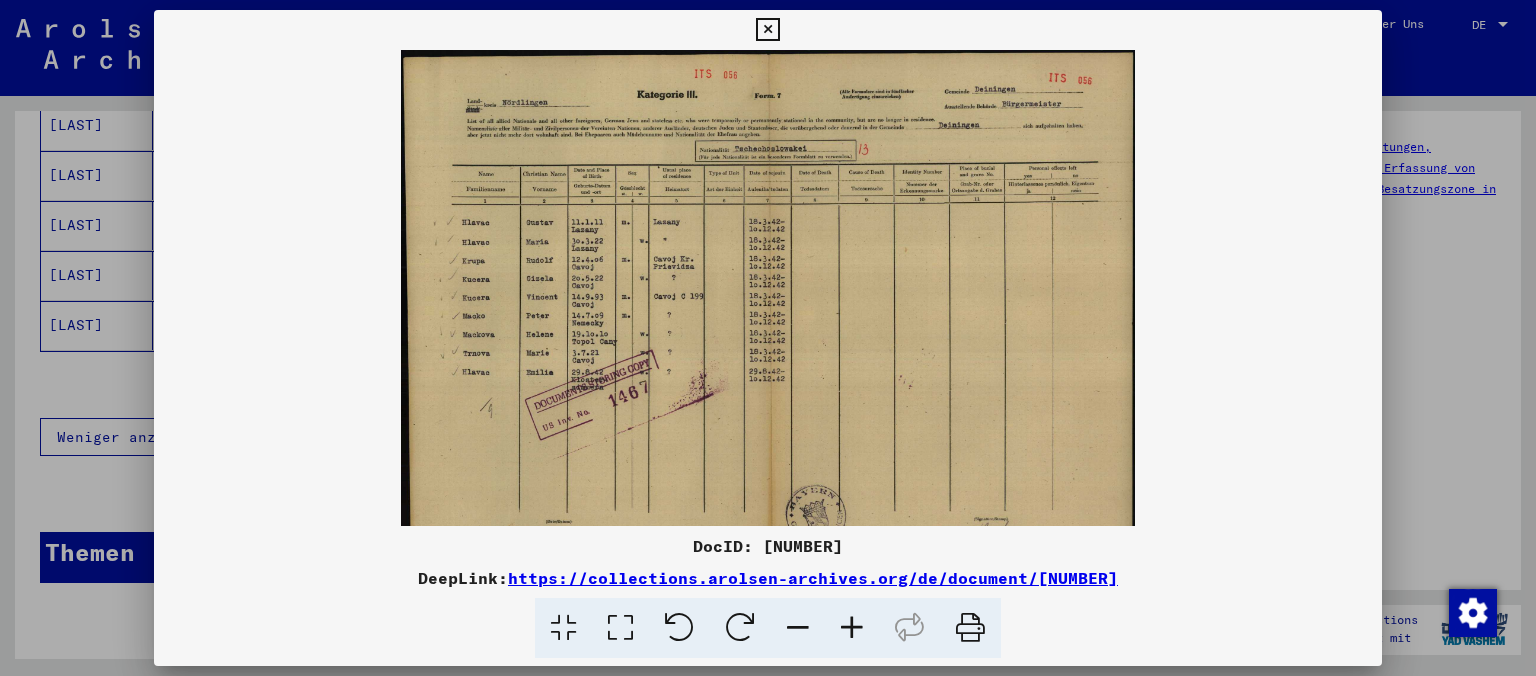 click at bounding box center [852, 628] 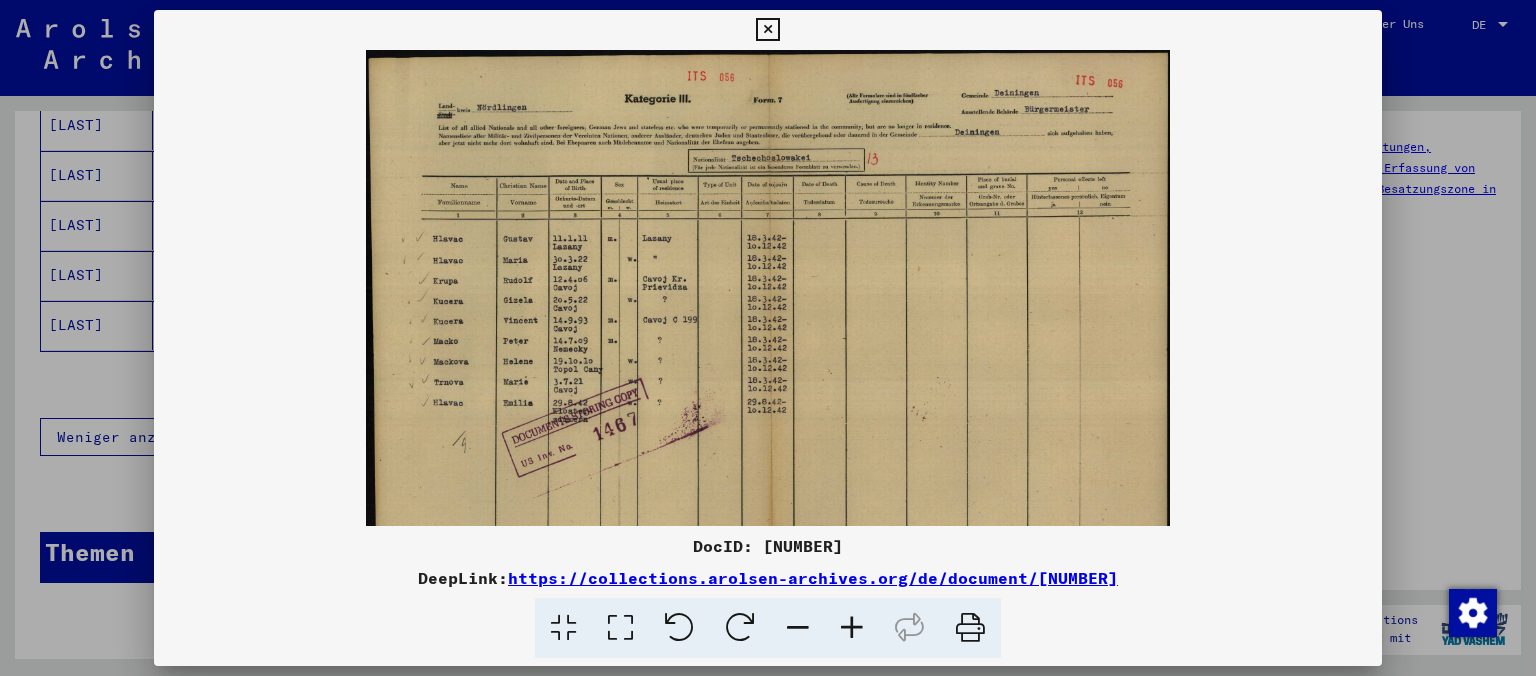 click at bounding box center [852, 628] 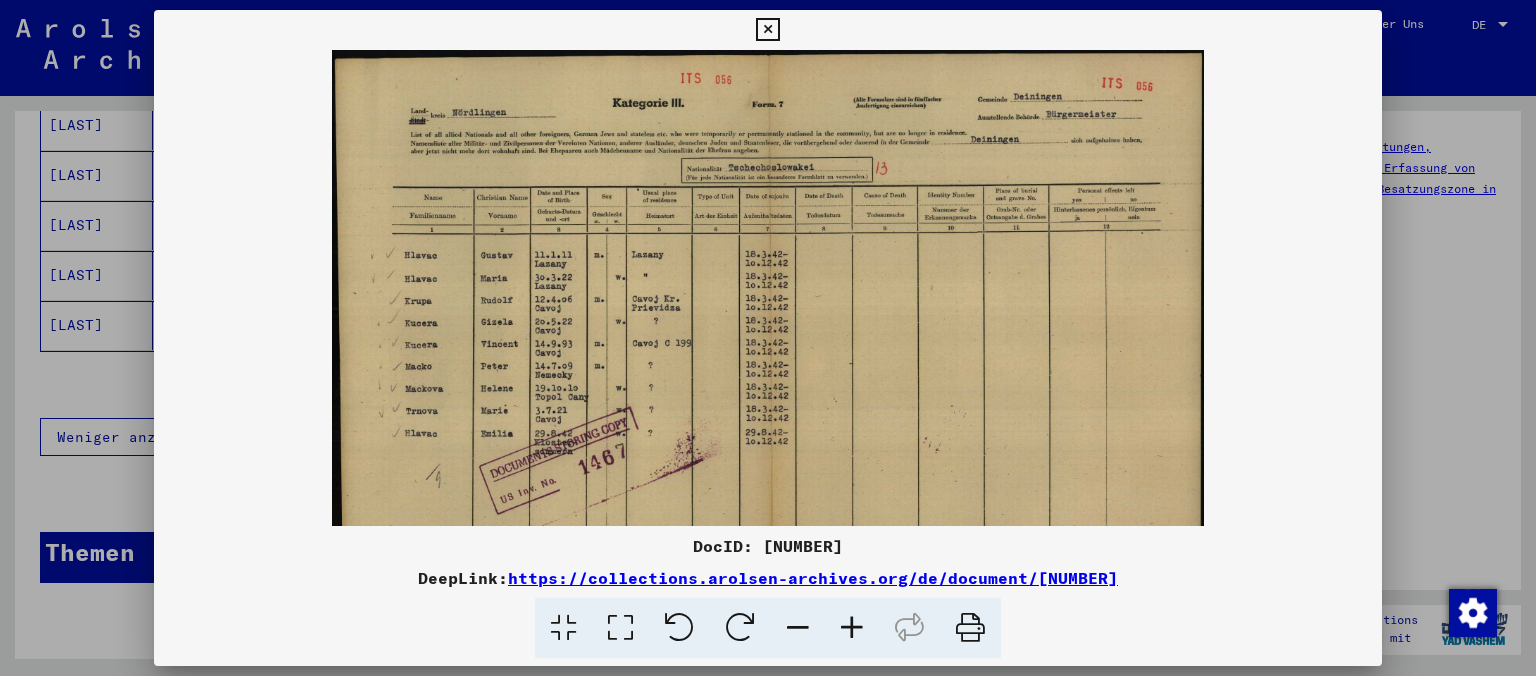 click at bounding box center [852, 628] 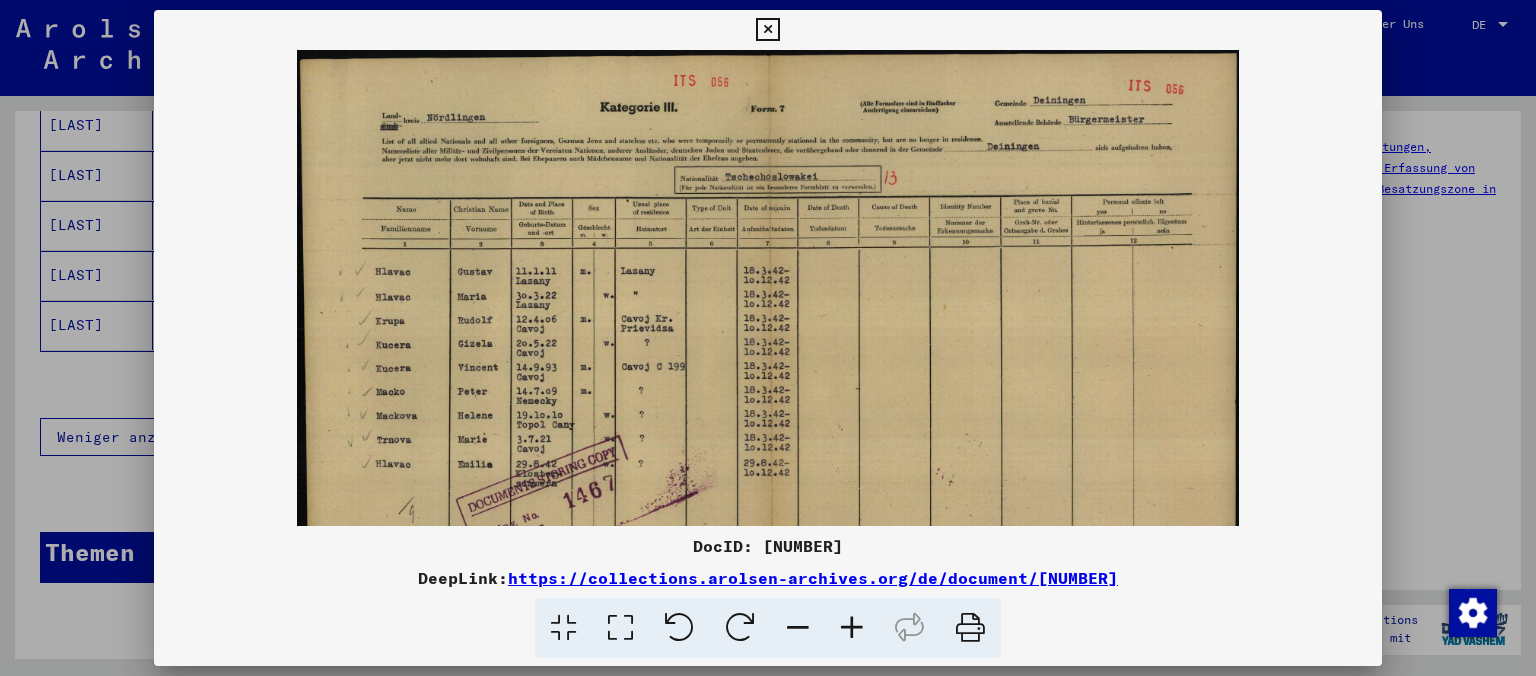 click at bounding box center (852, 628) 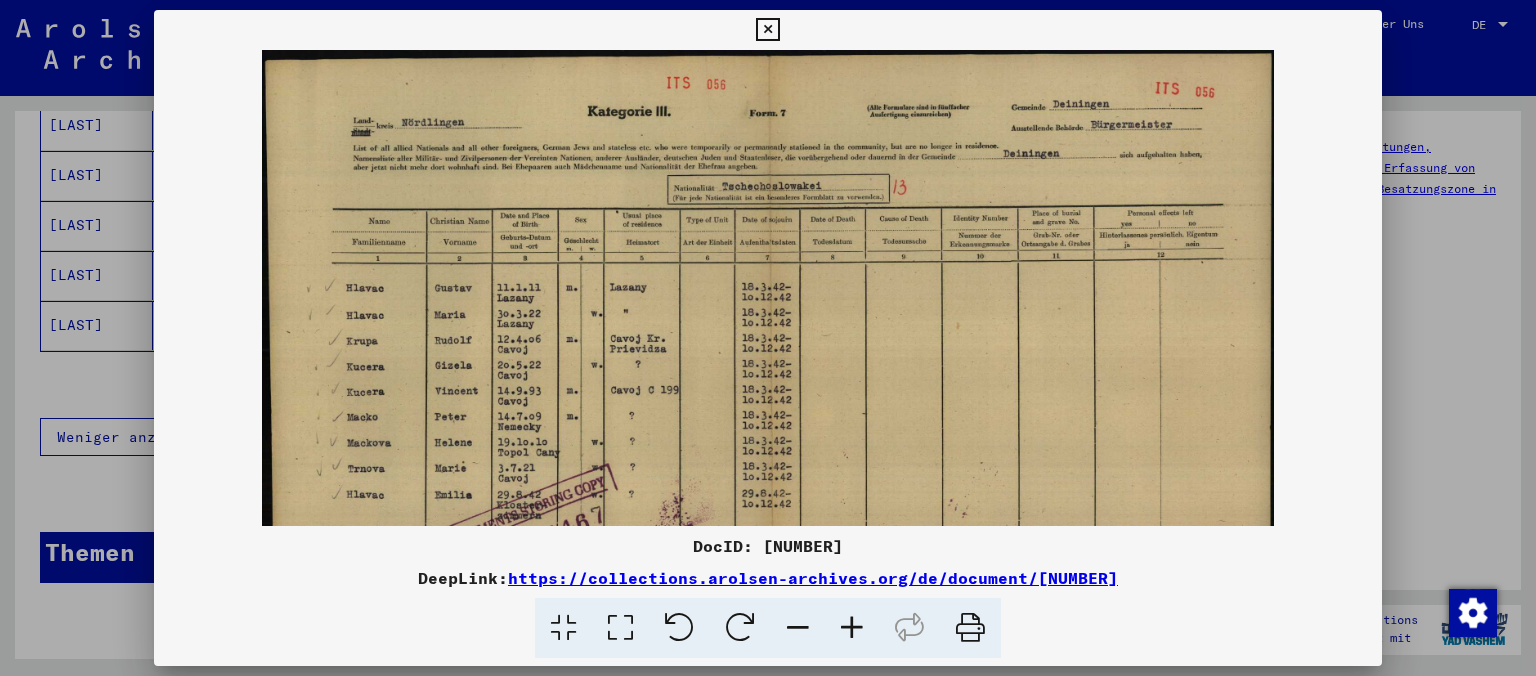 click at bounding box center [852, 628] 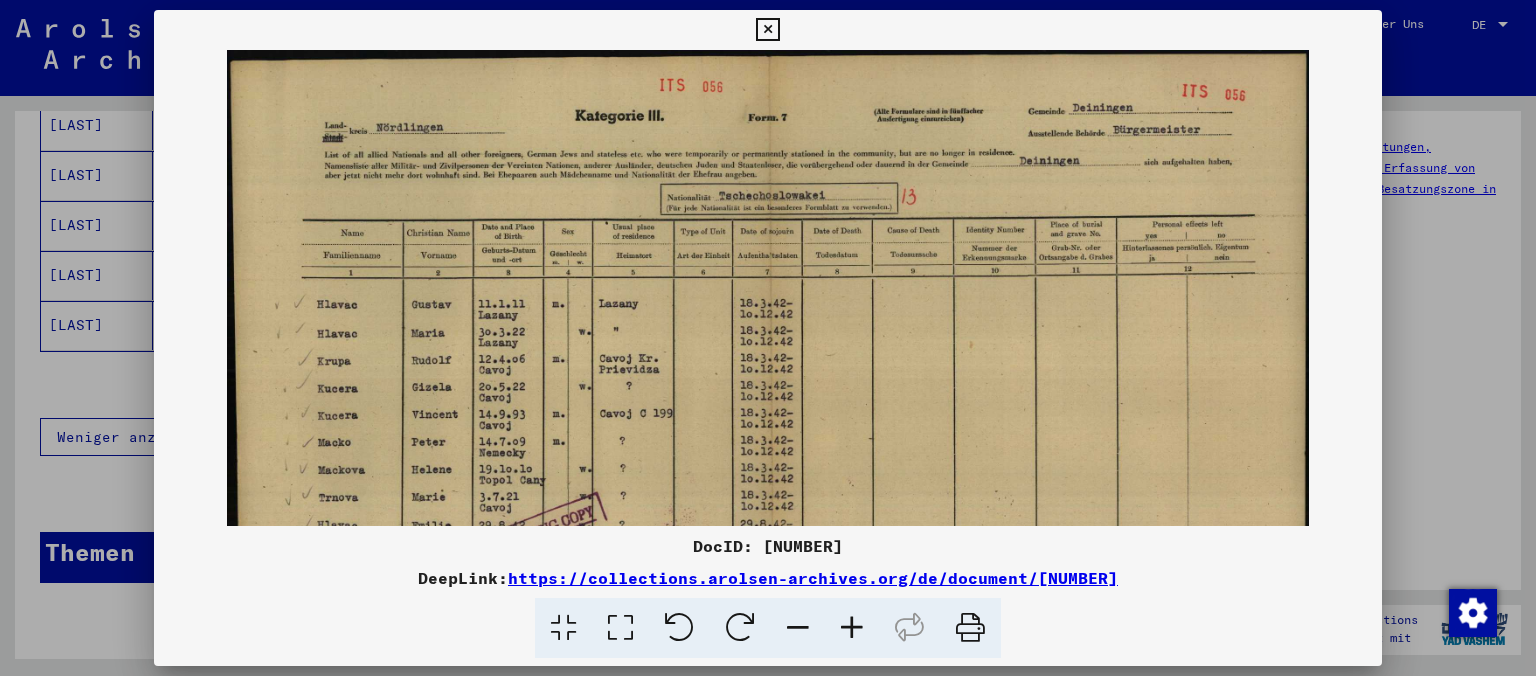 click at bounding box center [852, 628] 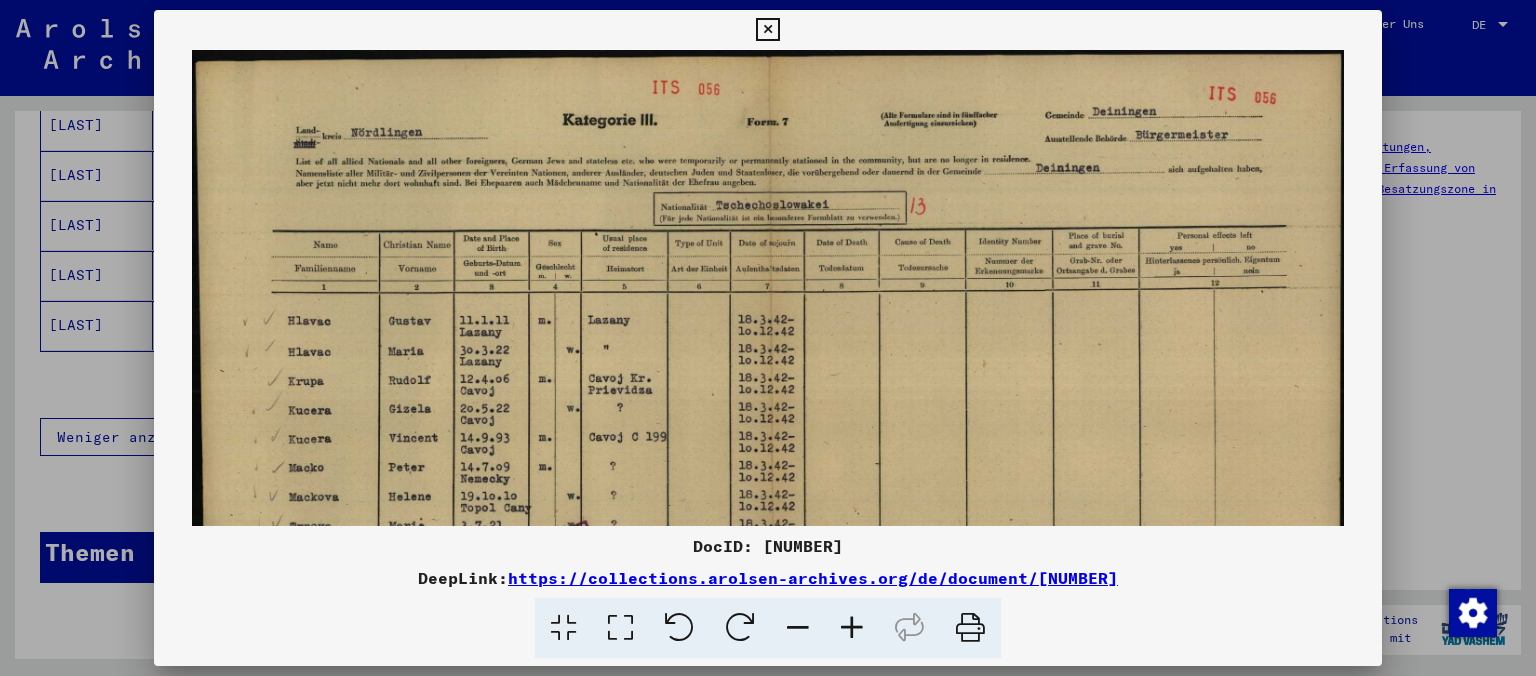 drag, startPoint x: 1372, startPoint y: 21, endPoint x: 1370, endPoint y: 35, distance: 14.142136 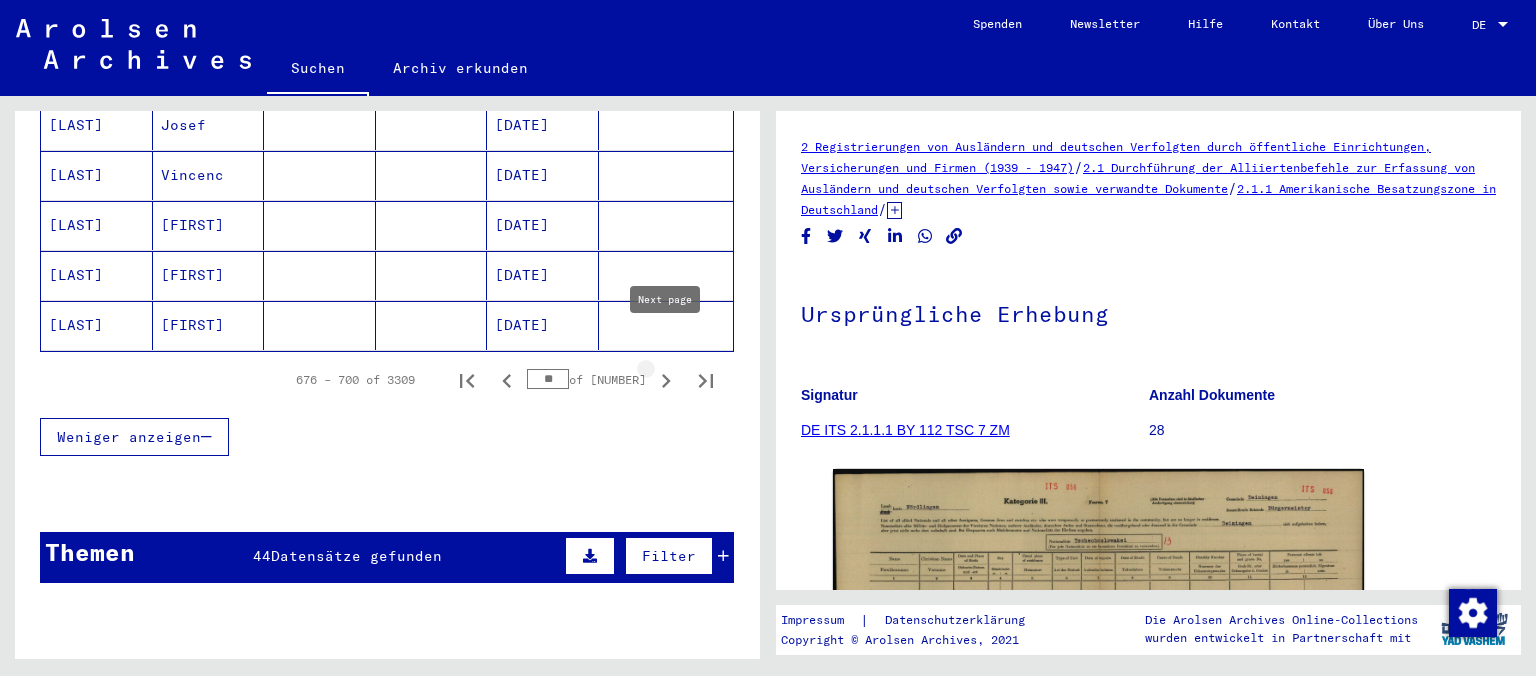 click 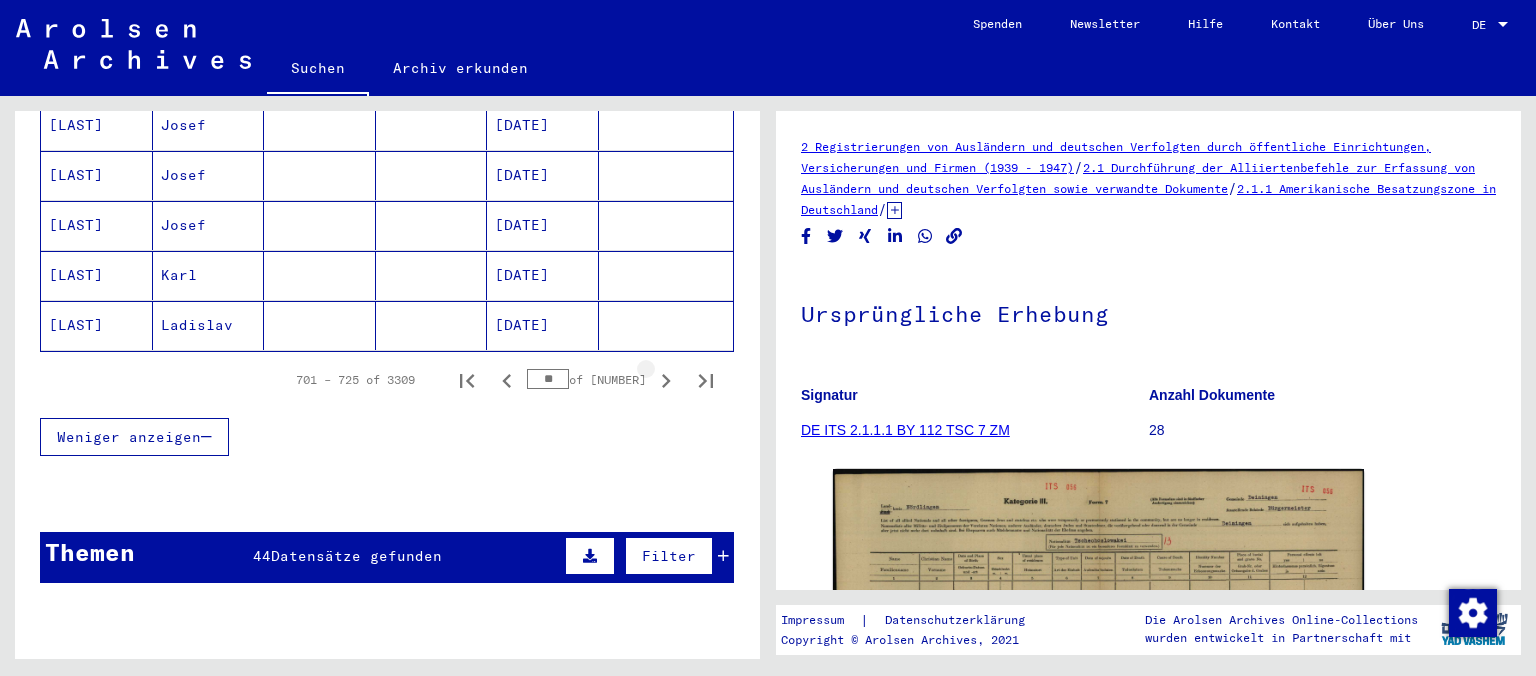click 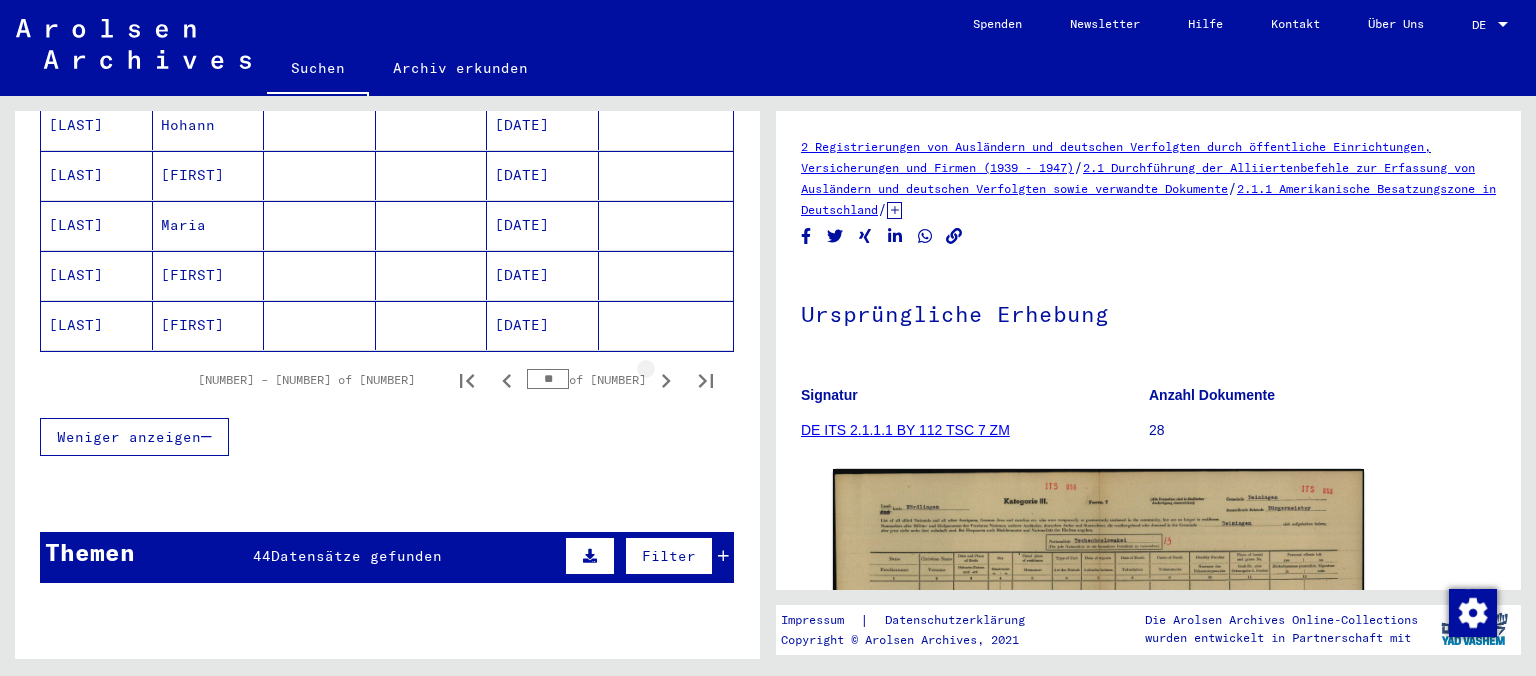 click 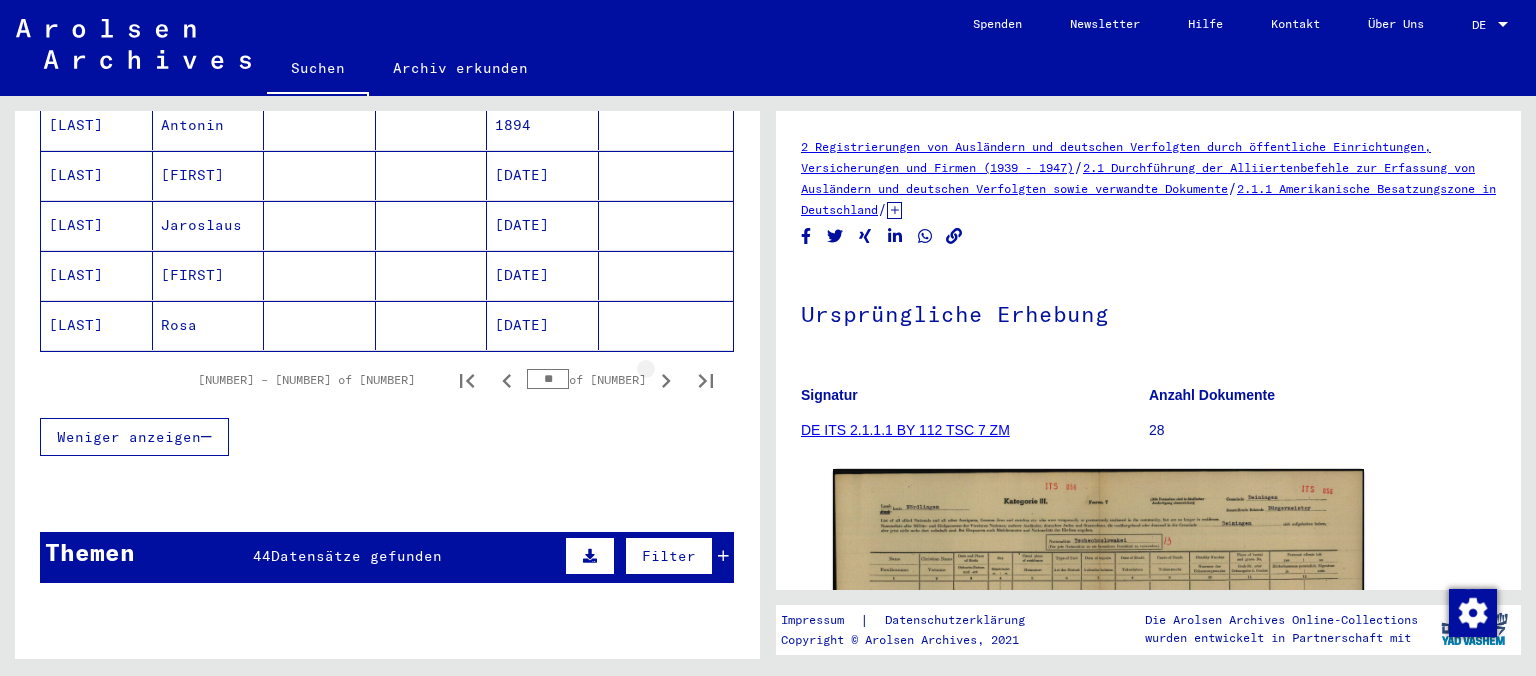 click 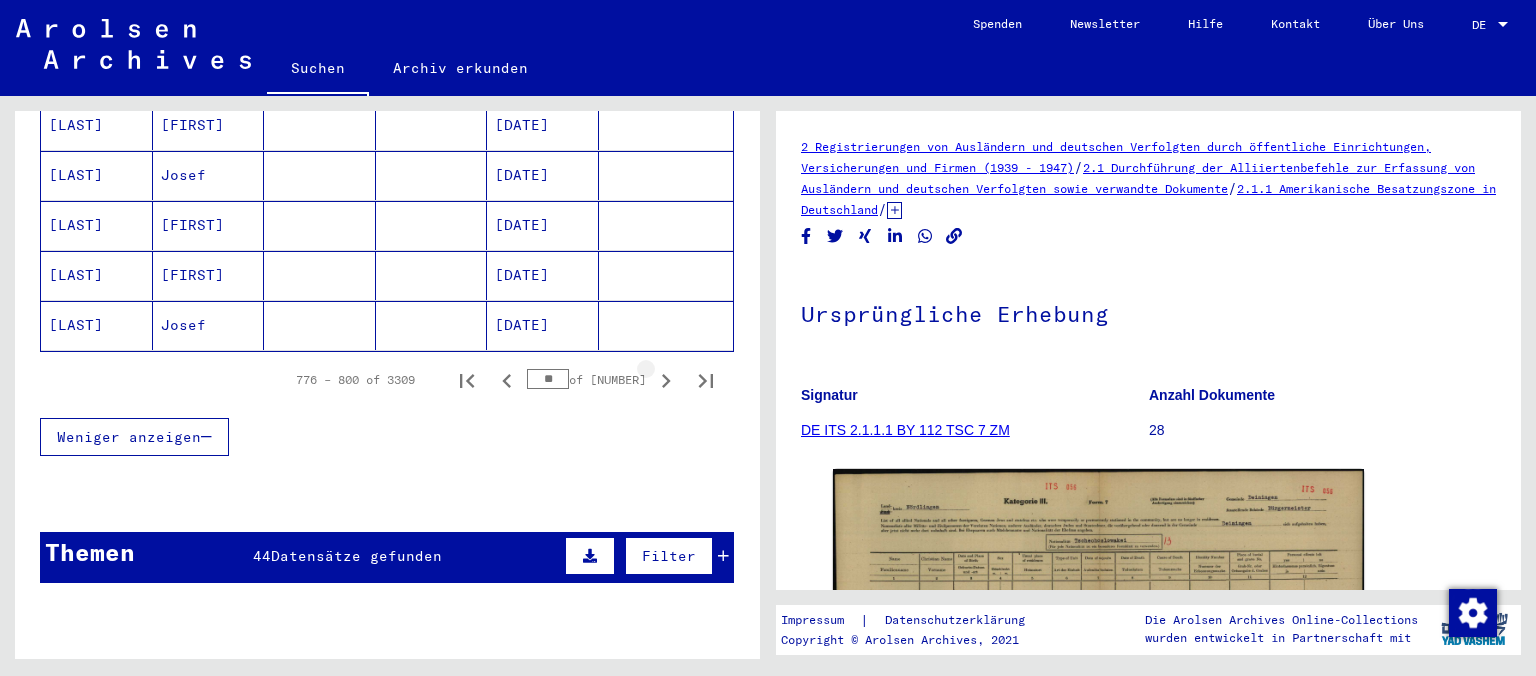 click 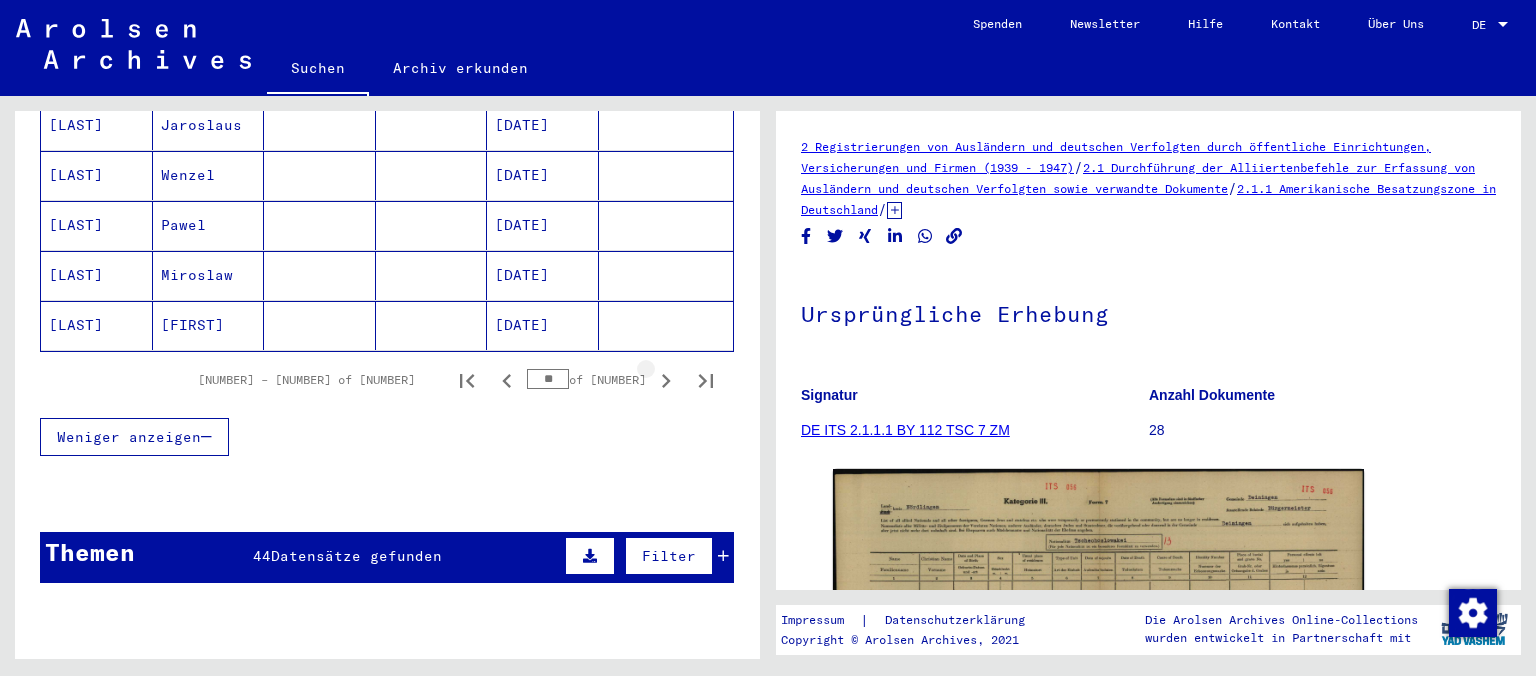 click 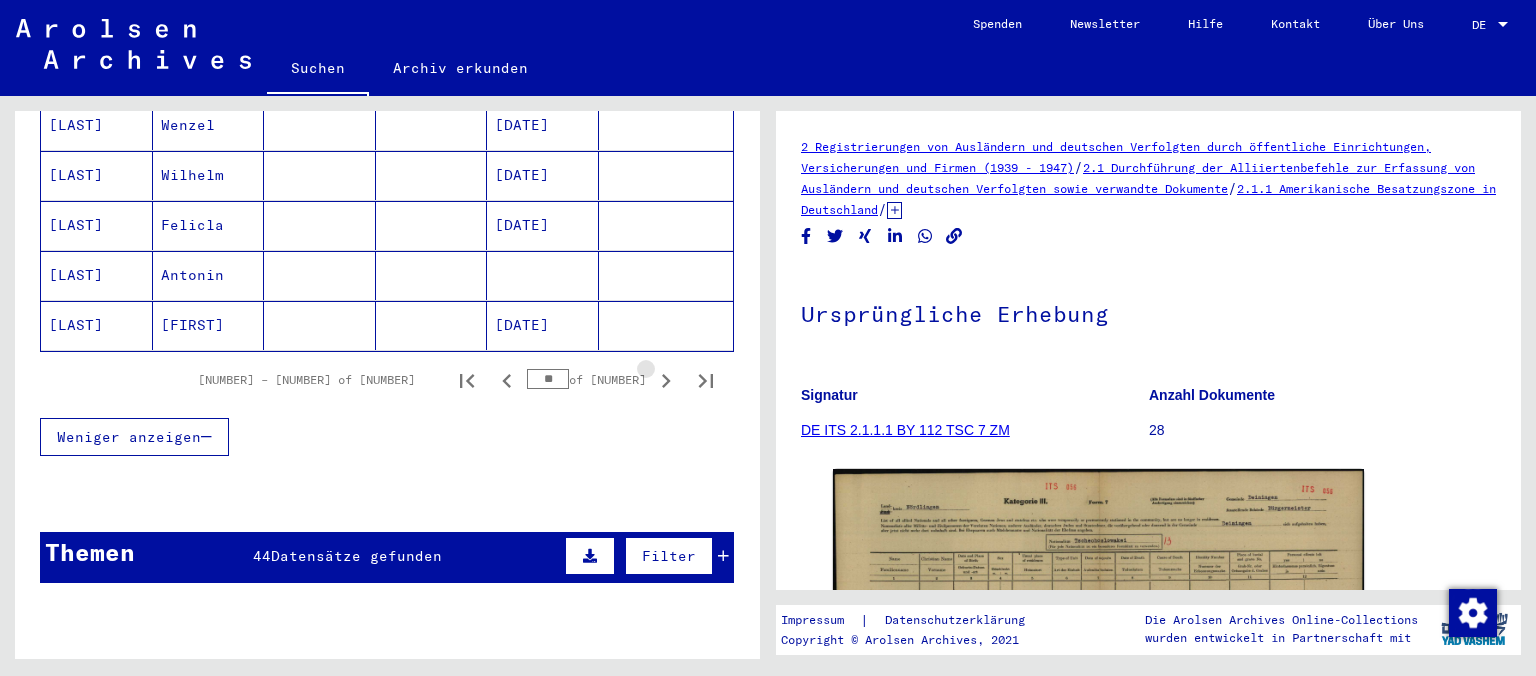 click 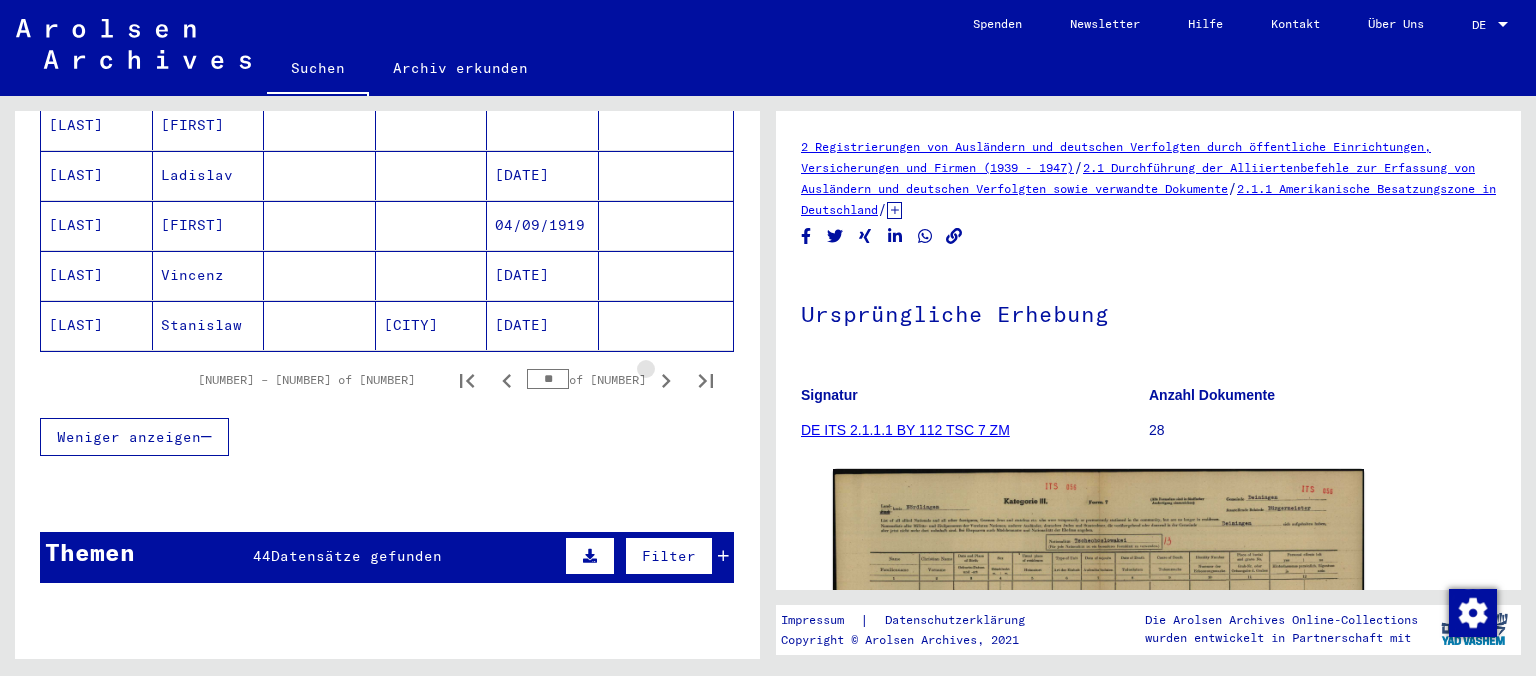 click 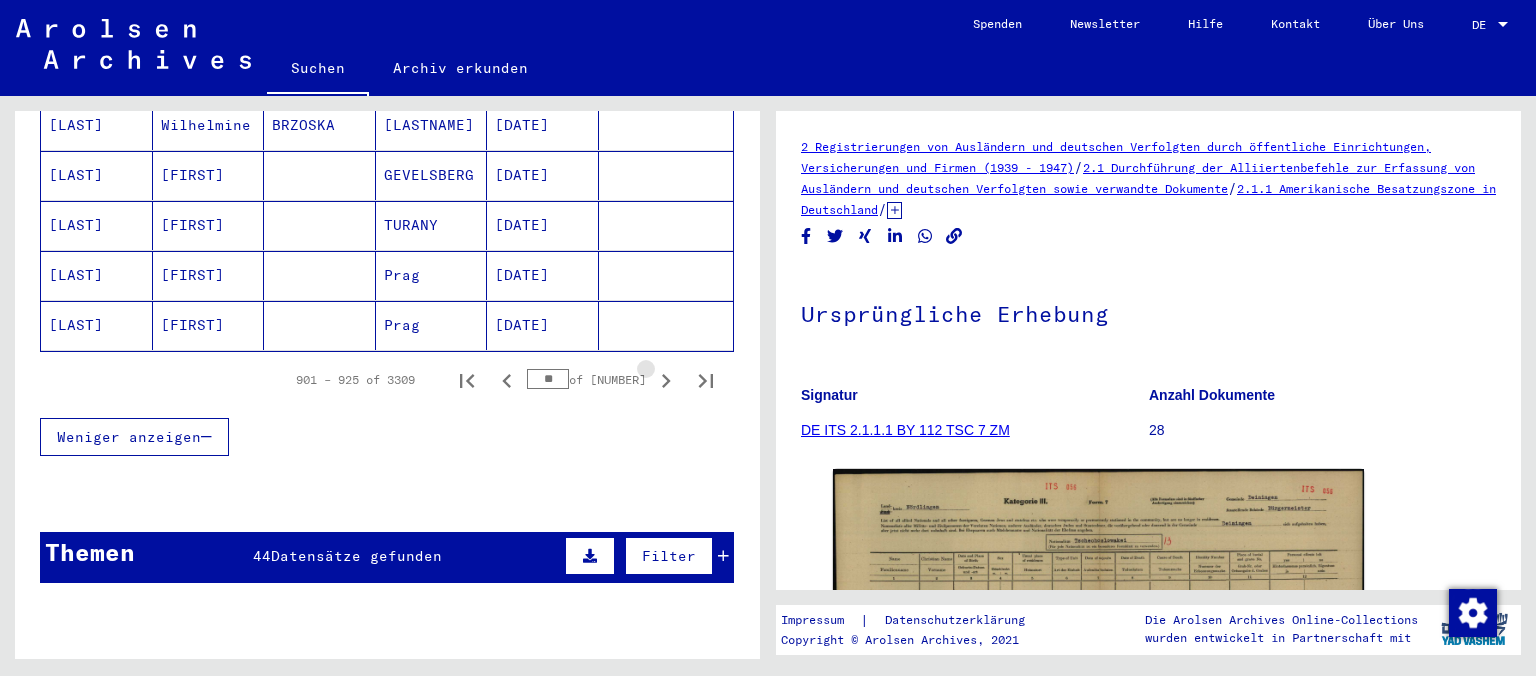 click 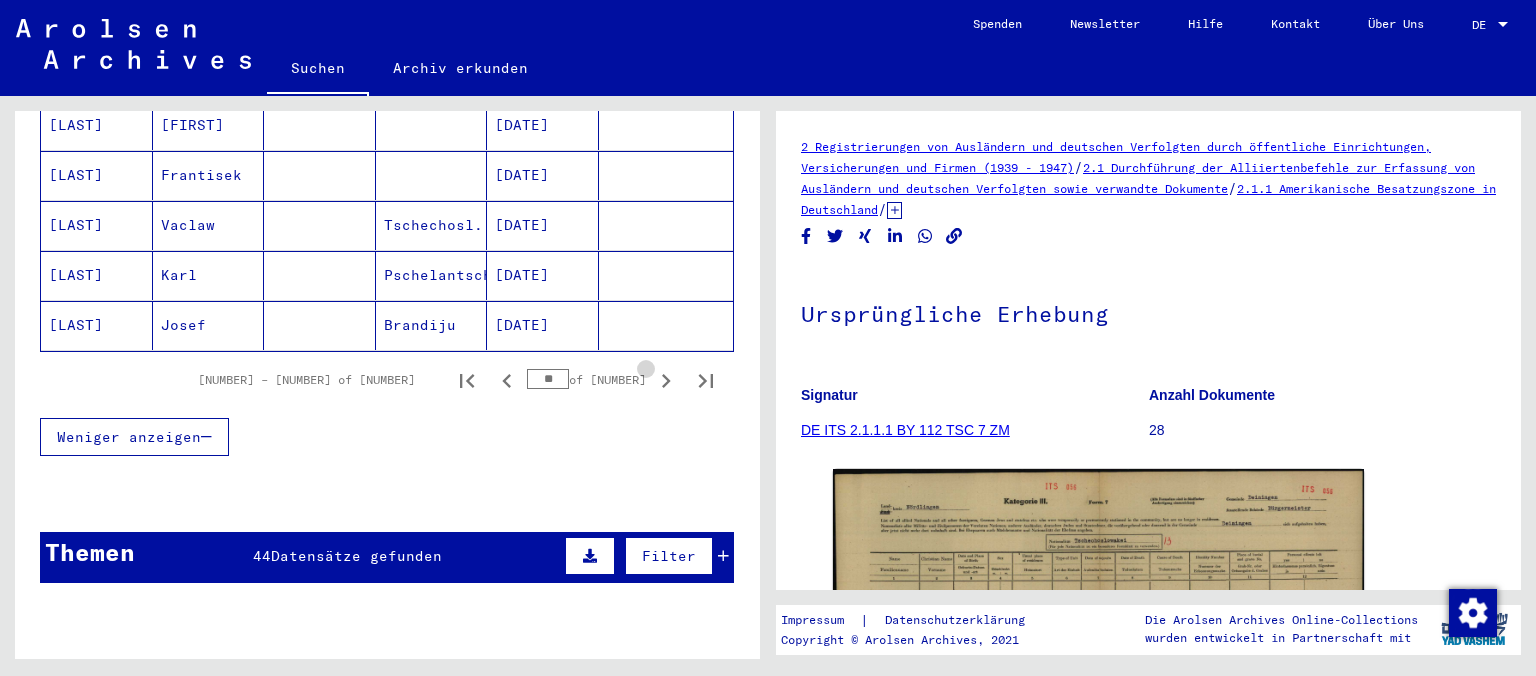 click 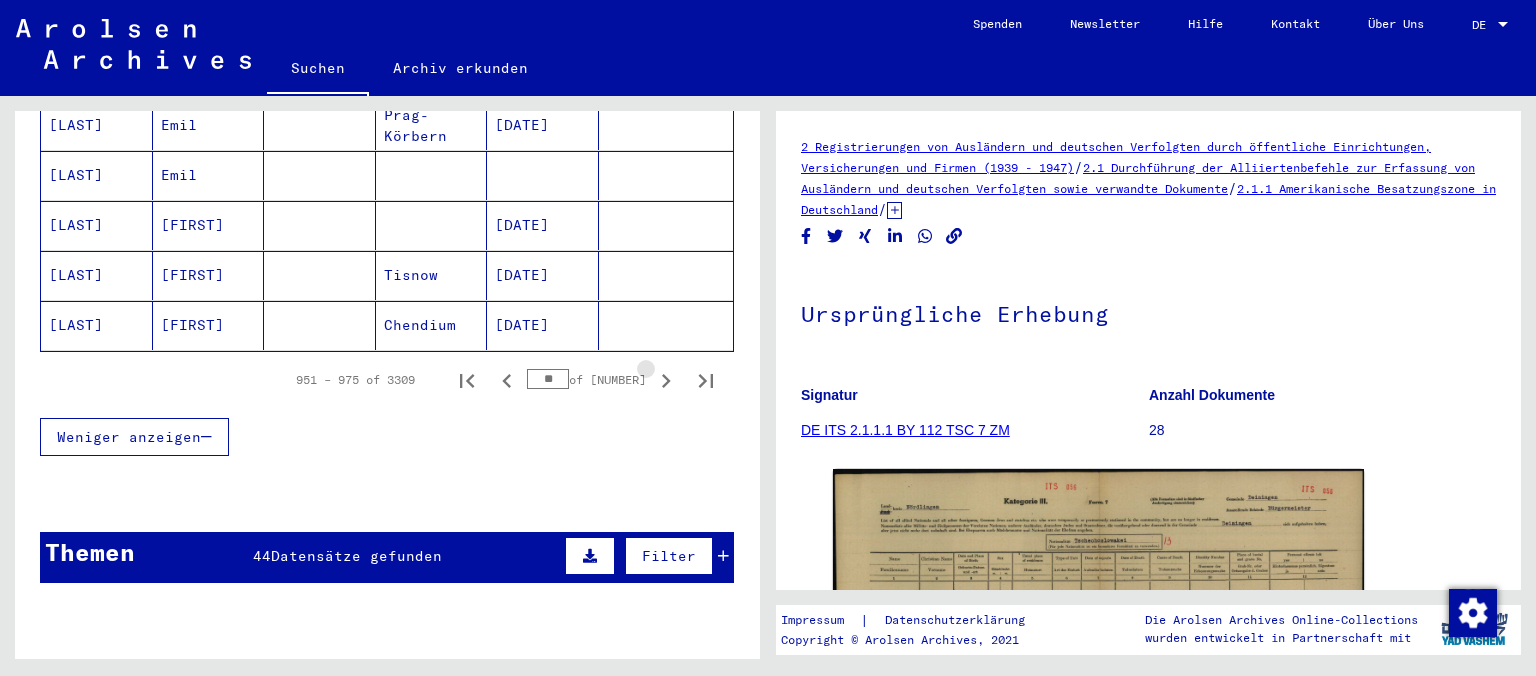 click 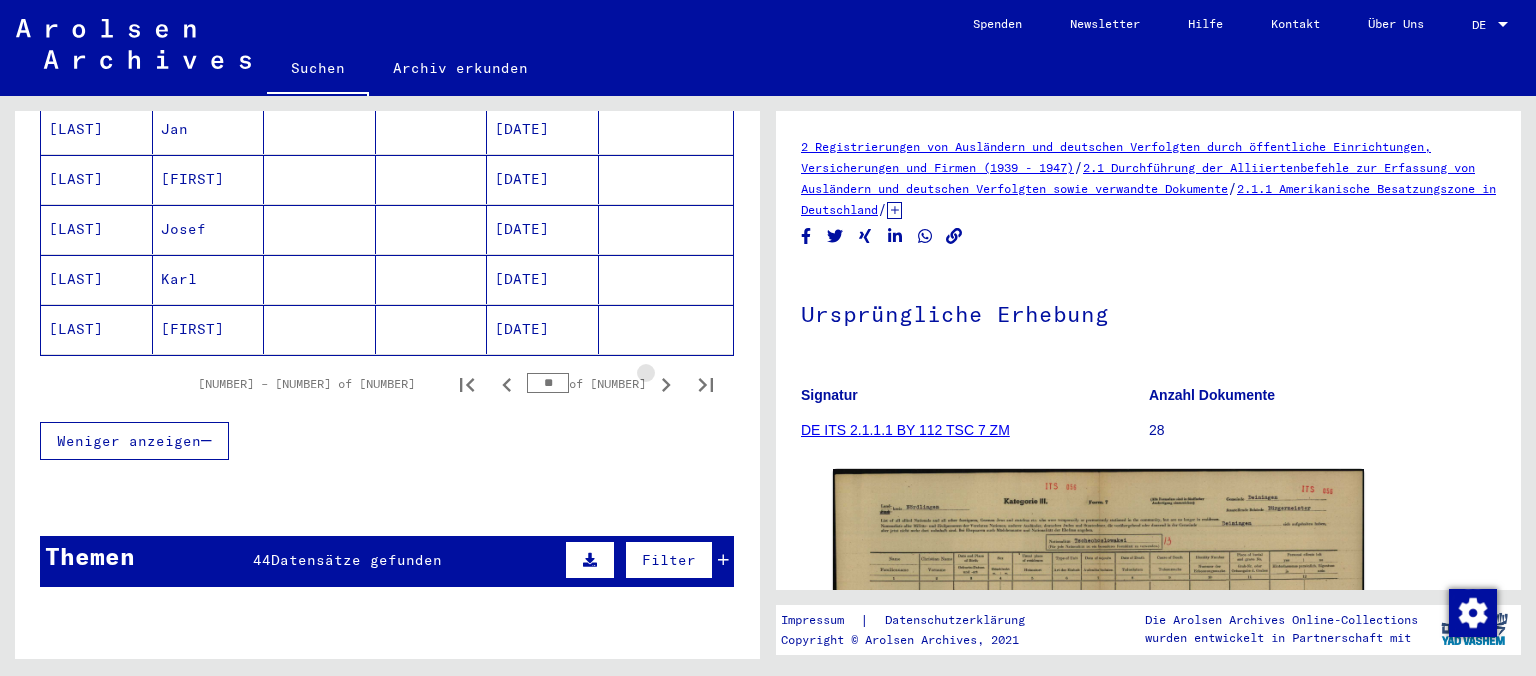 scroll, scrollTop: 1329, scrollLeft: 0, axis: vertical 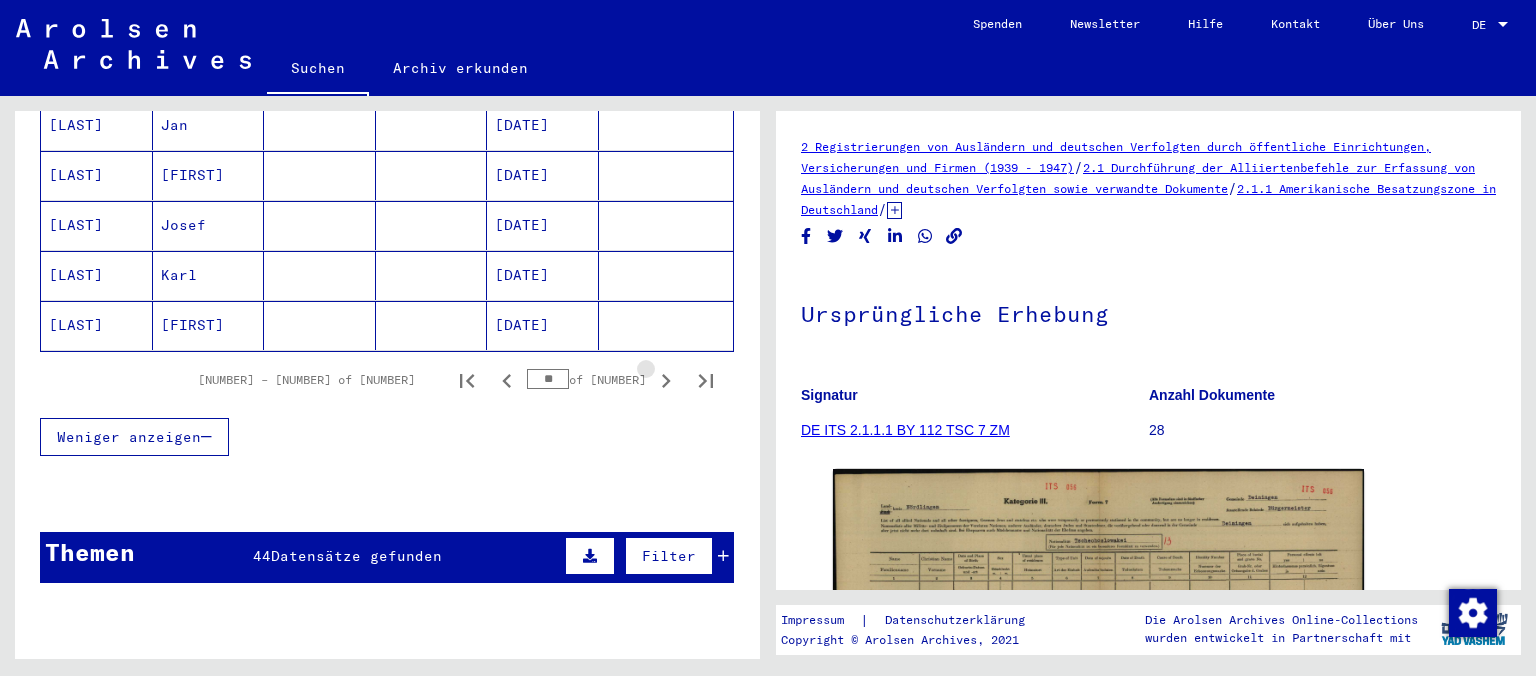 click 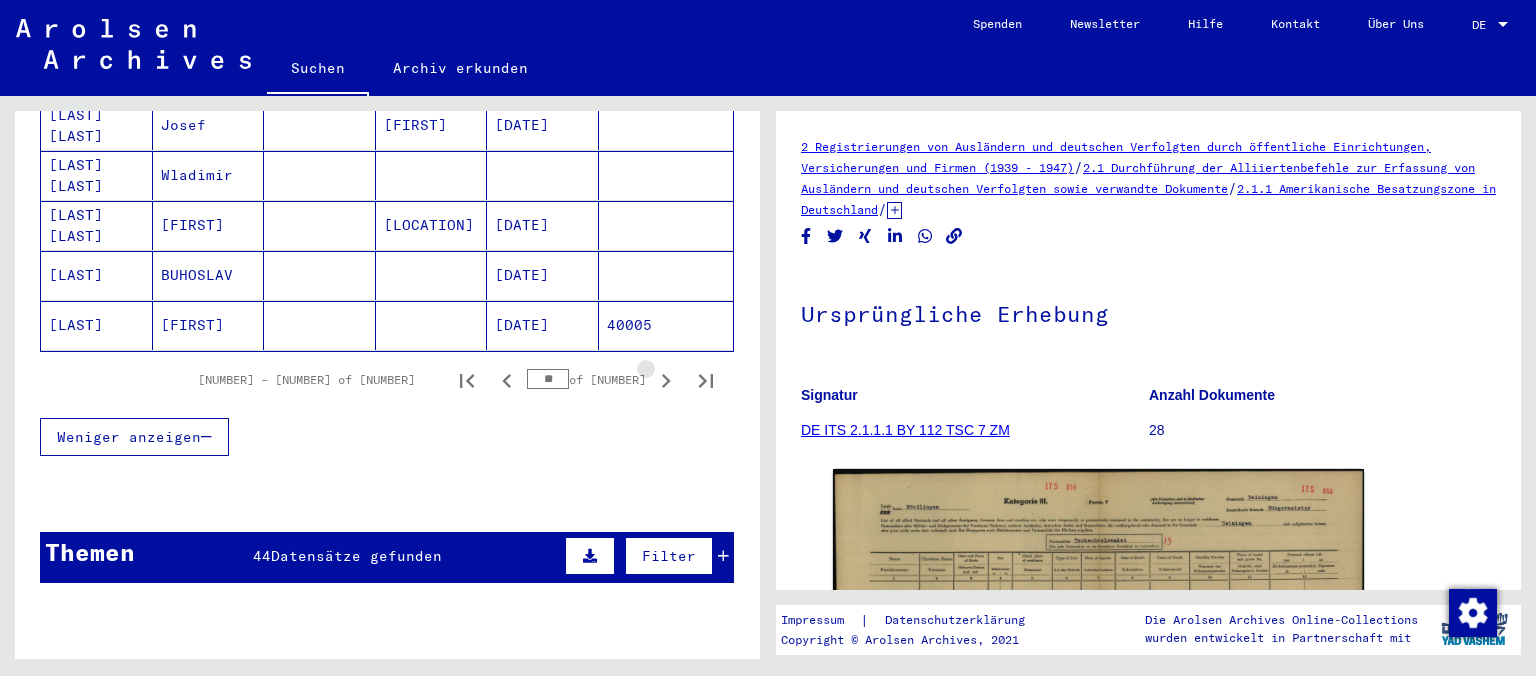 click 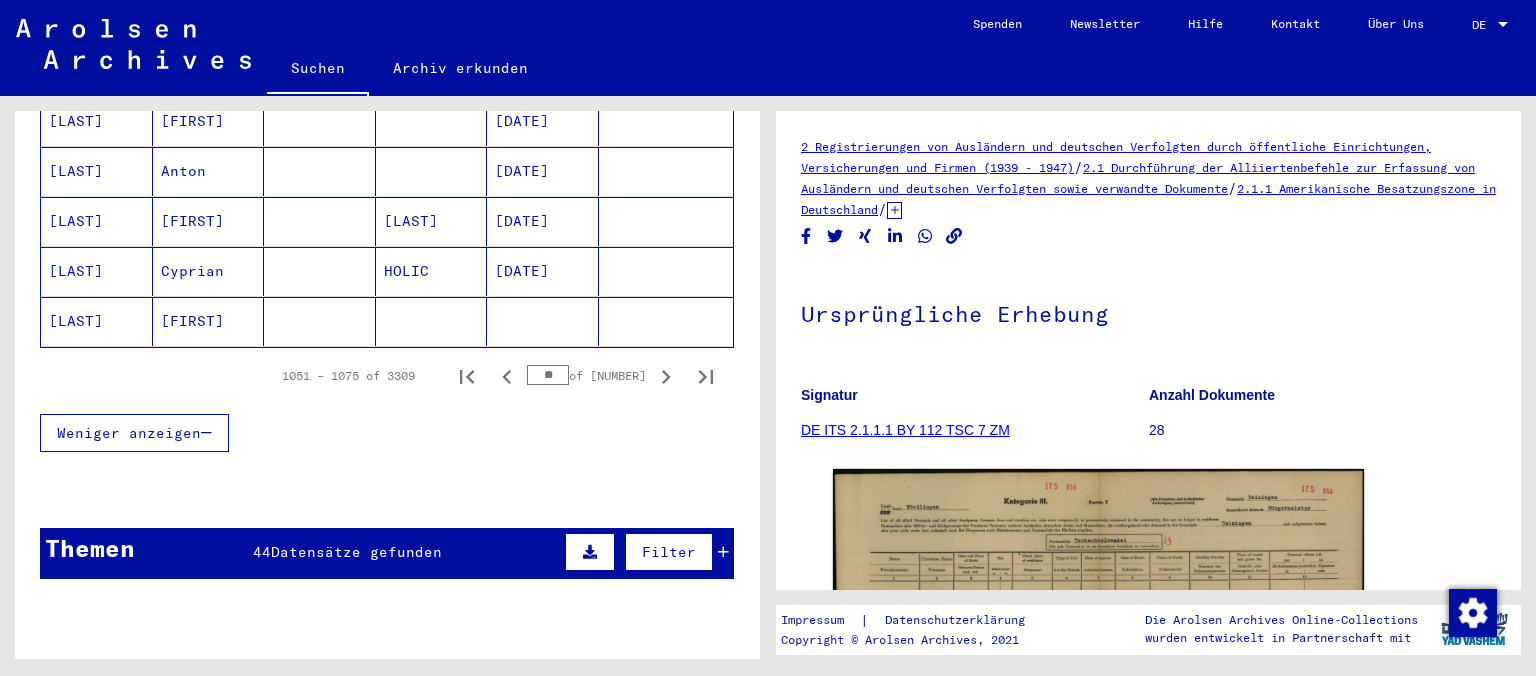 click 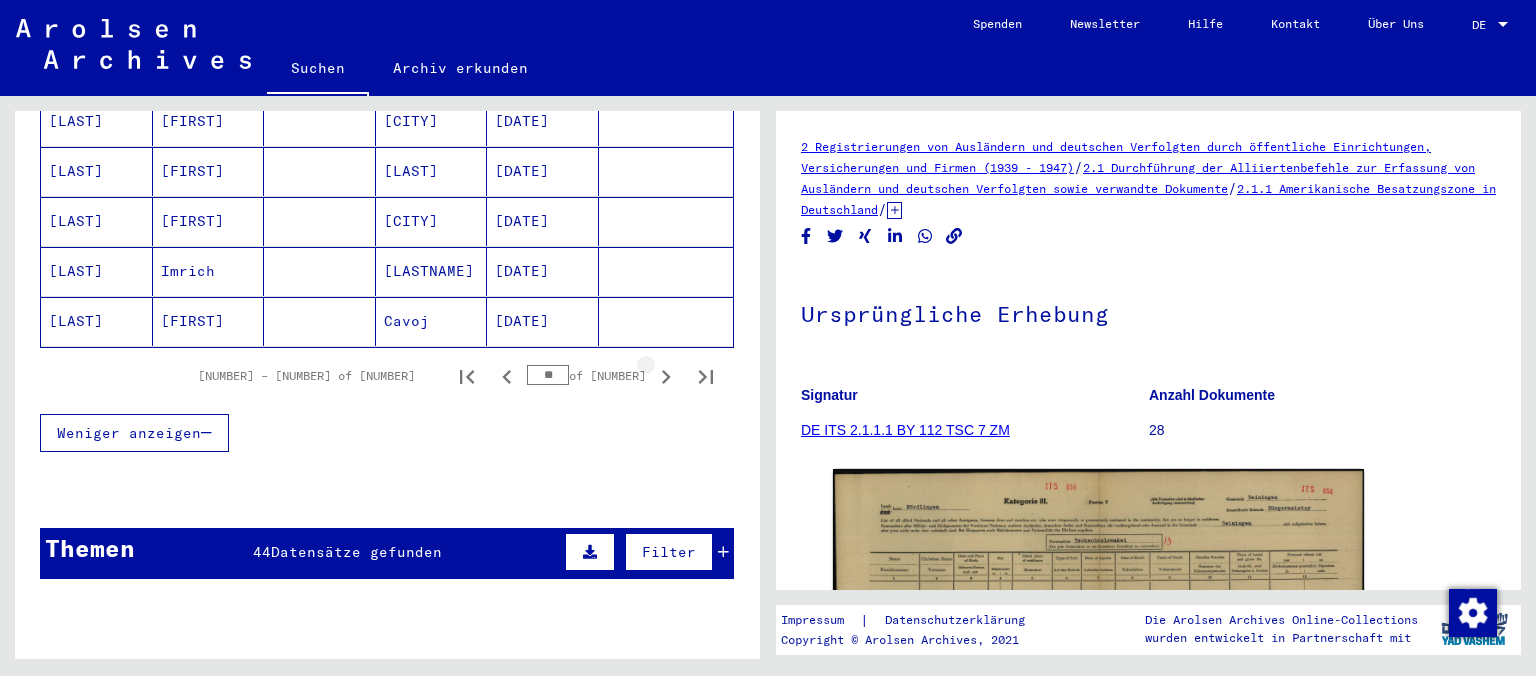 scroll, scrollTop: 1325, scrollLeft: 0, axis: vertical 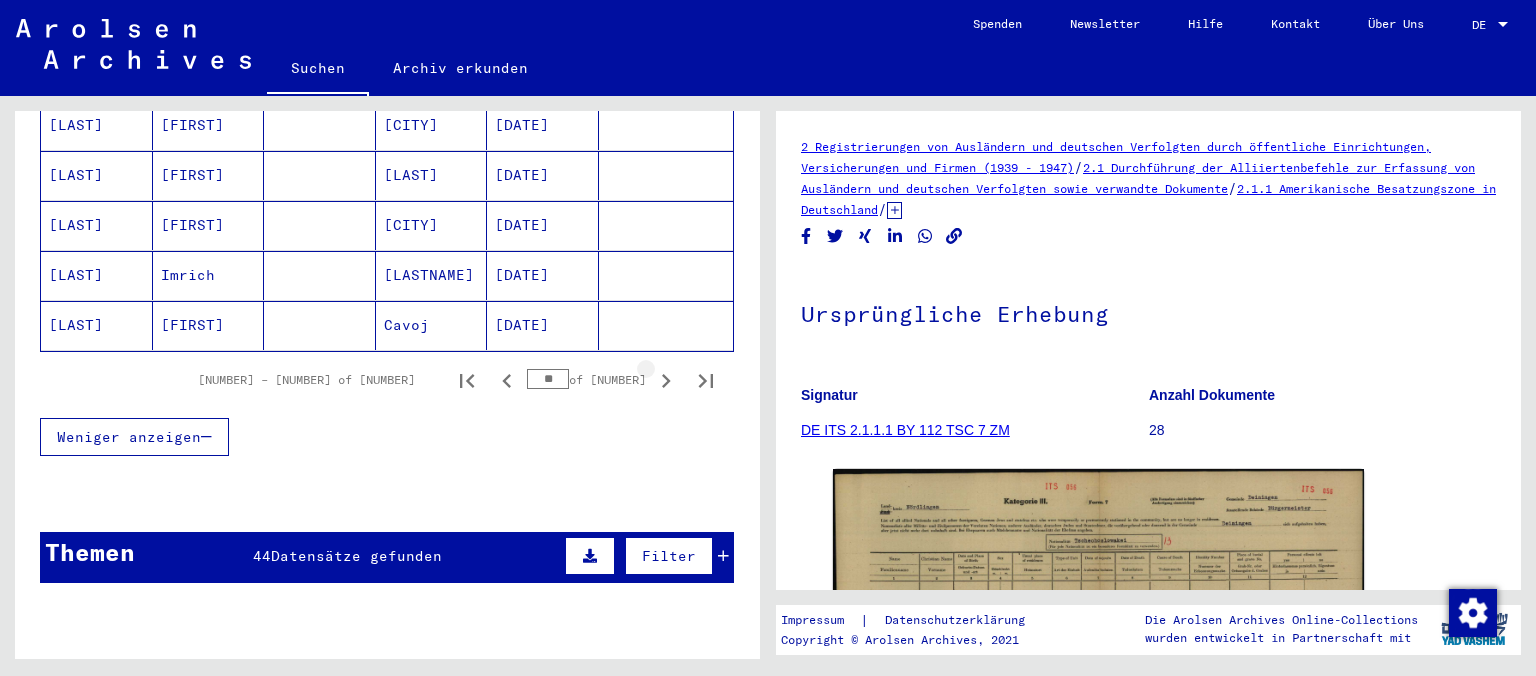 click 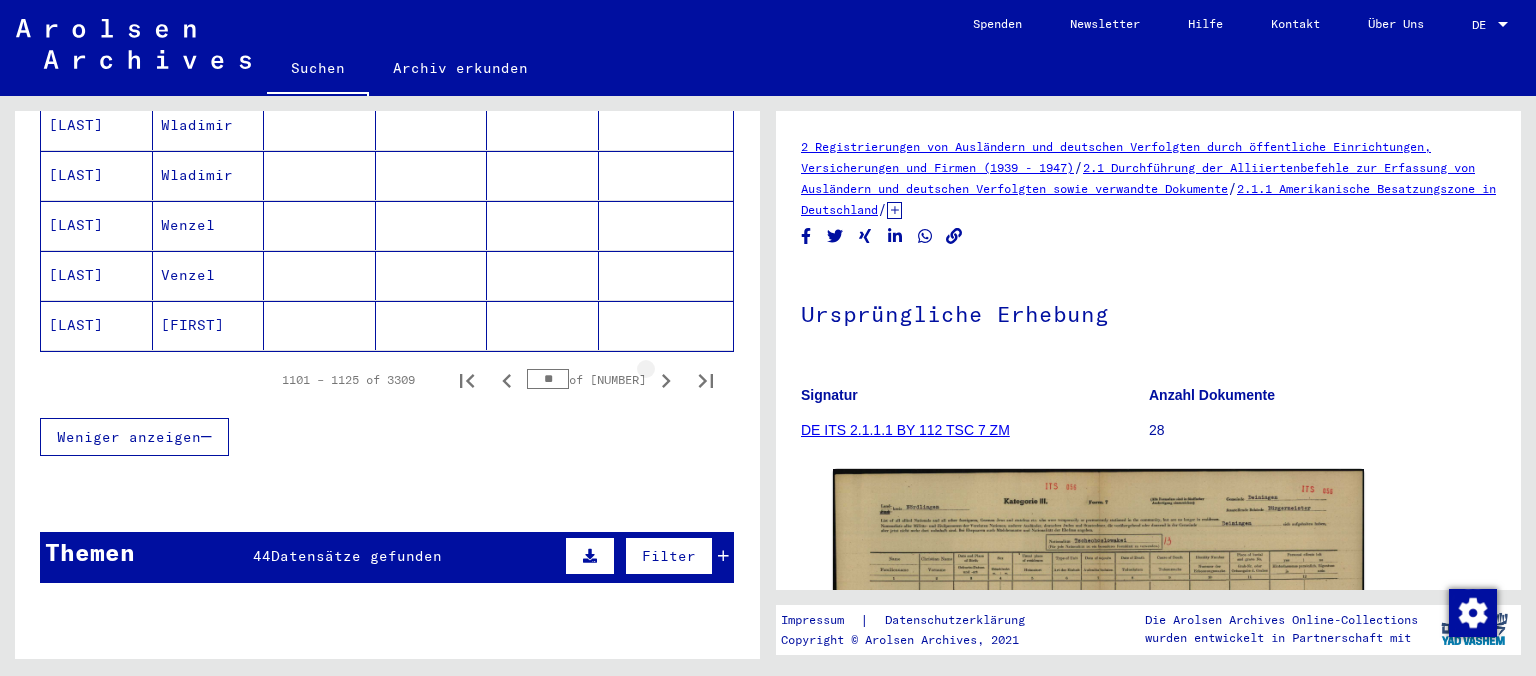 click 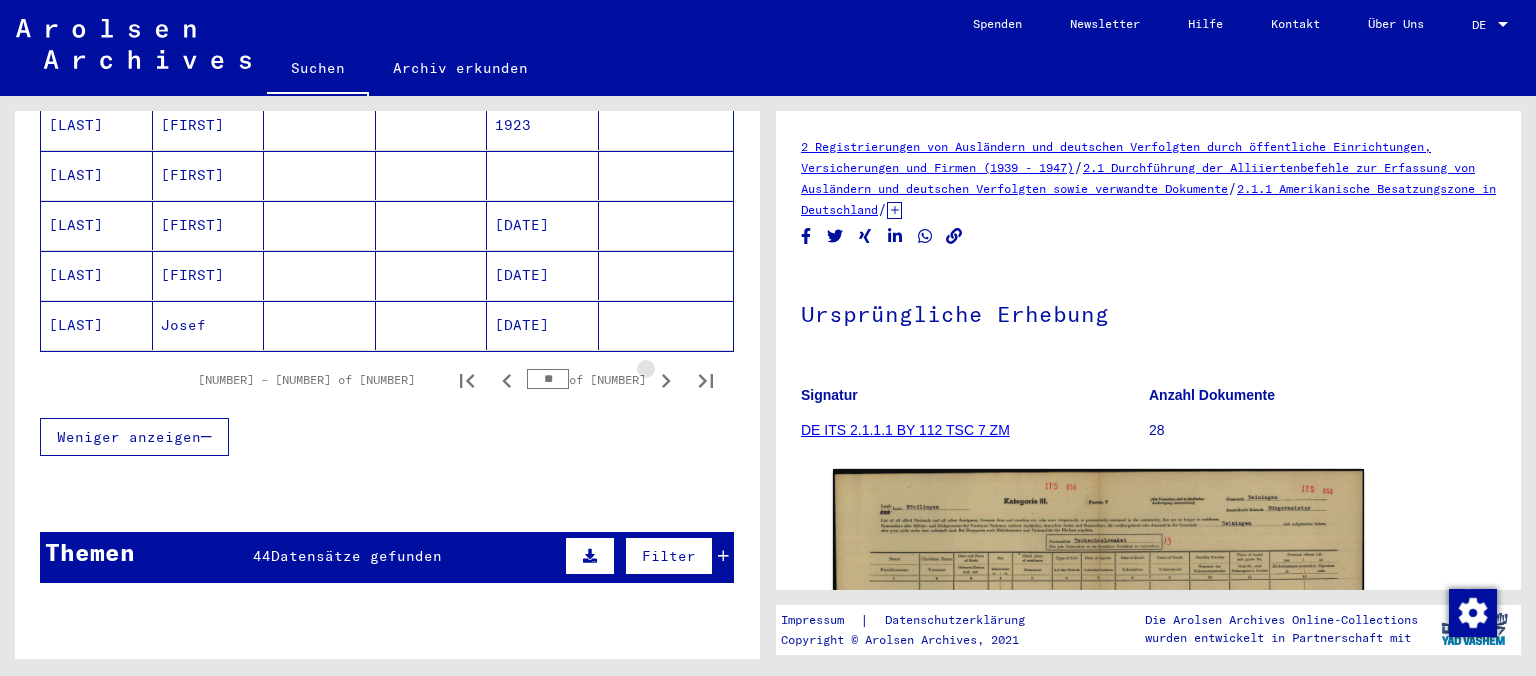click 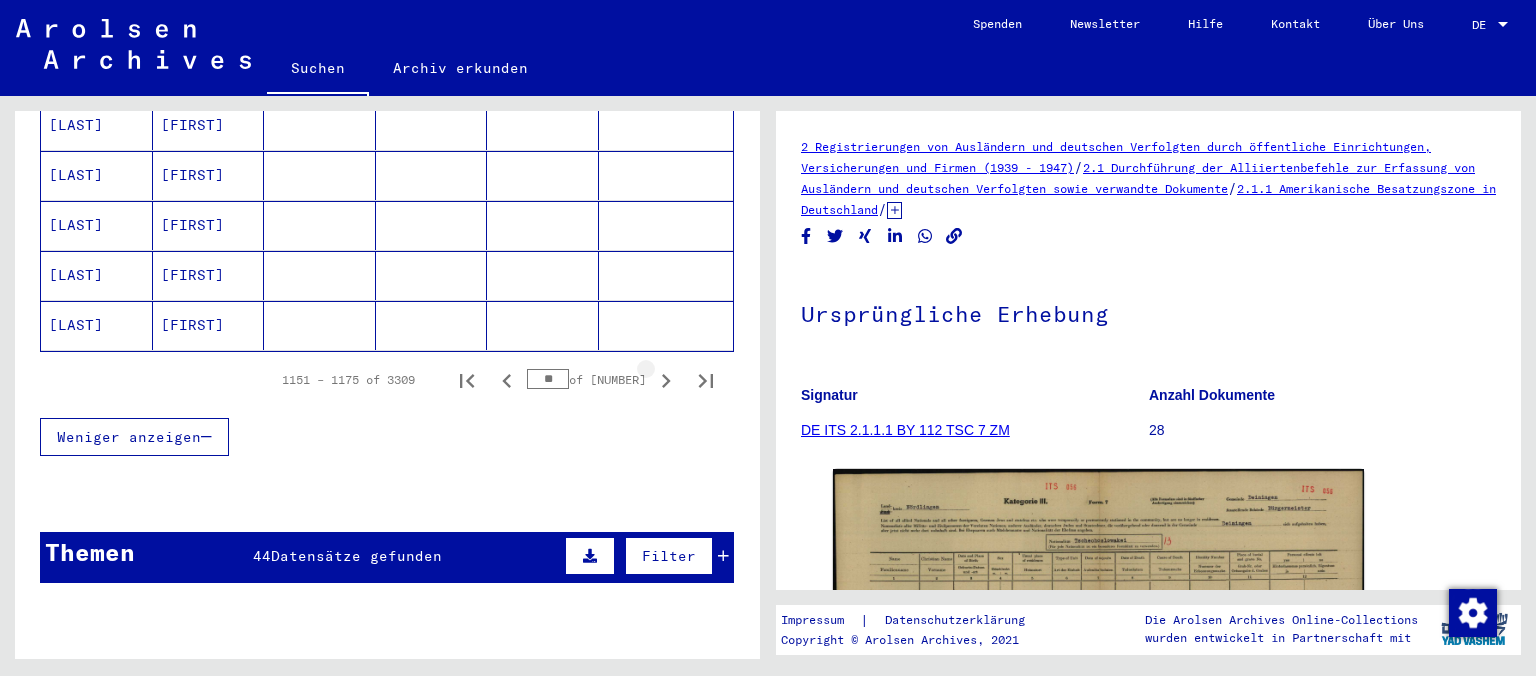 click 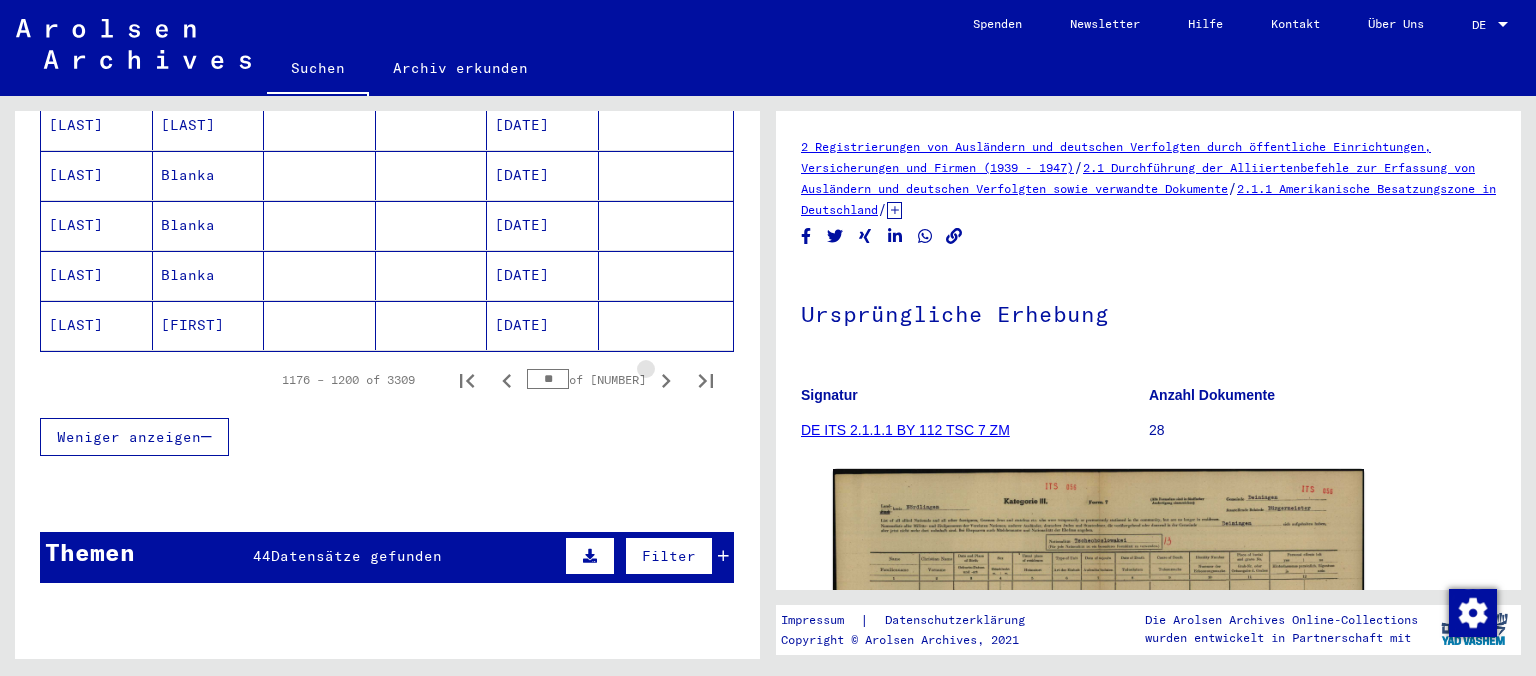 click 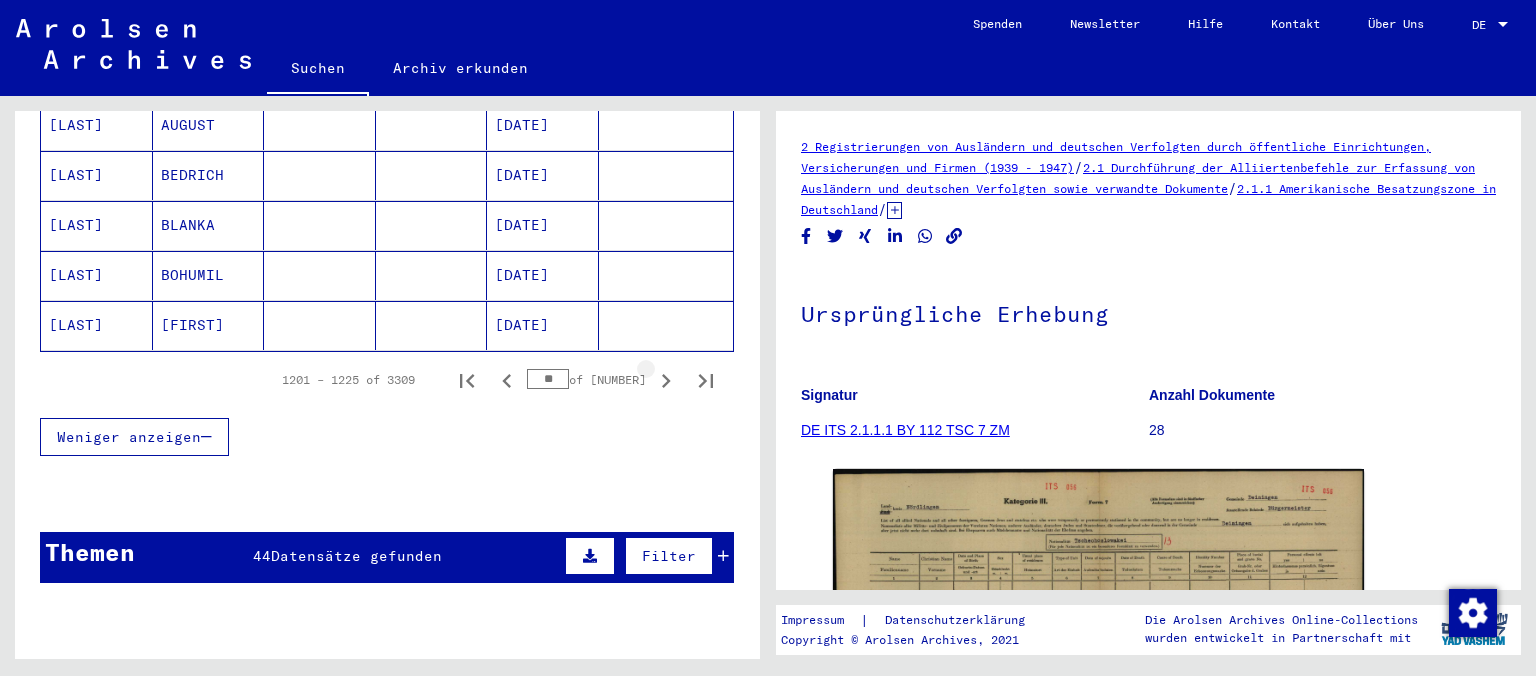 click 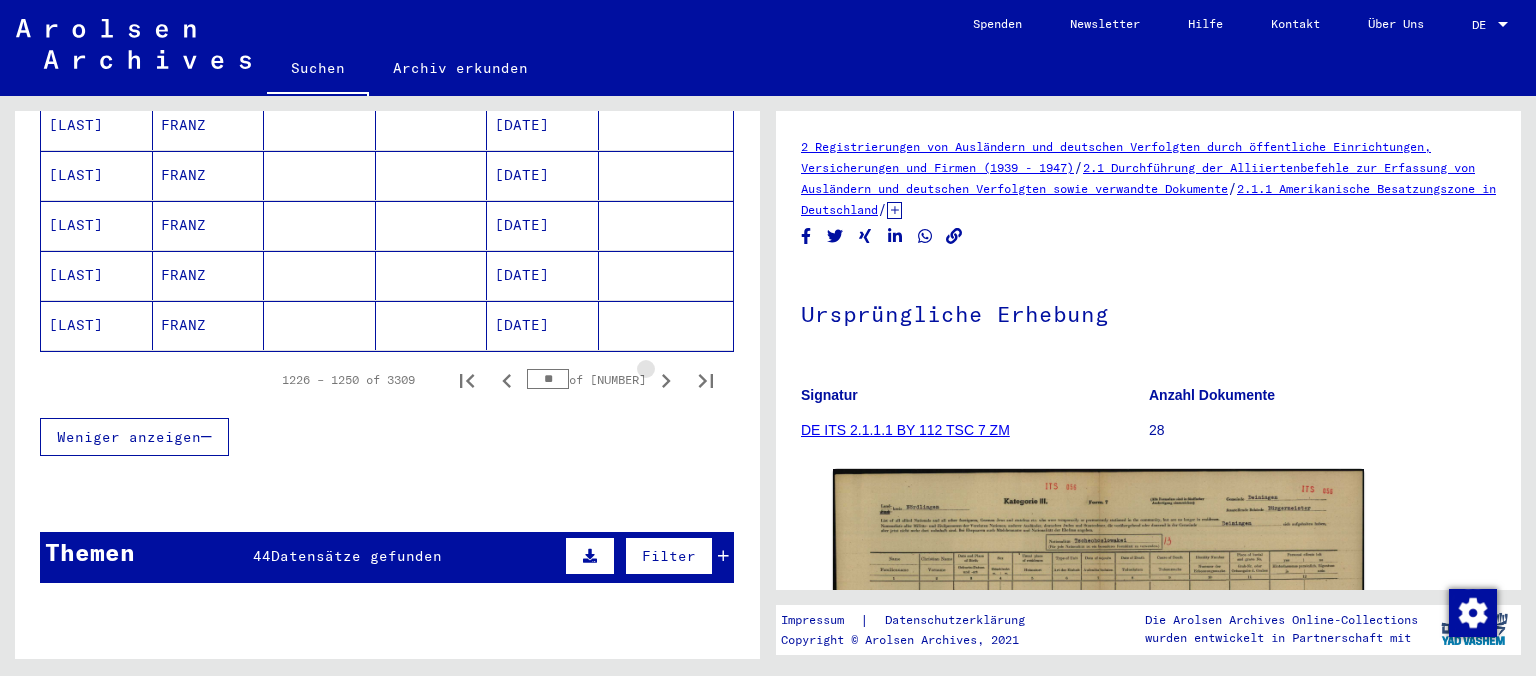 click 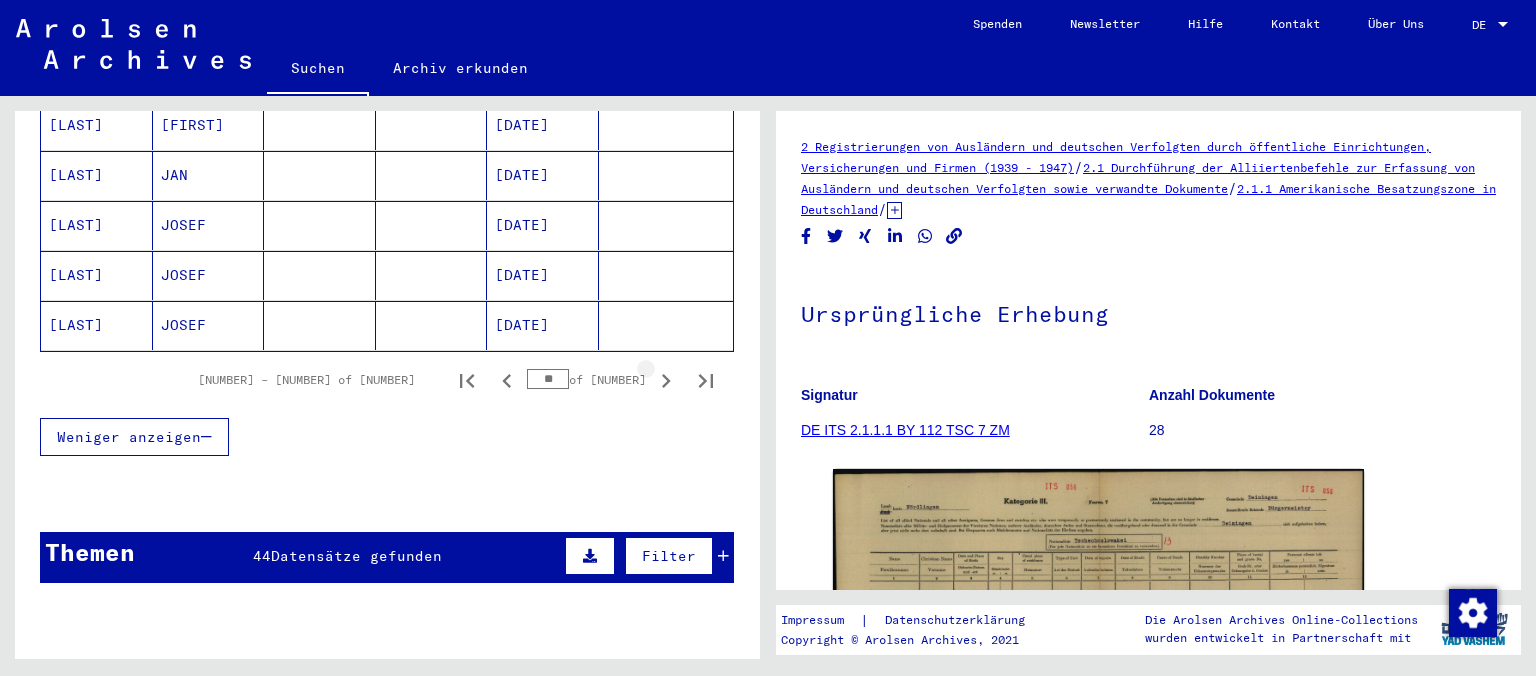 click 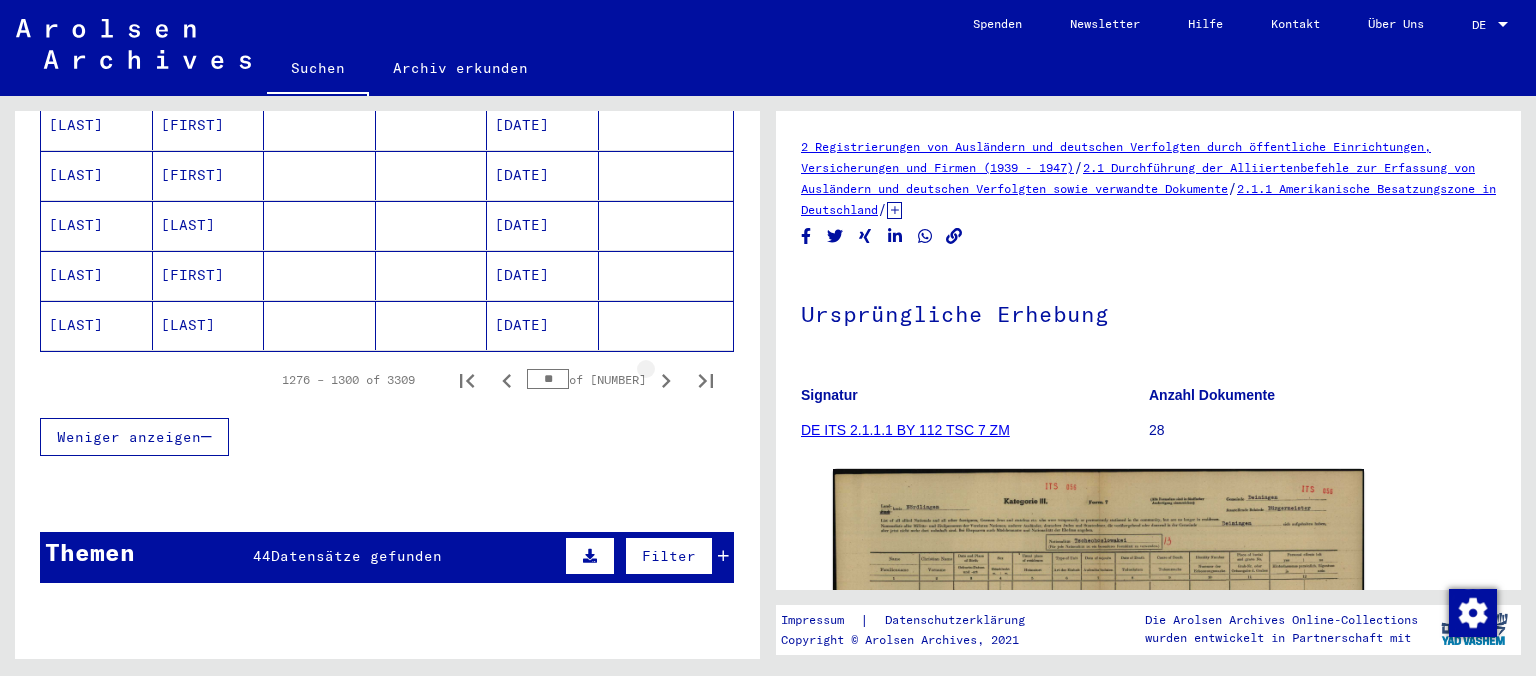 click 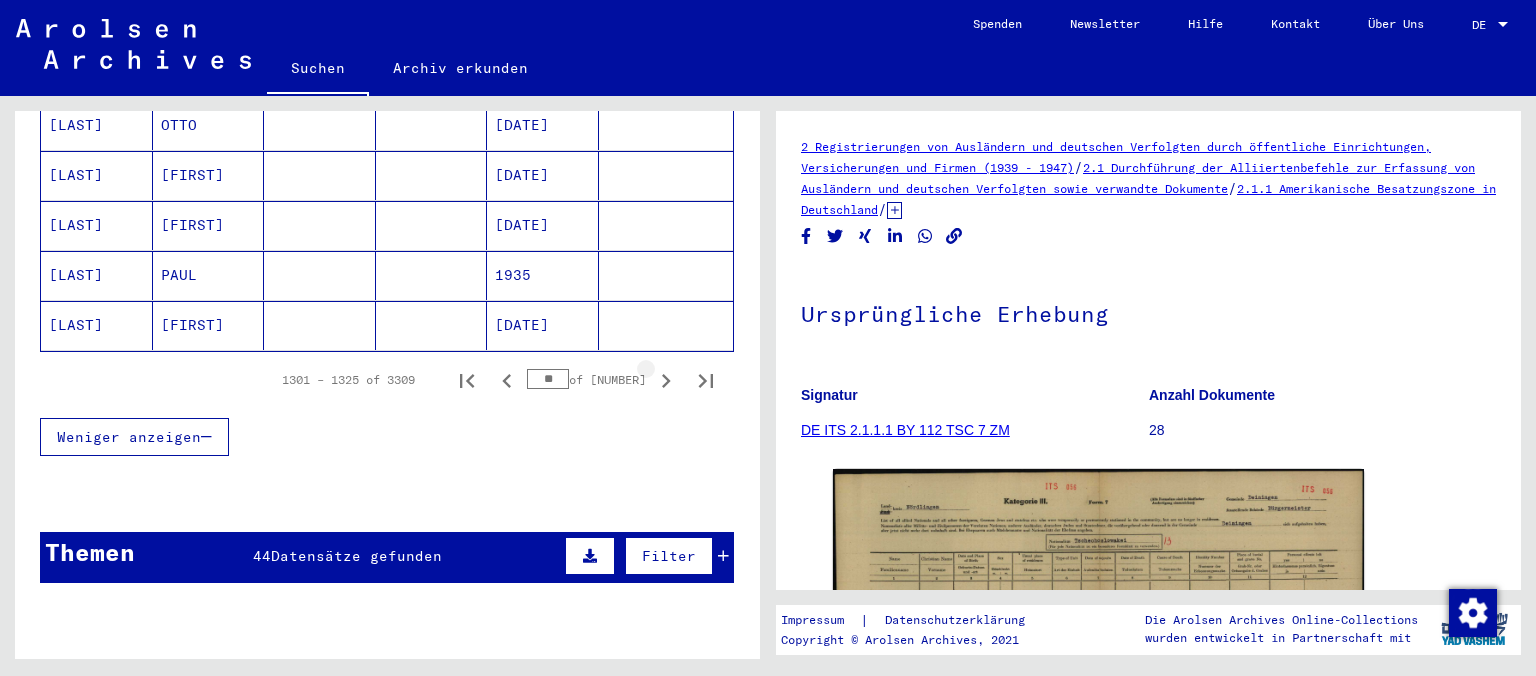 click 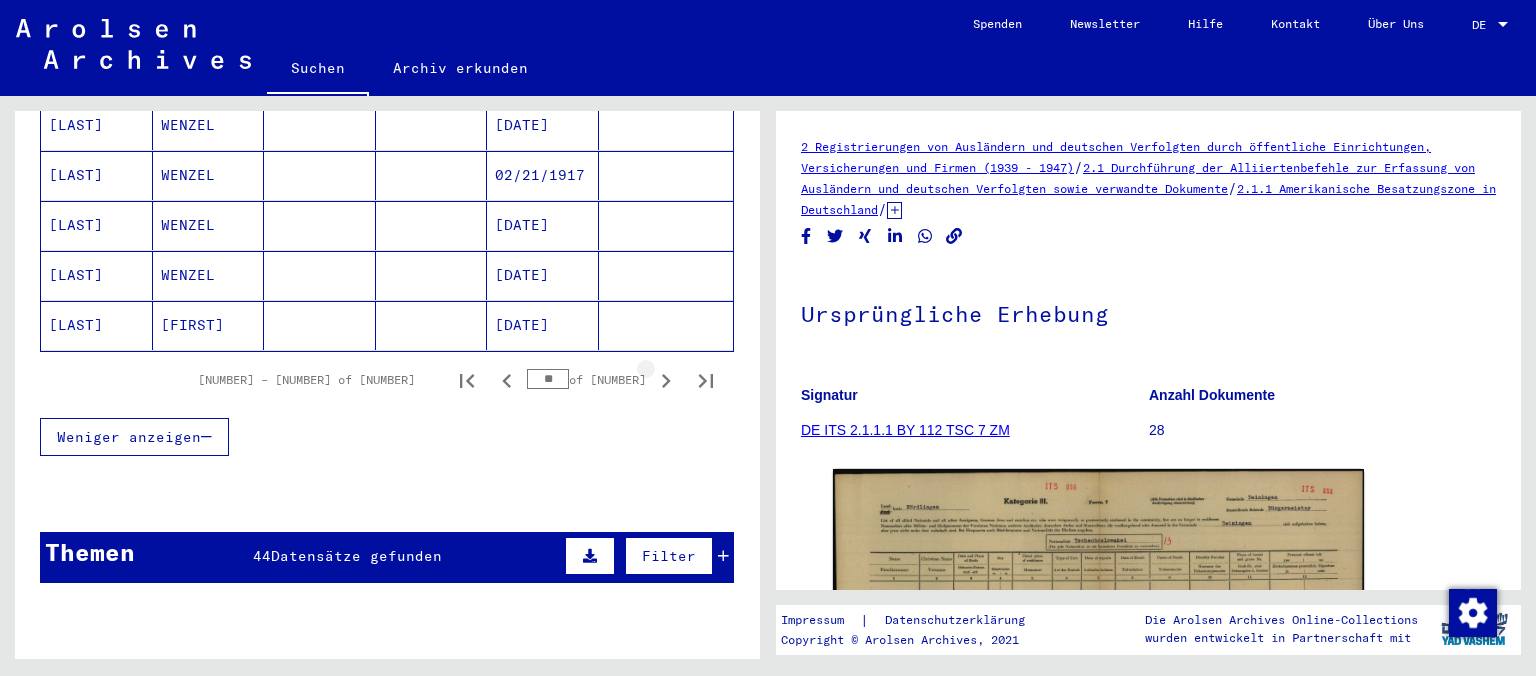 click 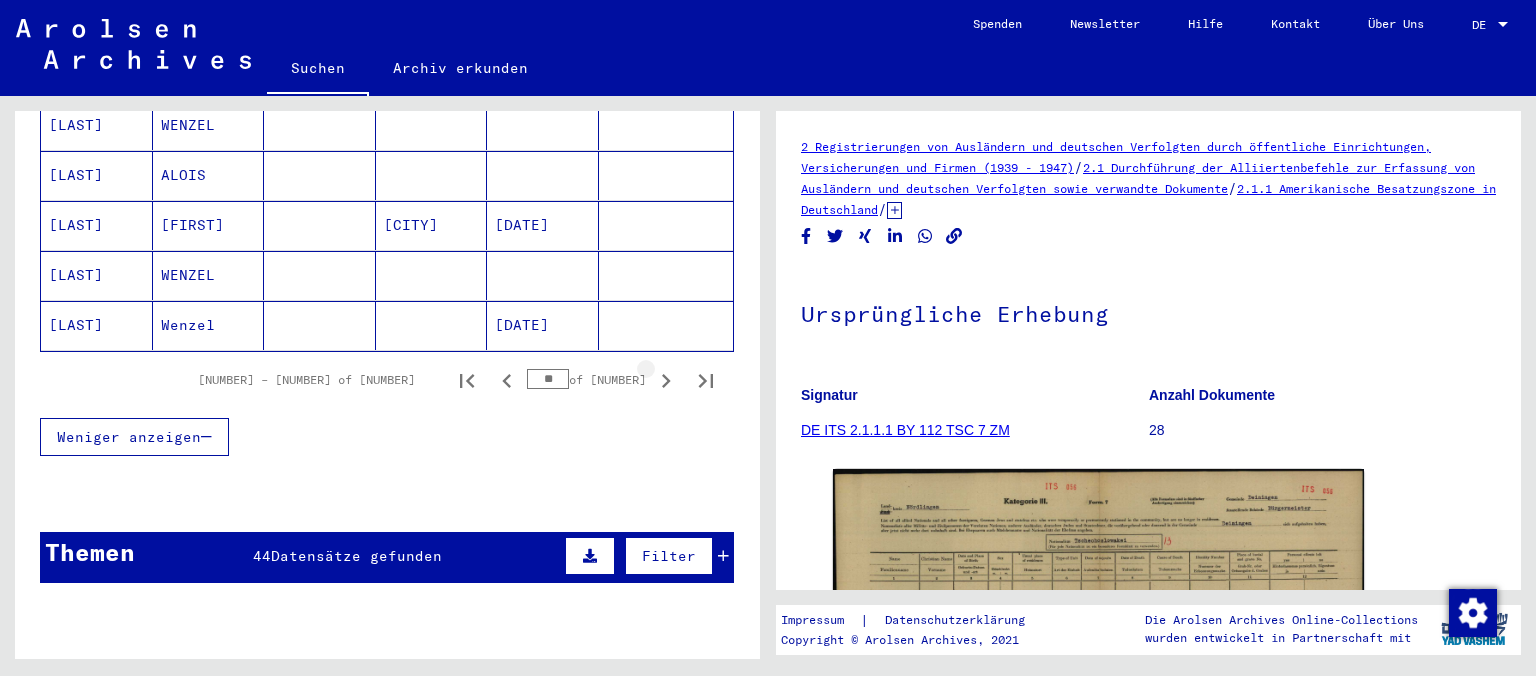 click 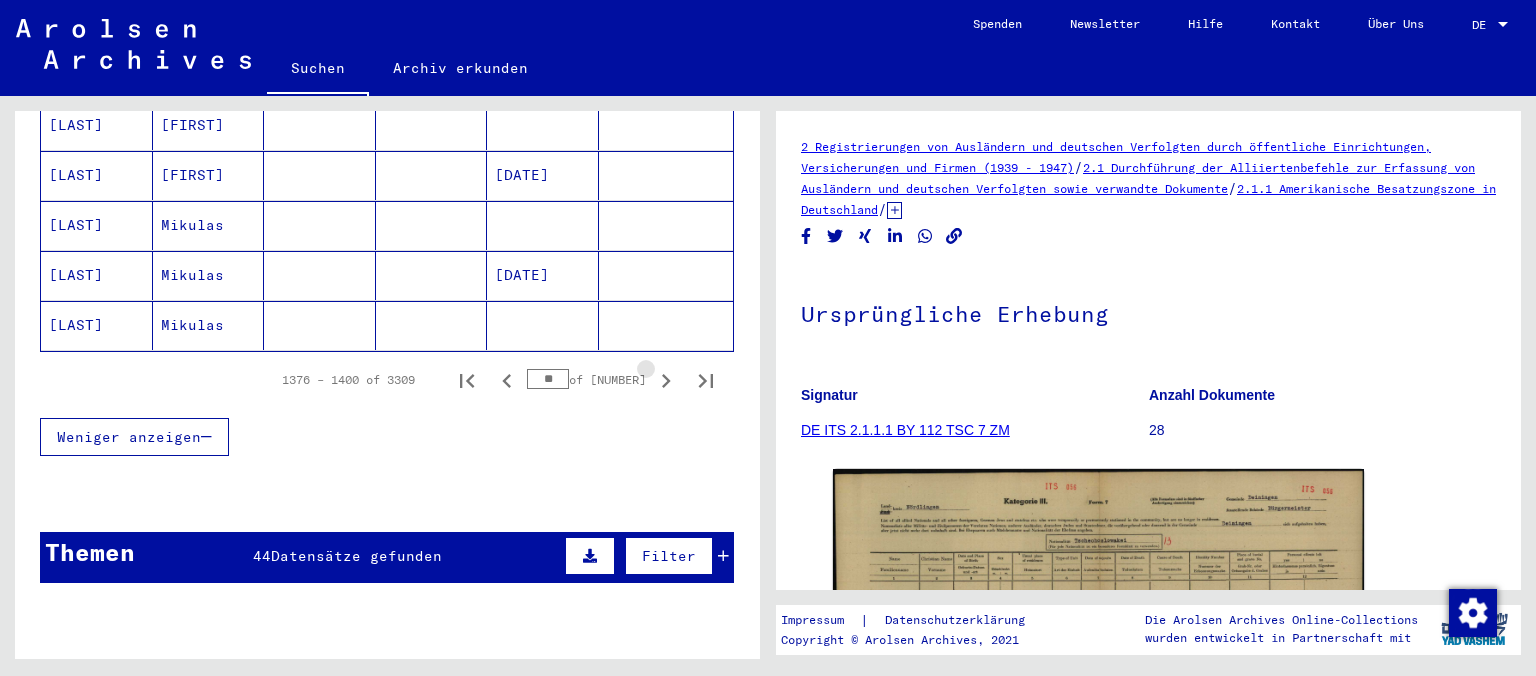 click 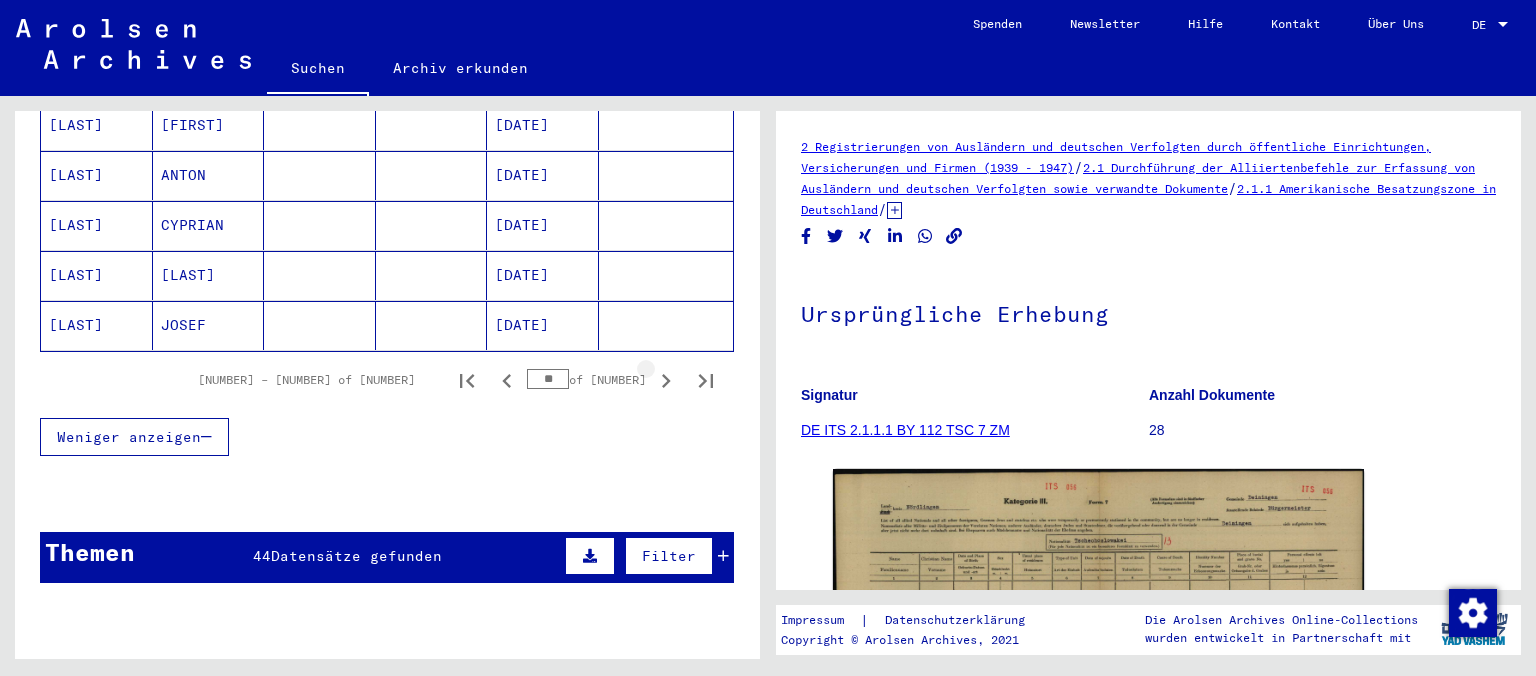click 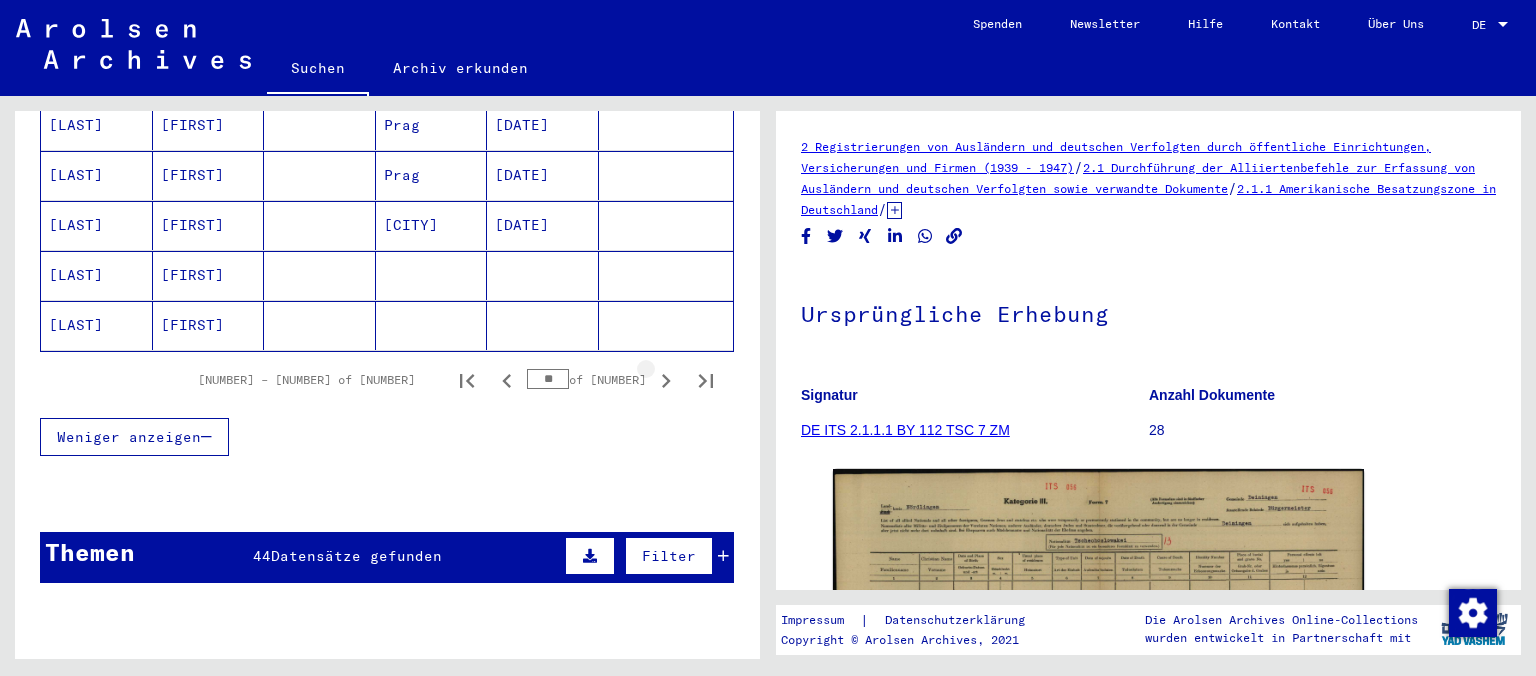 click 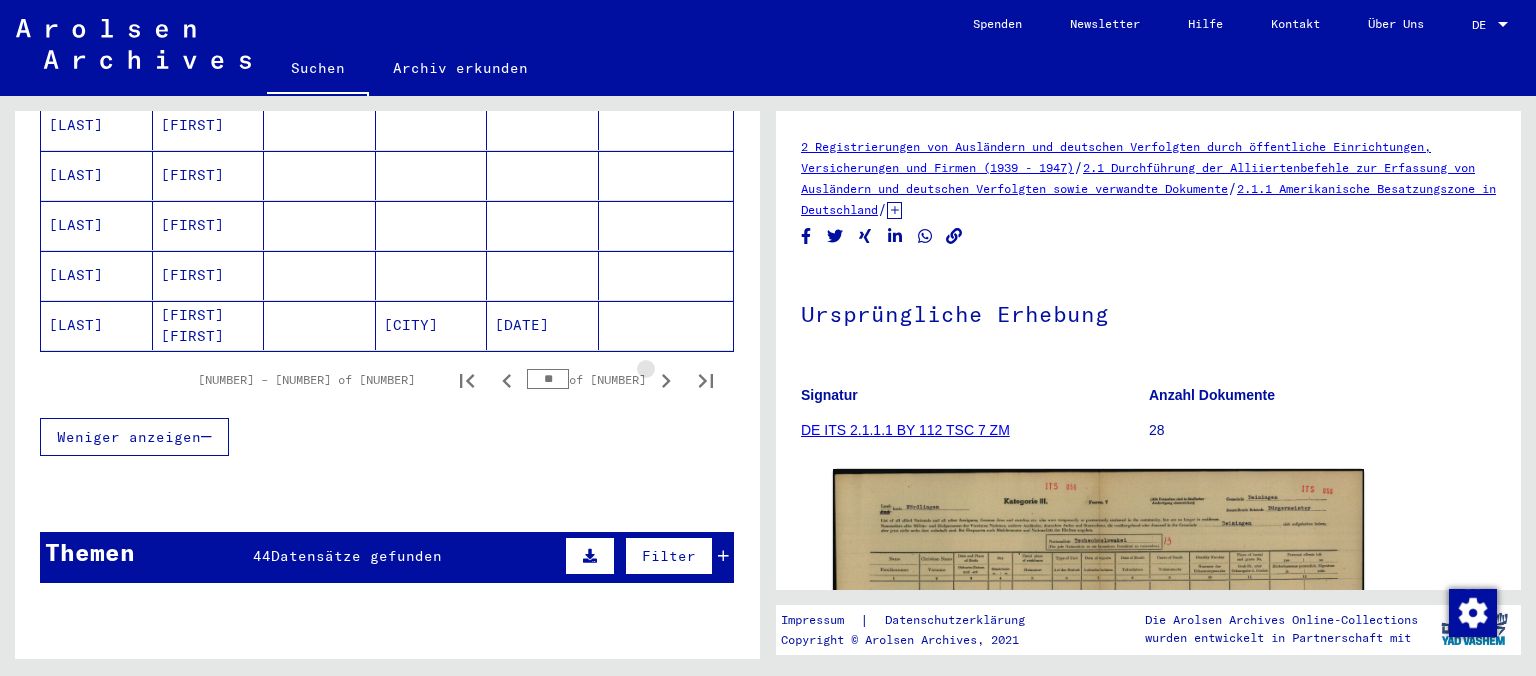click 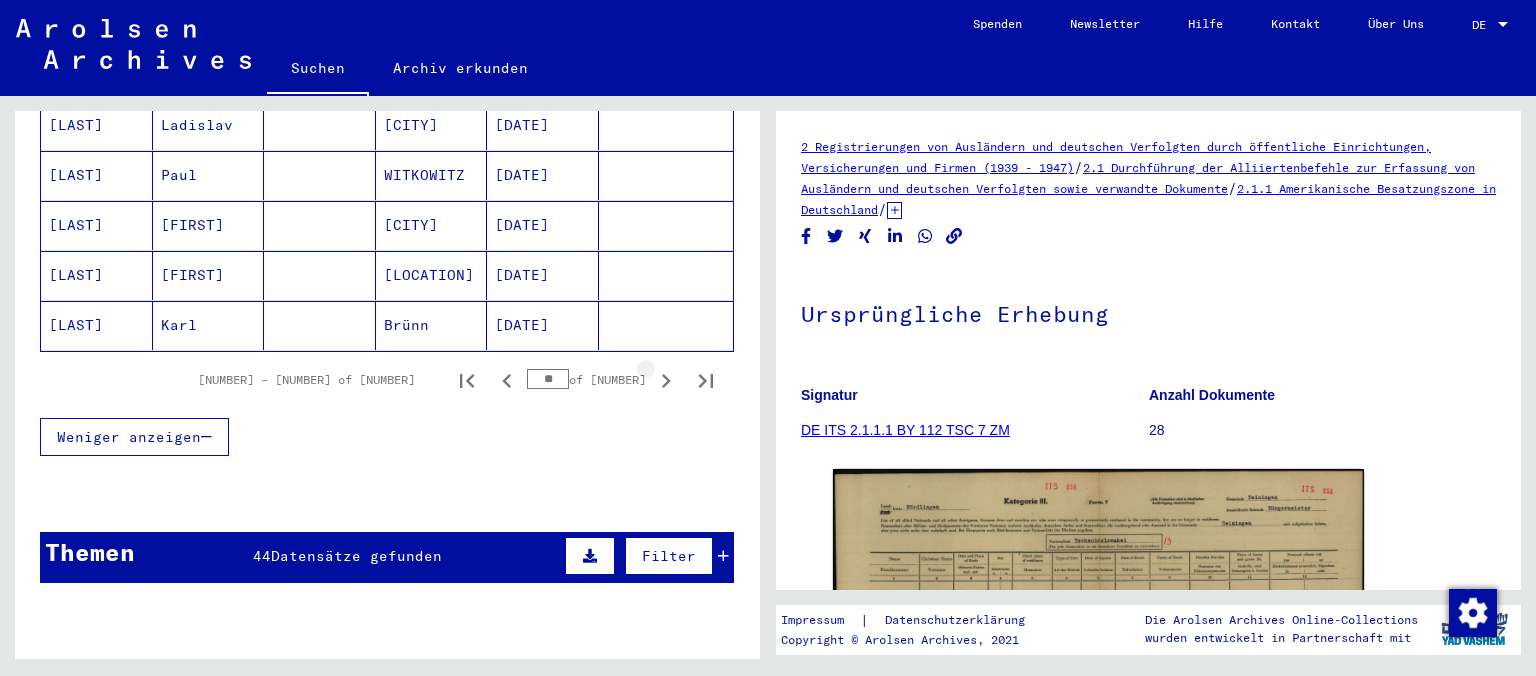 click 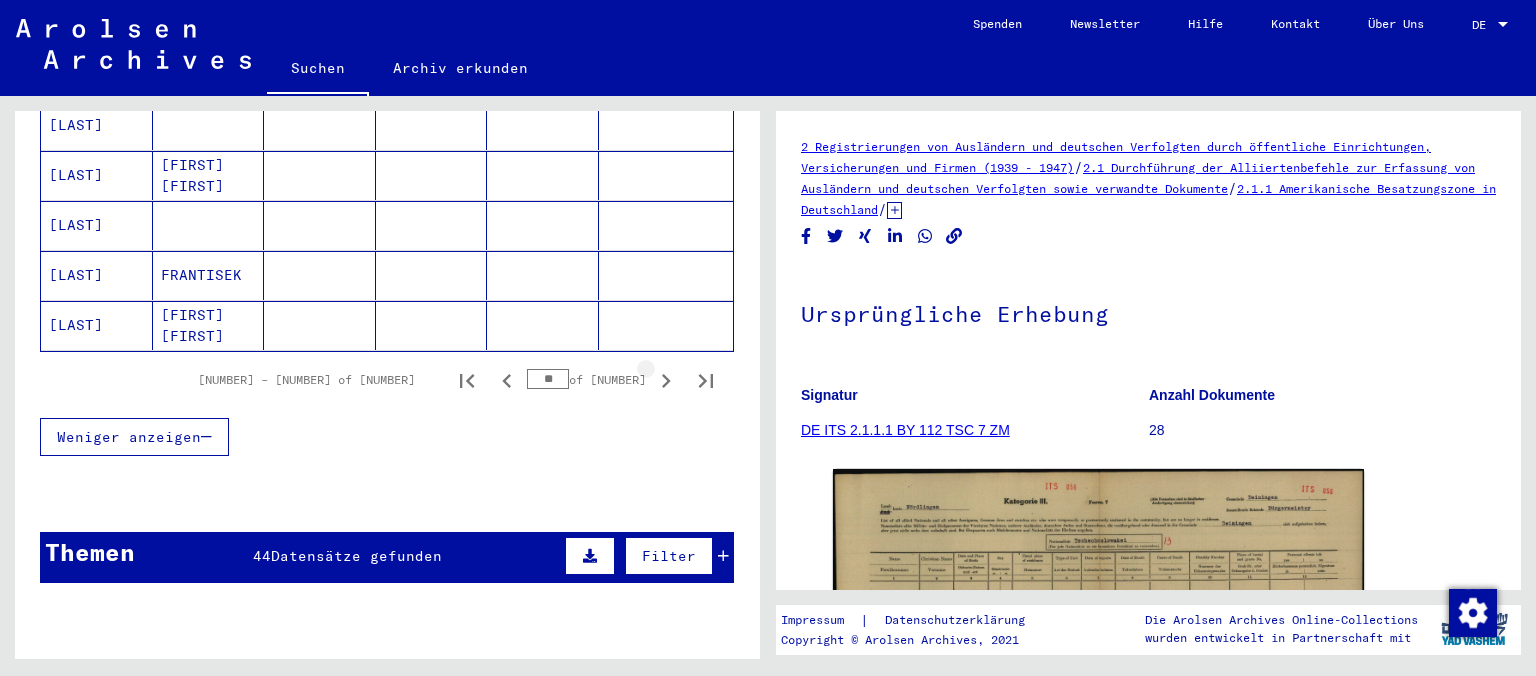 click 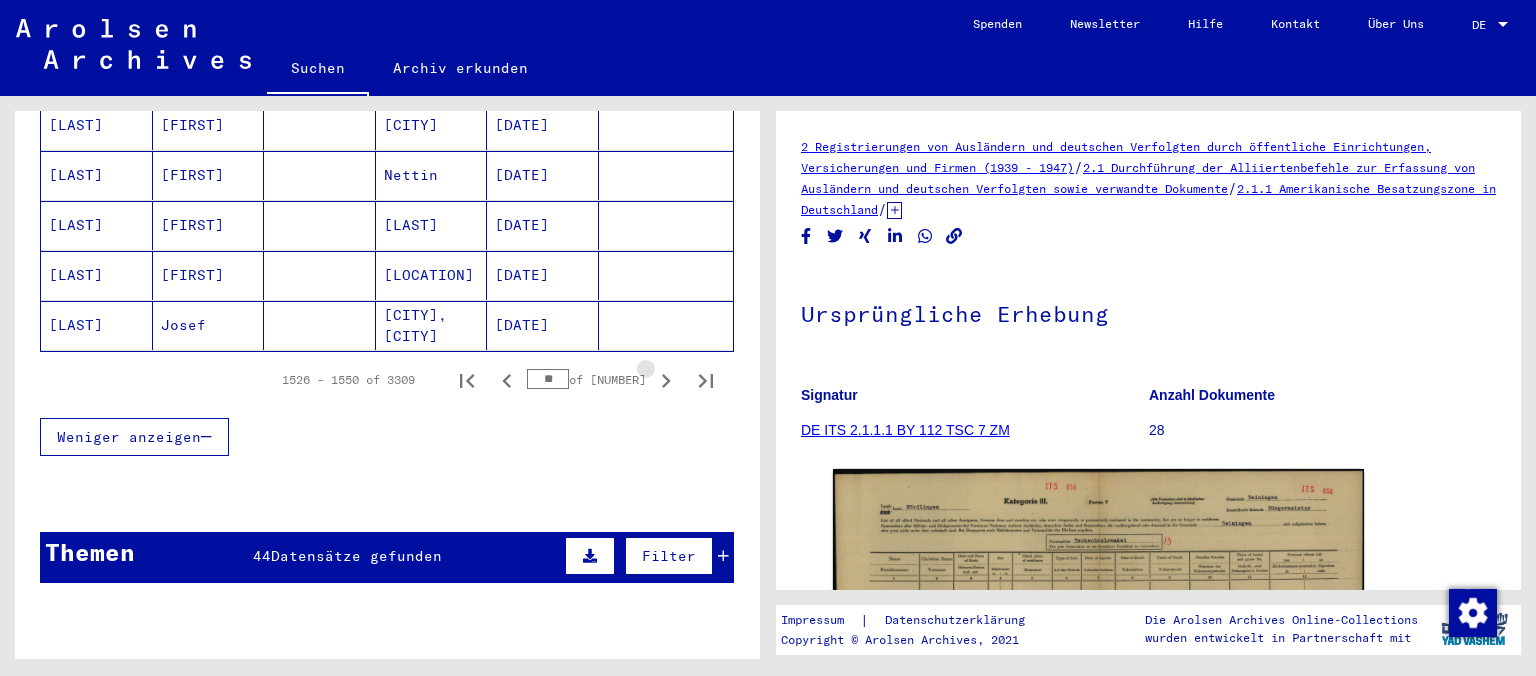 click 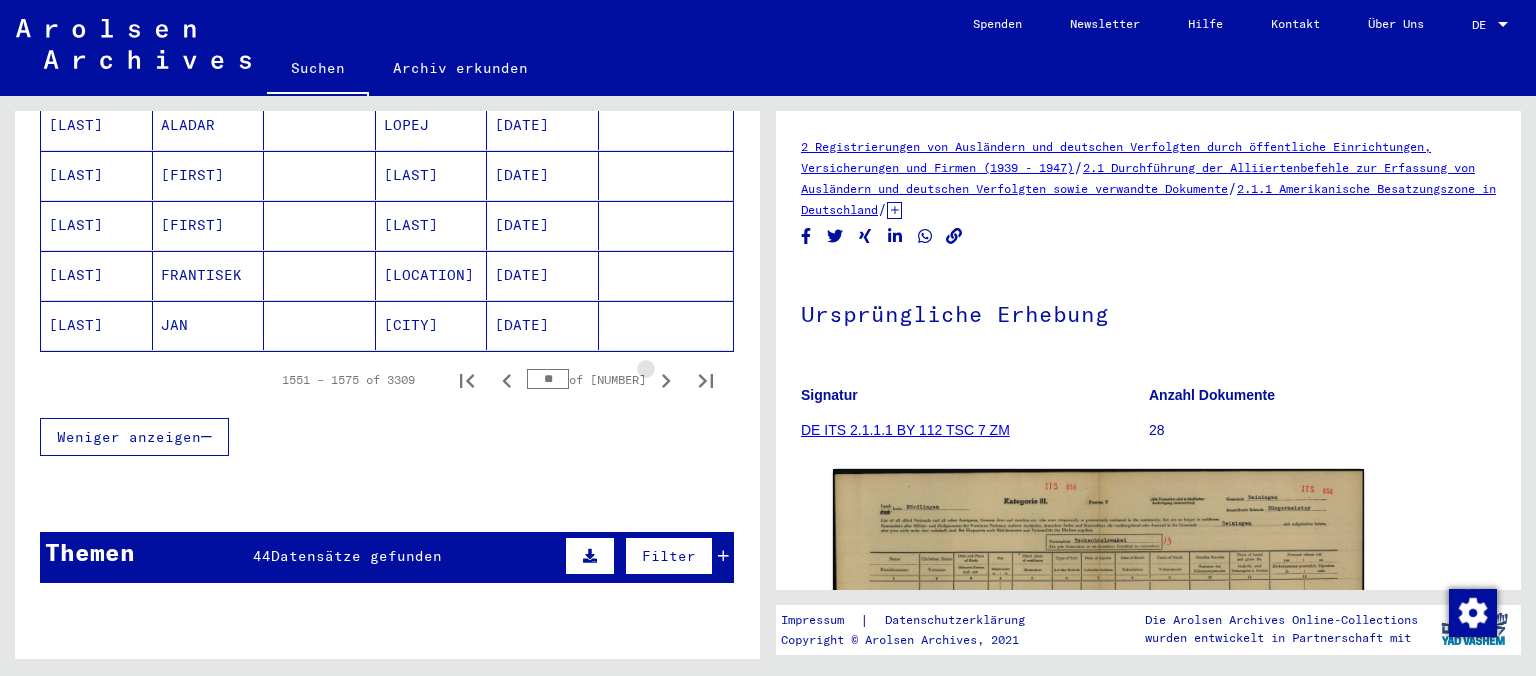 click 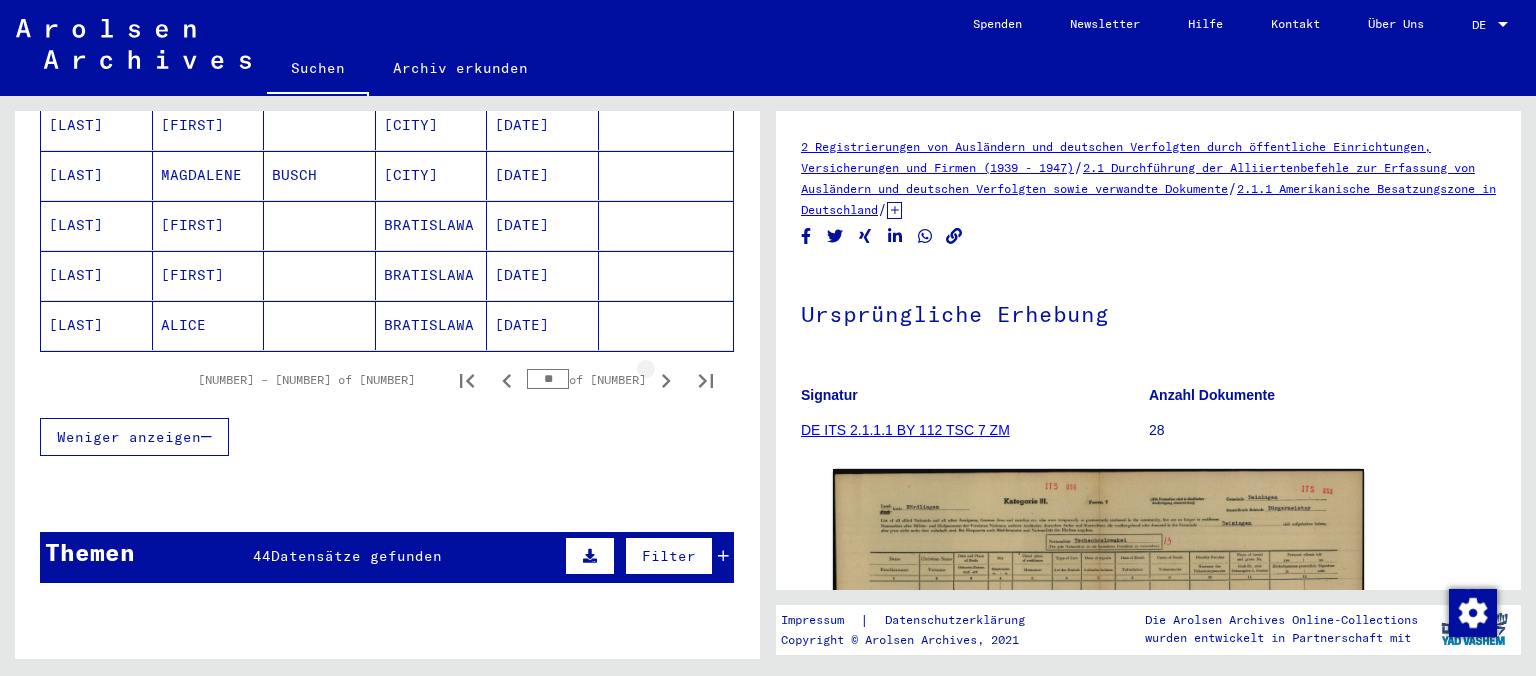 click 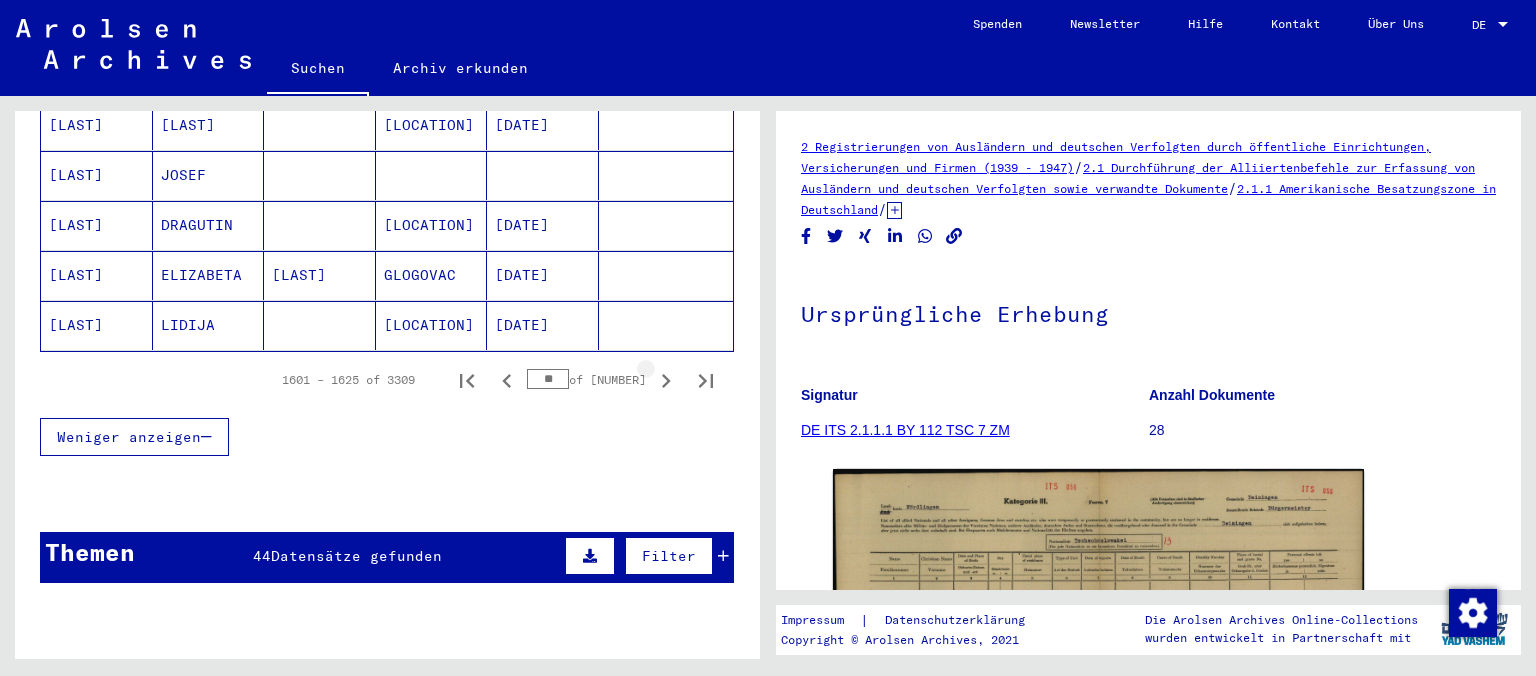 click 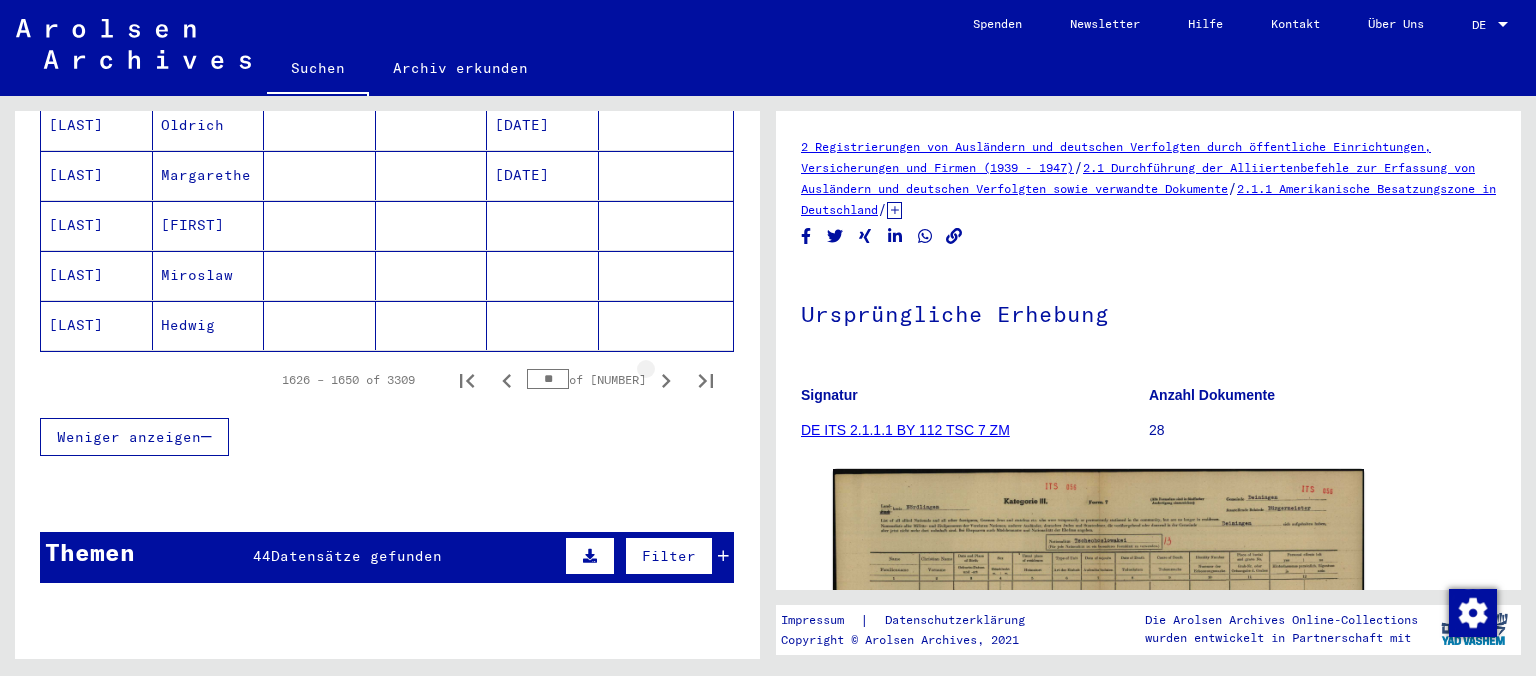 click 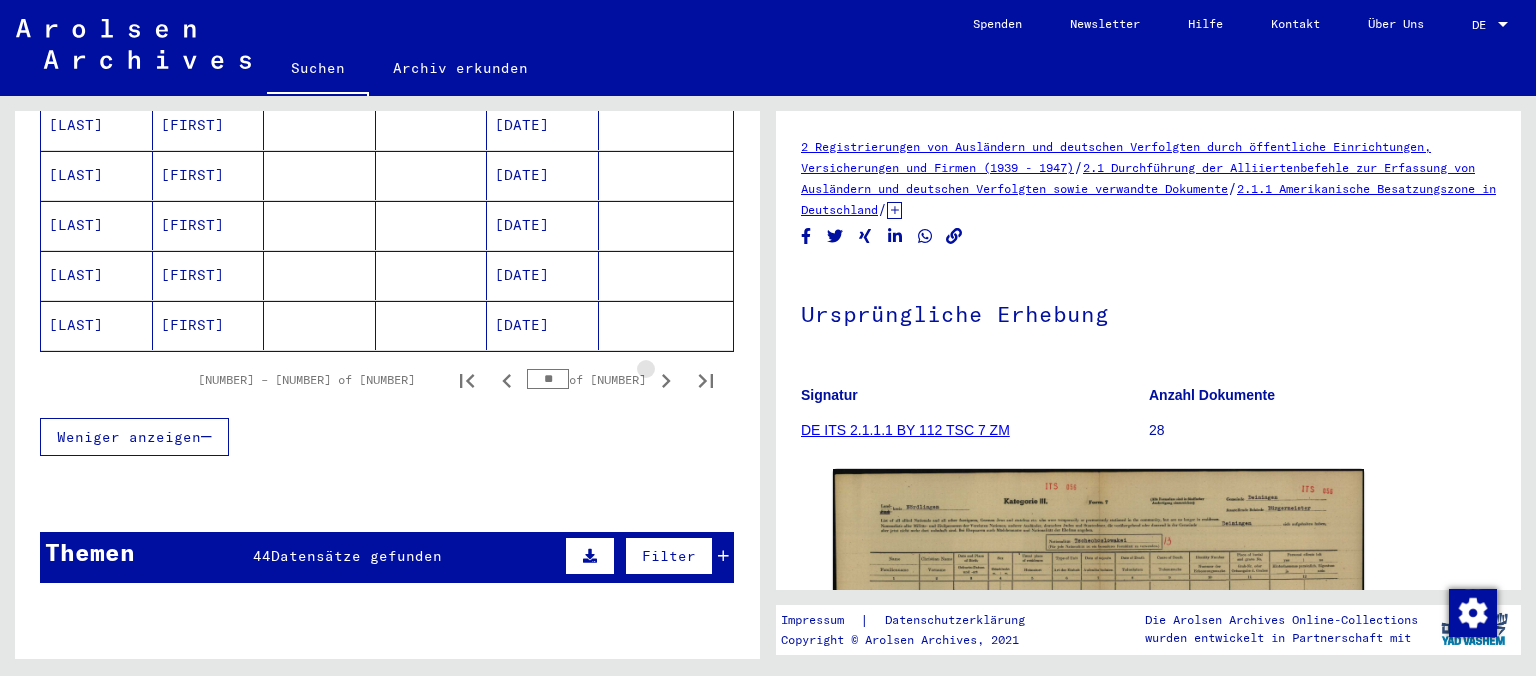 click 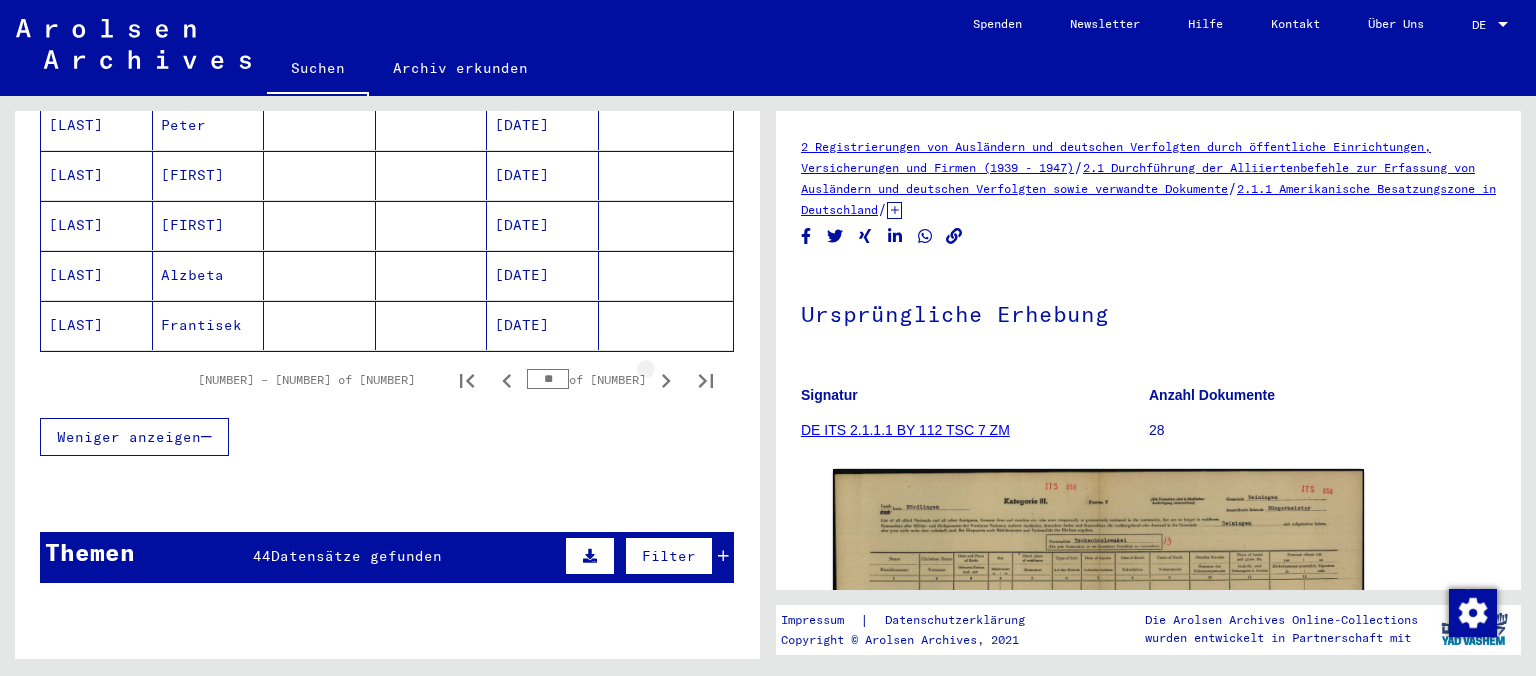 click 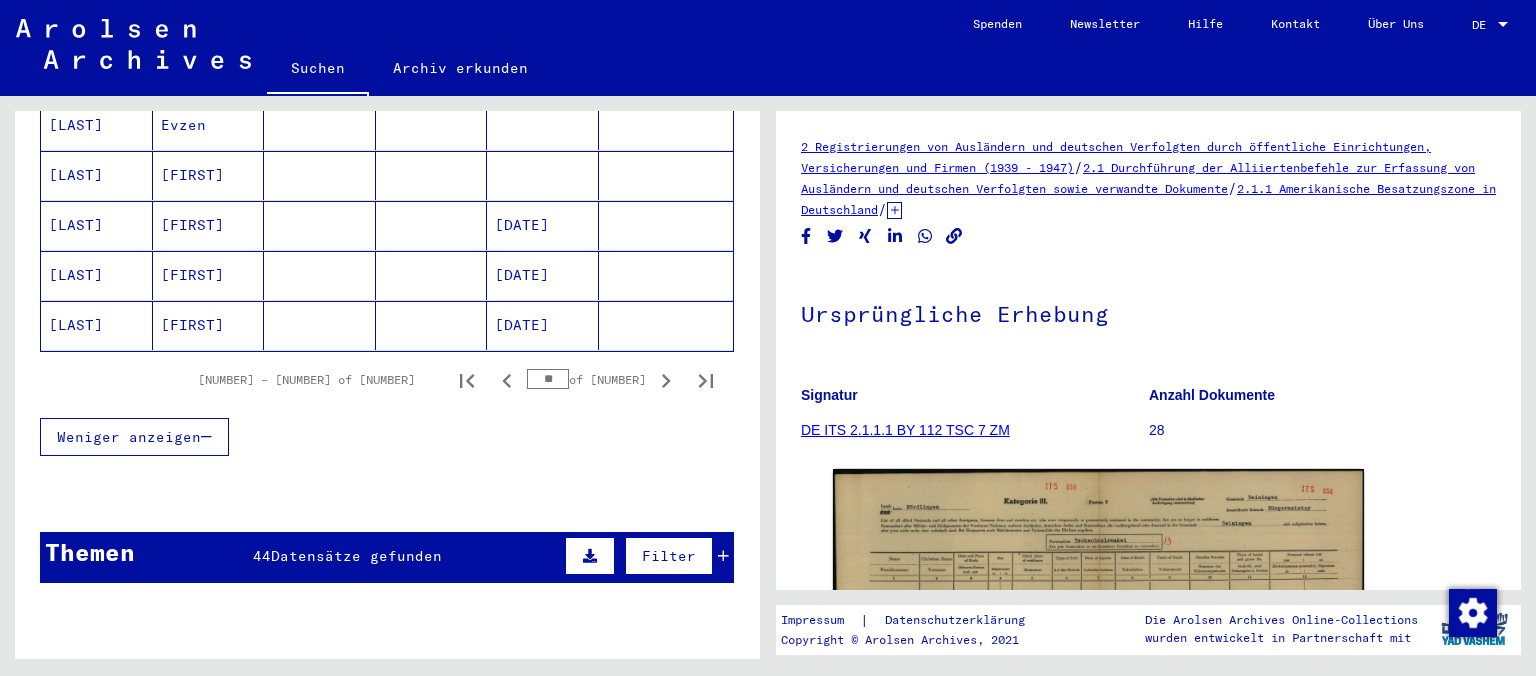 click 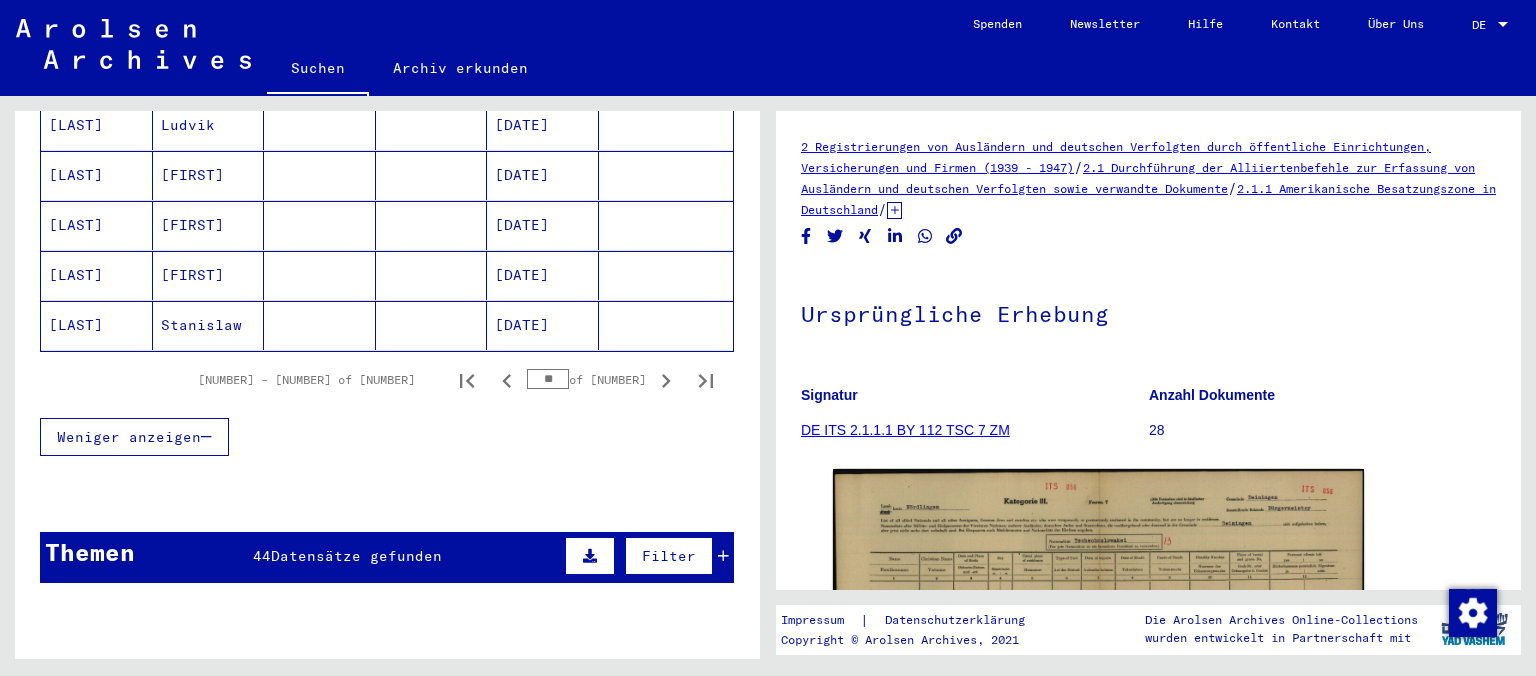 click 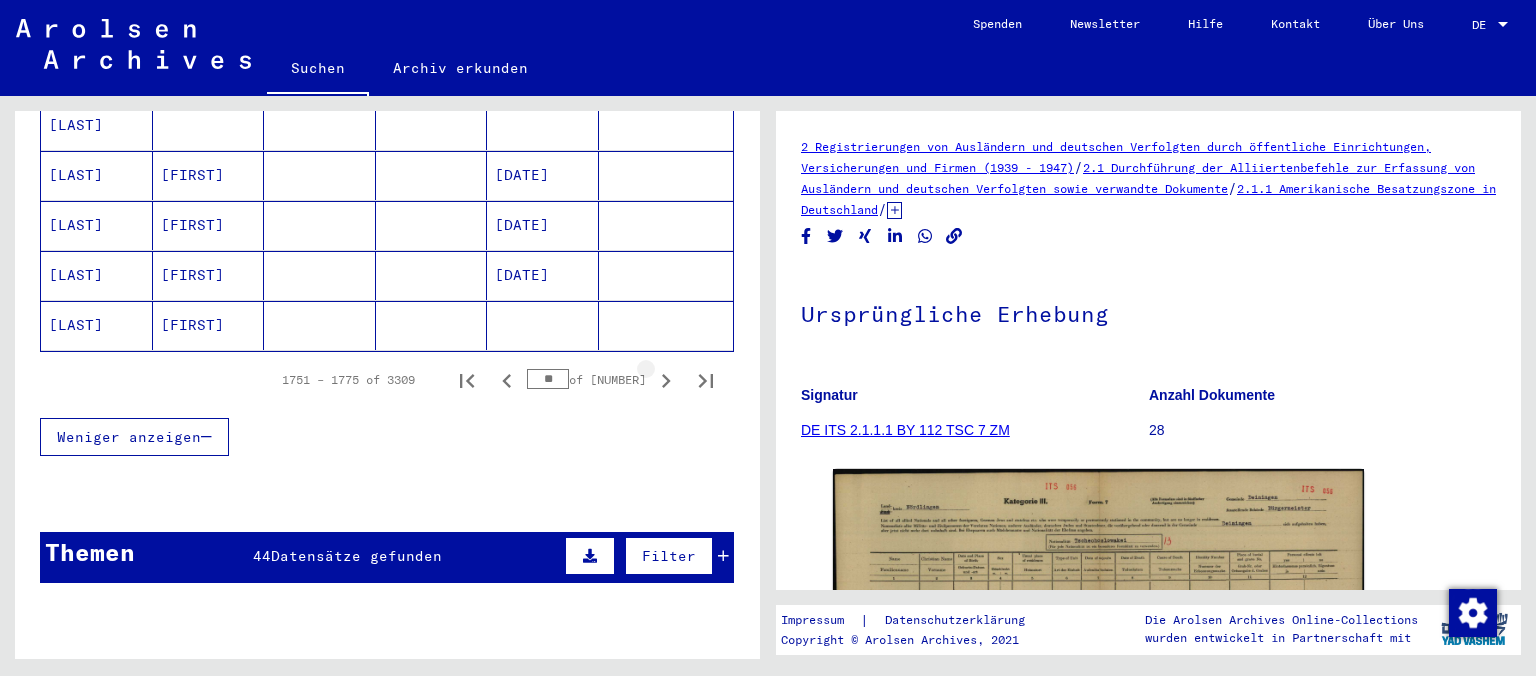 click 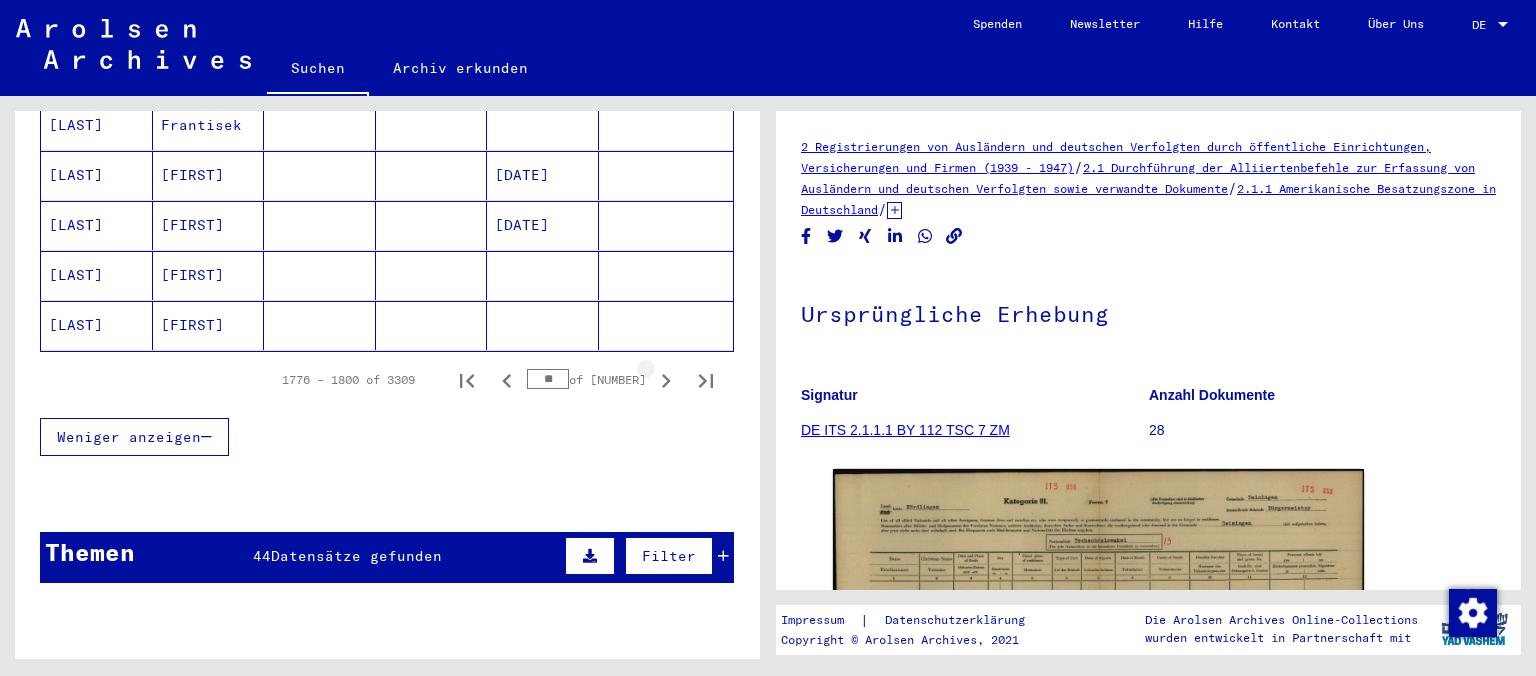 click 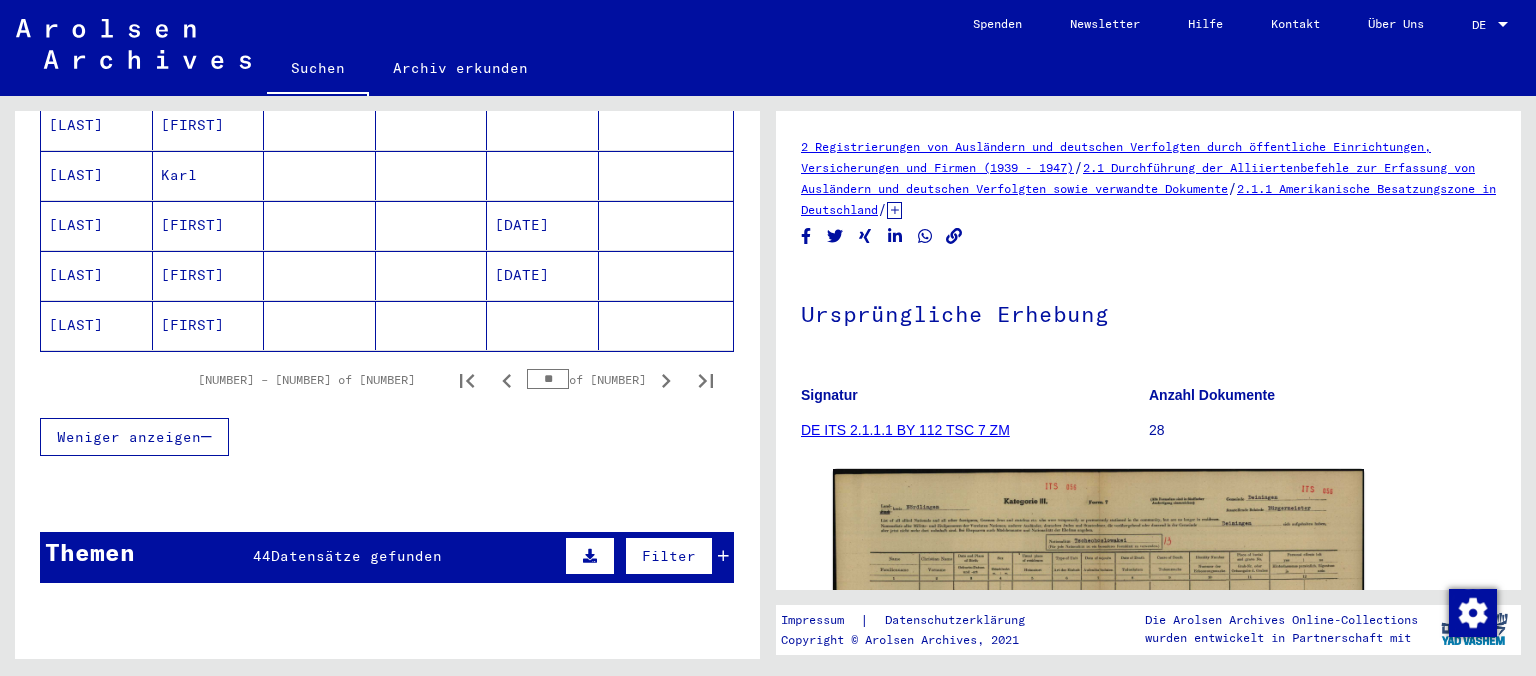 click 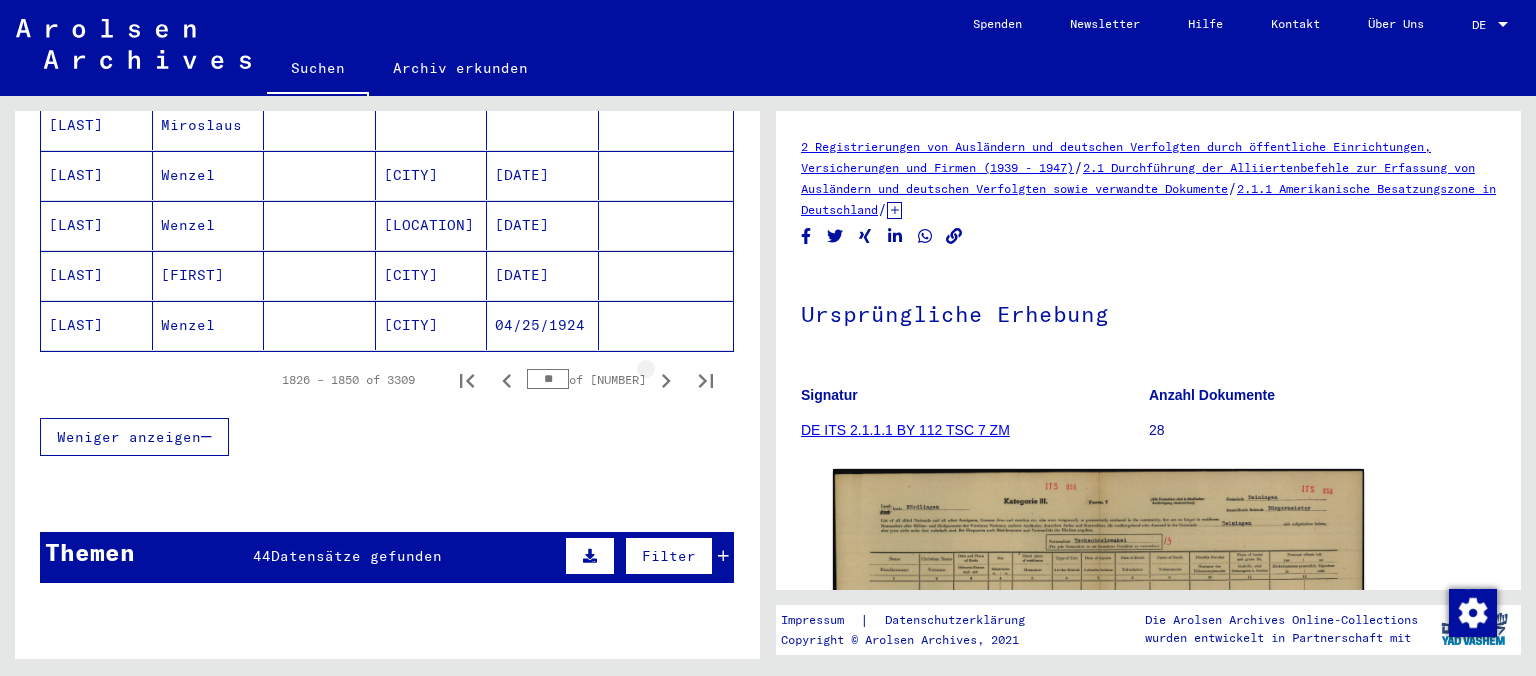 click 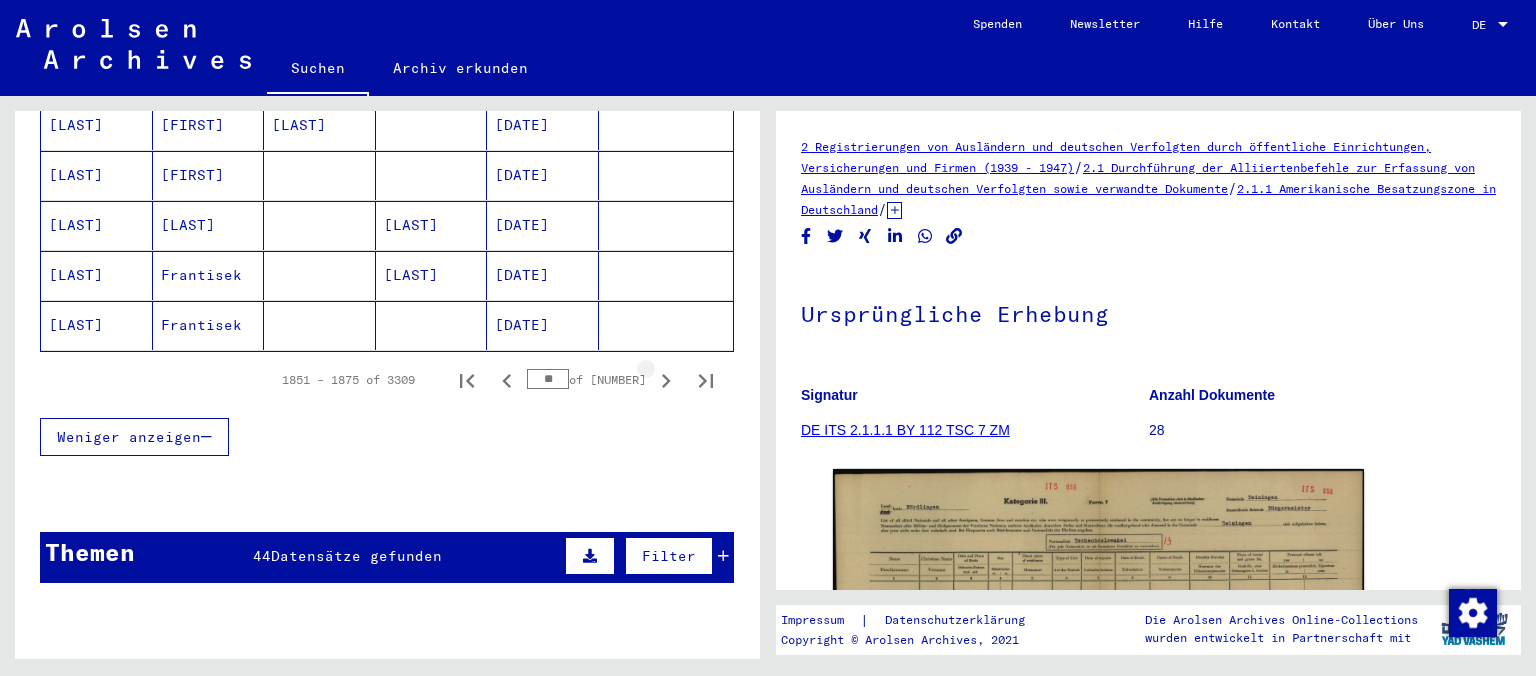 click 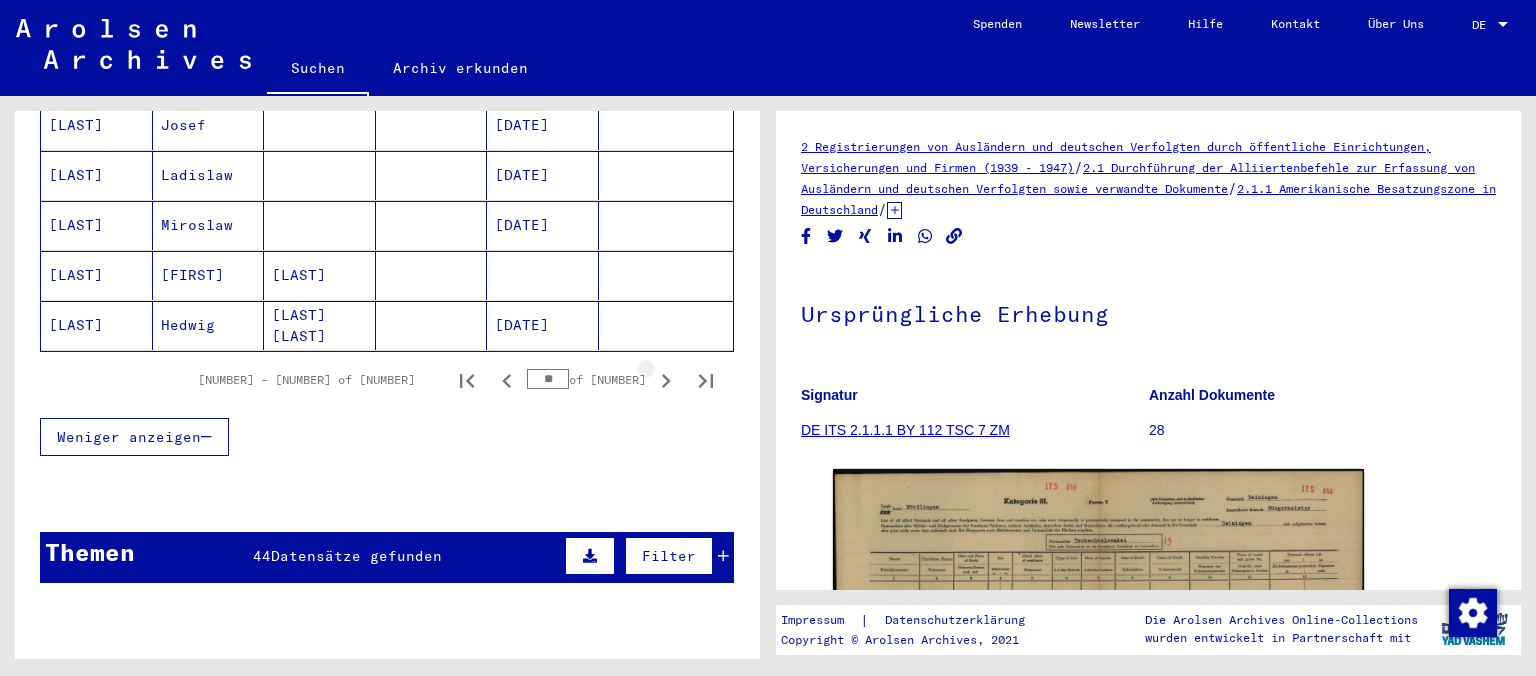 click 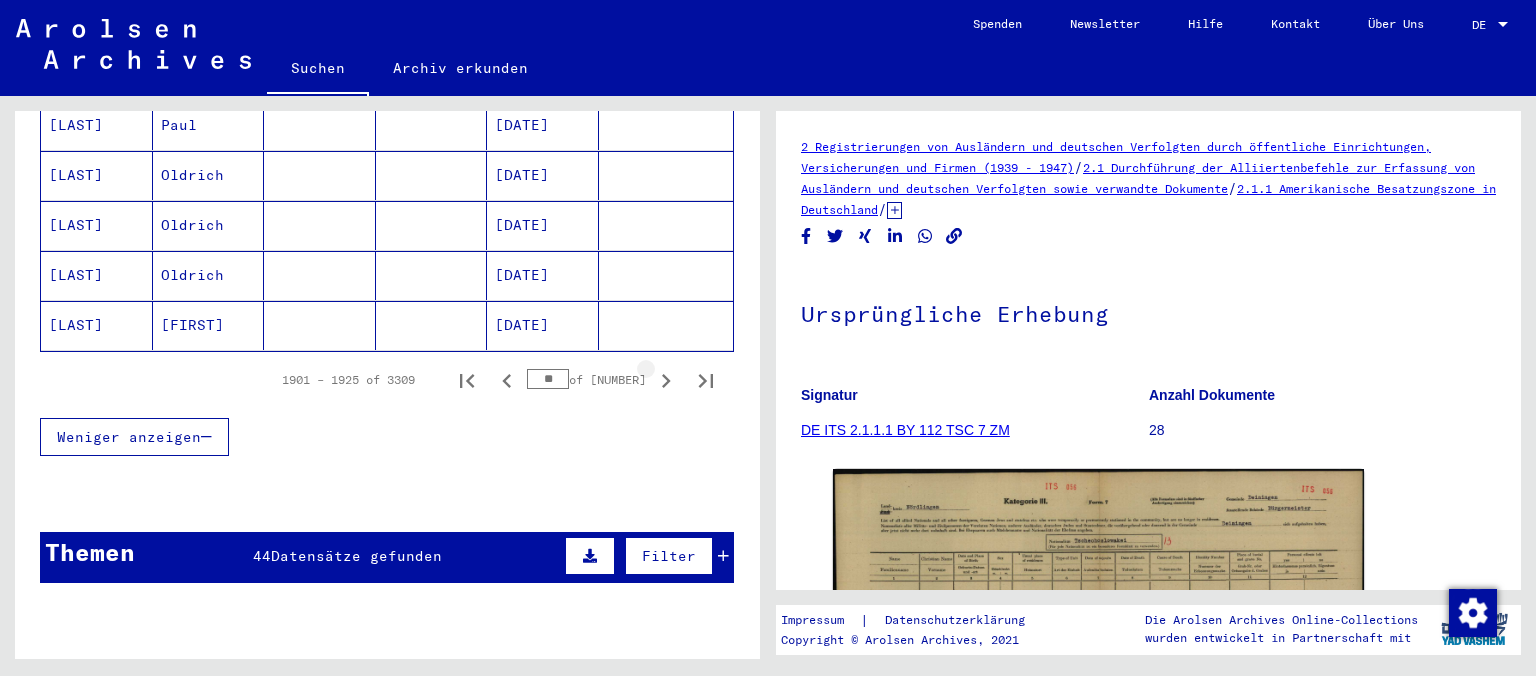 click 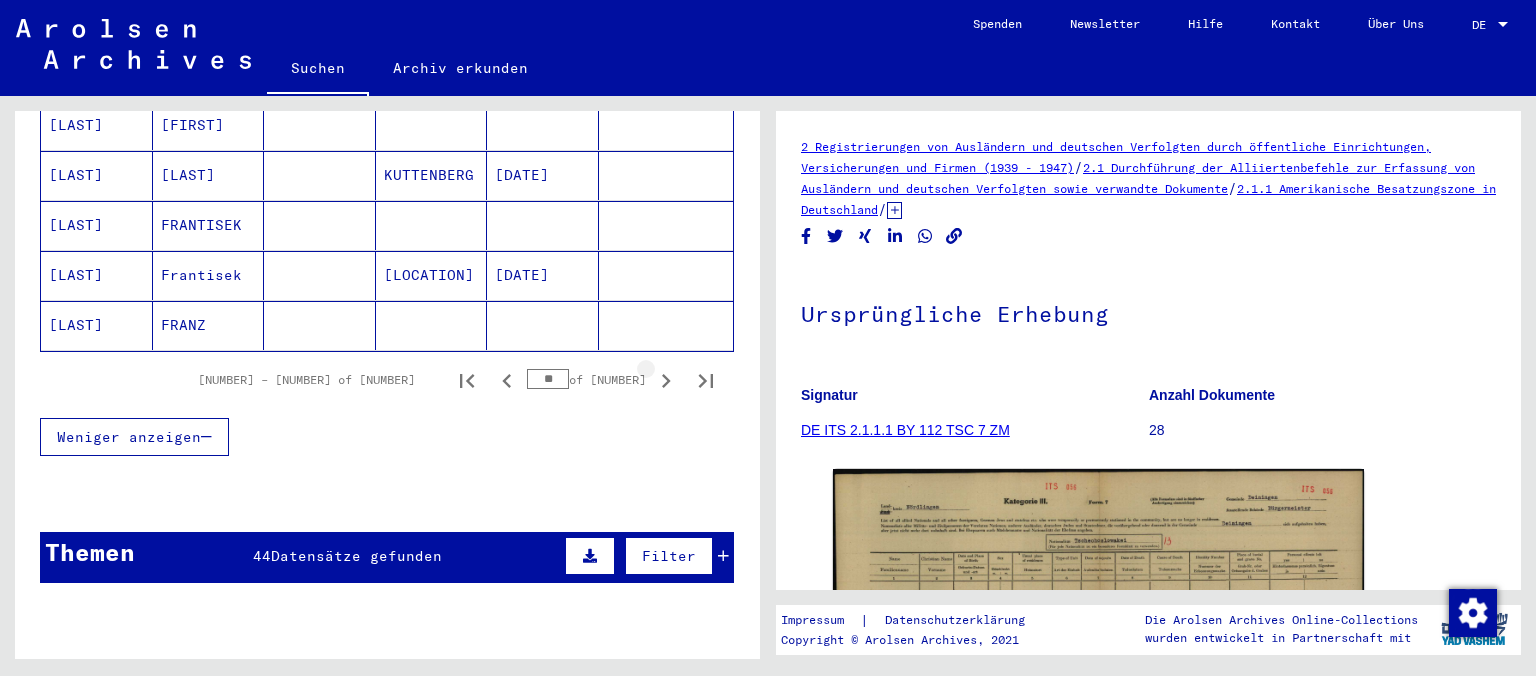 click 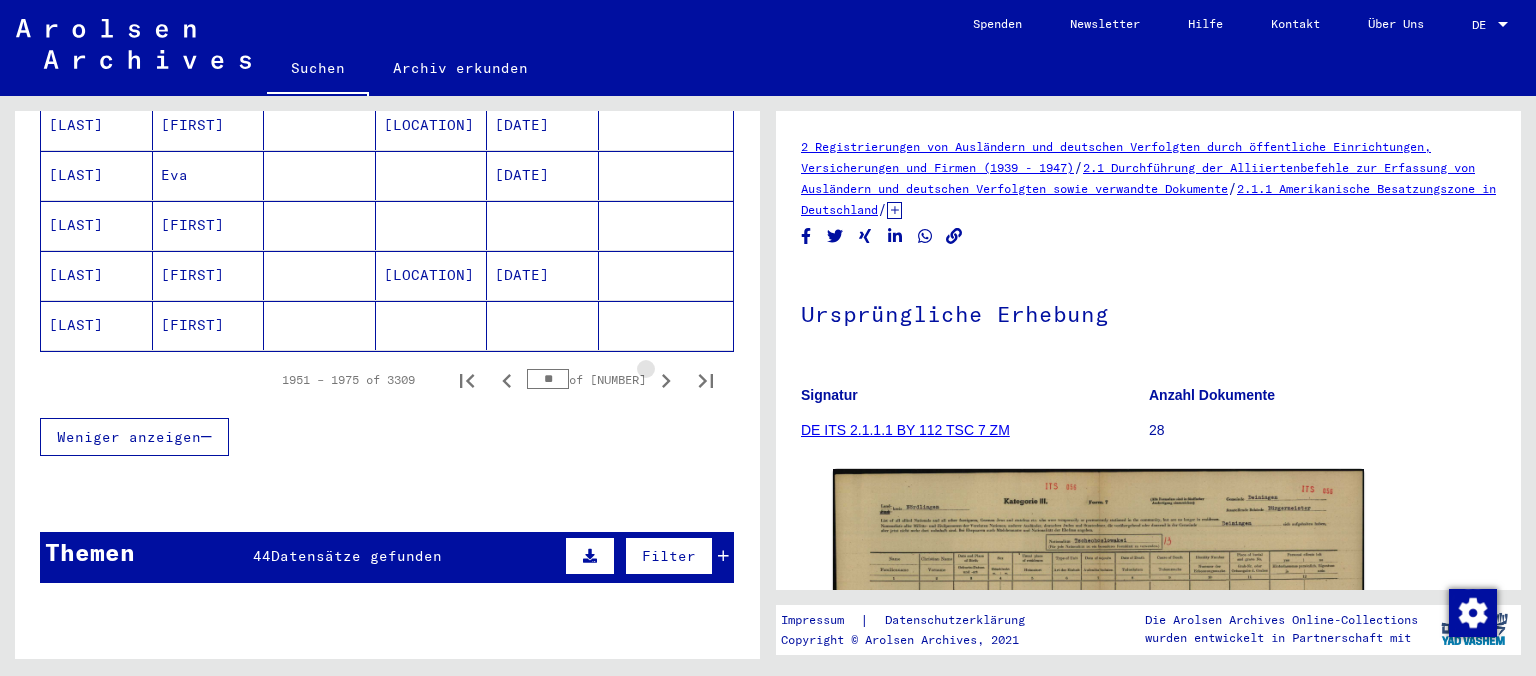 click 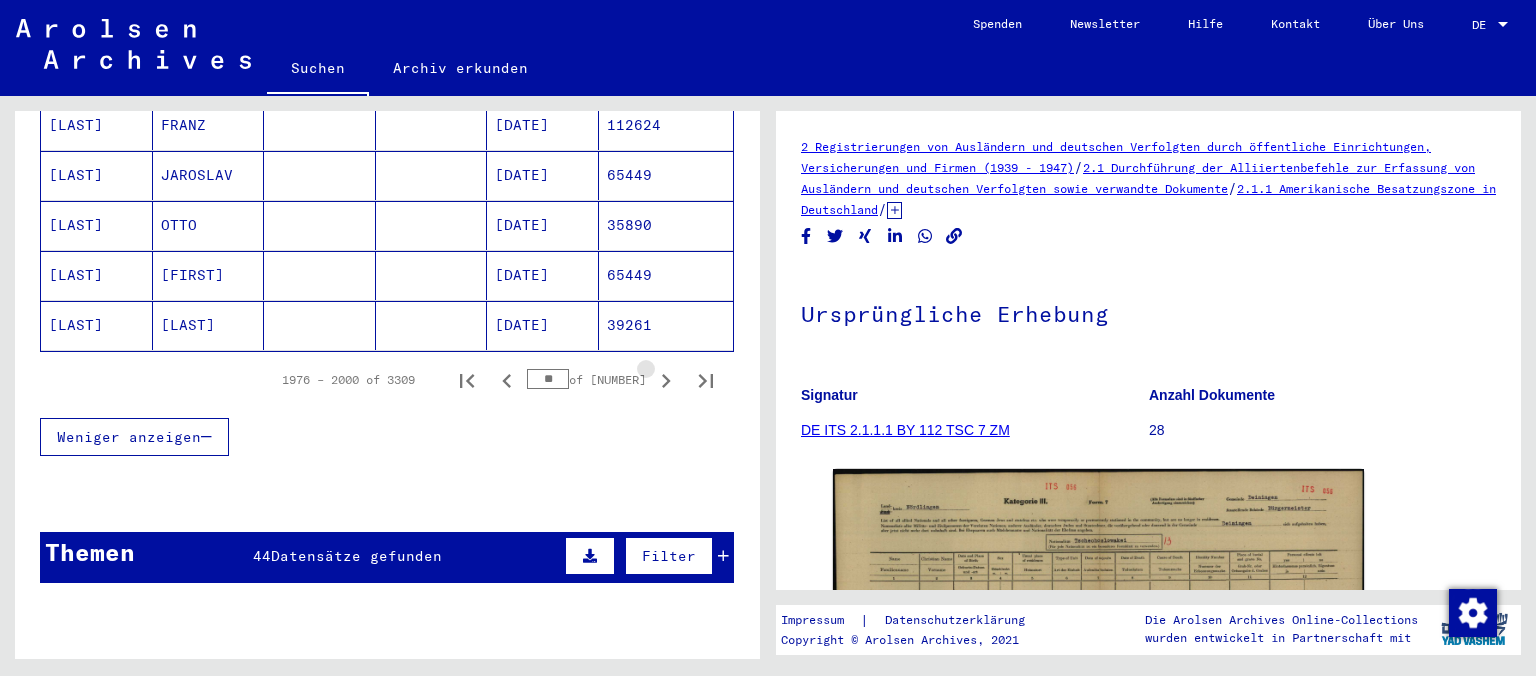 click 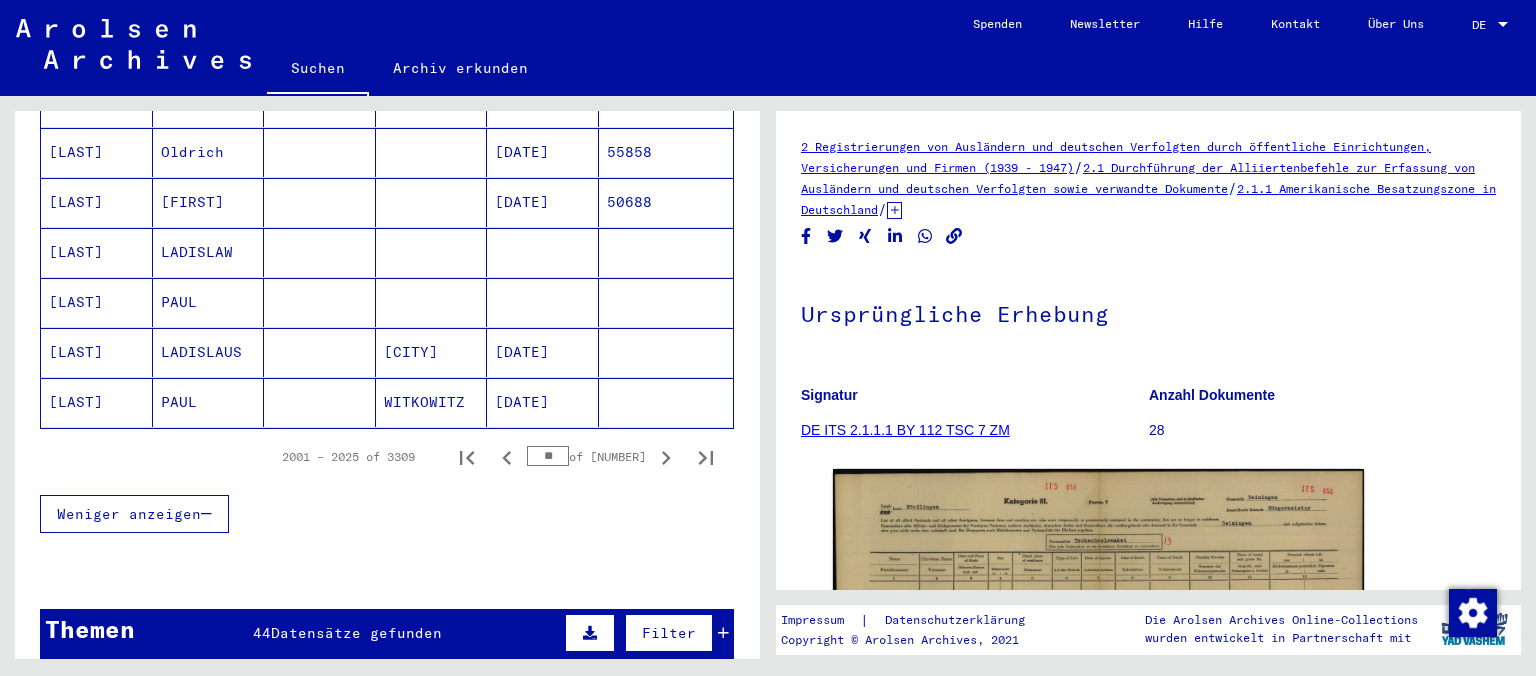 scroll, scrollTop: 1325, scrollLeft: 0, axis: vertical 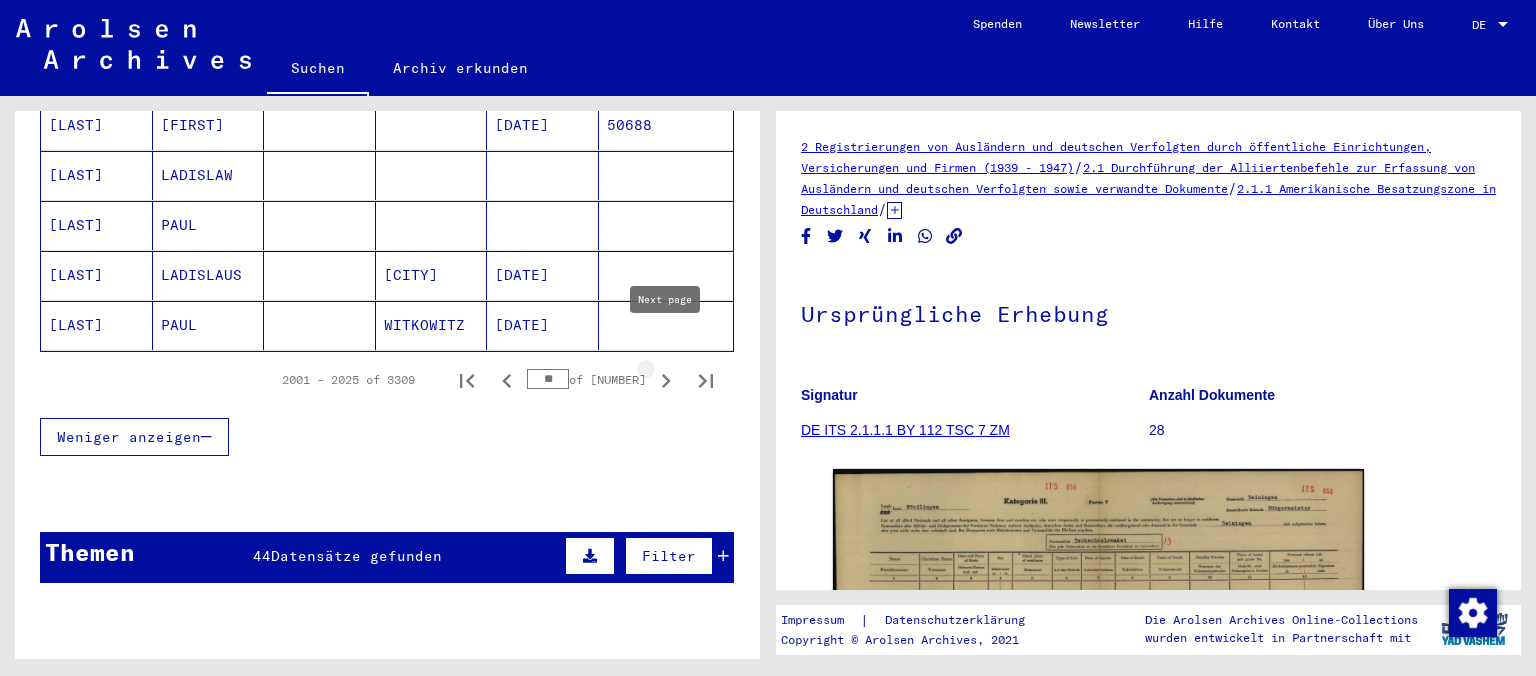 click 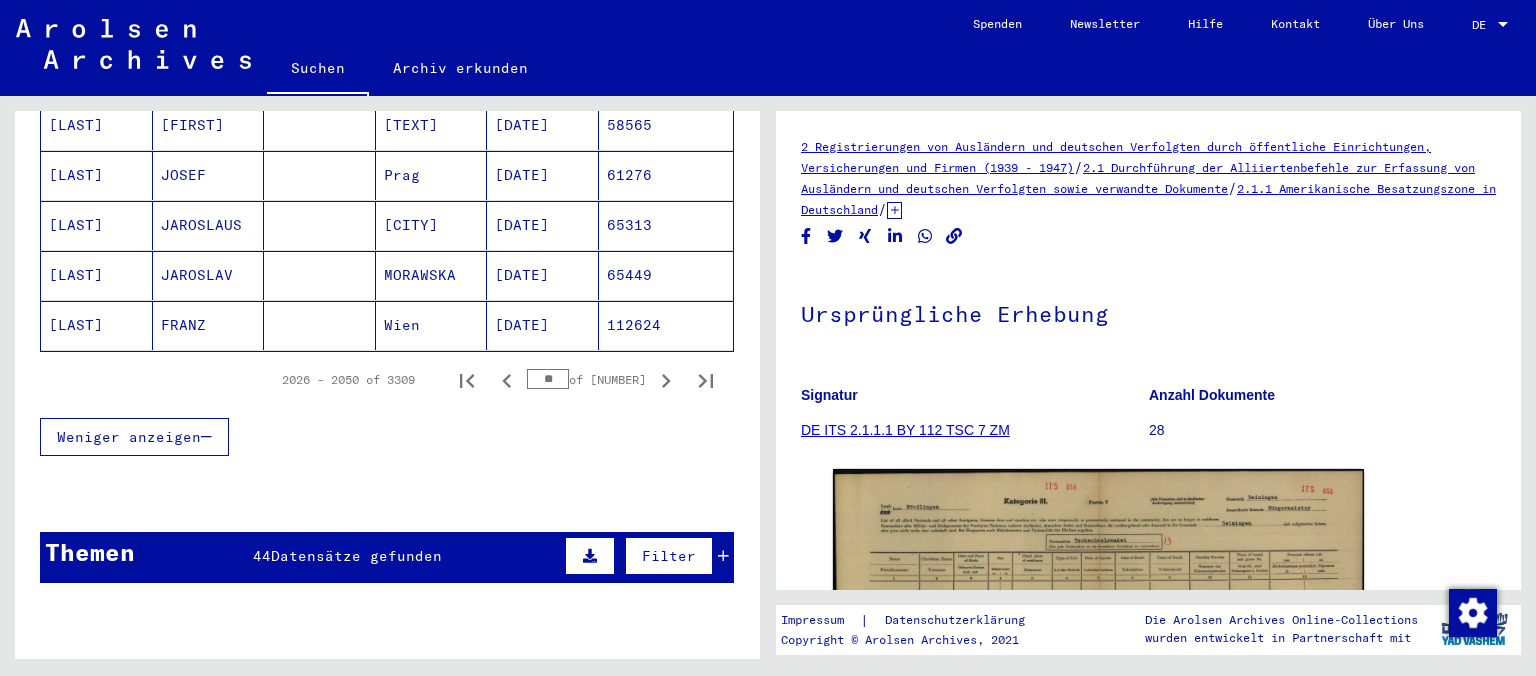 click 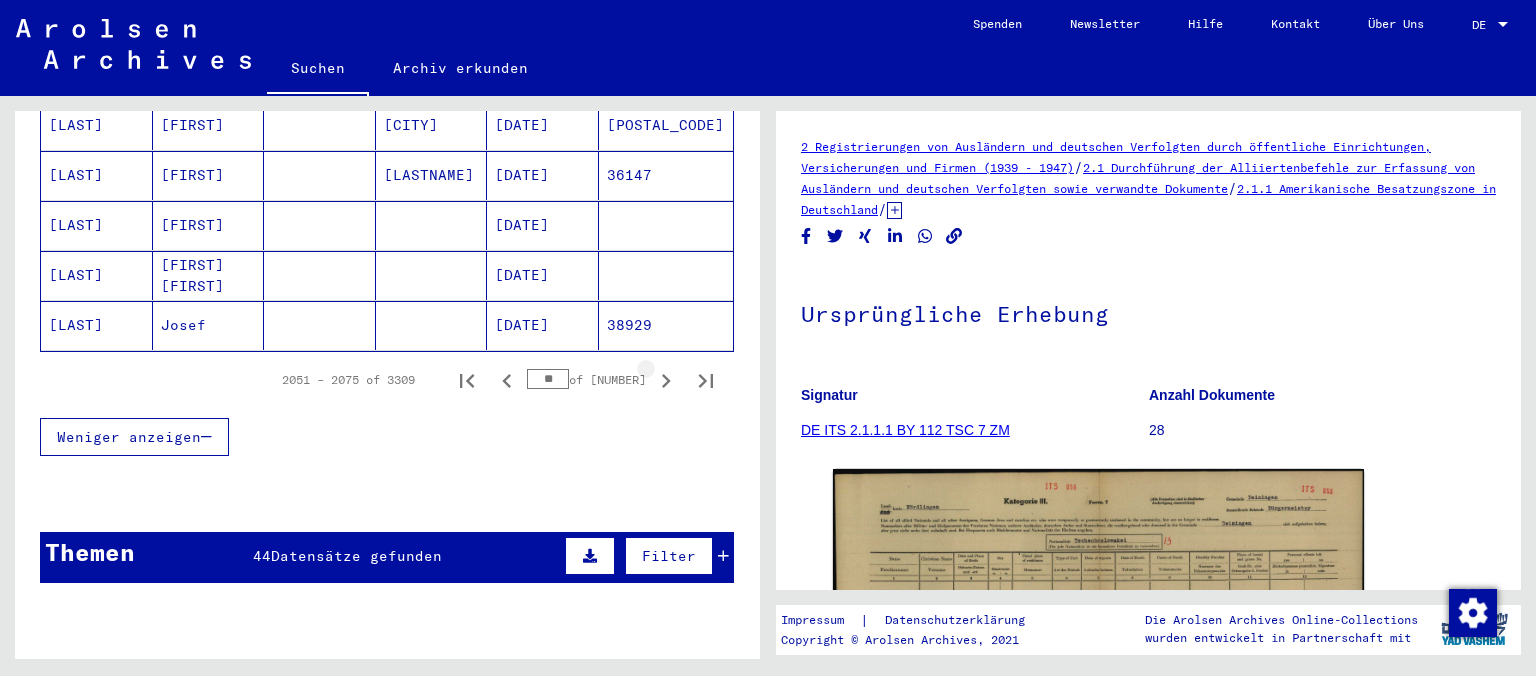 click 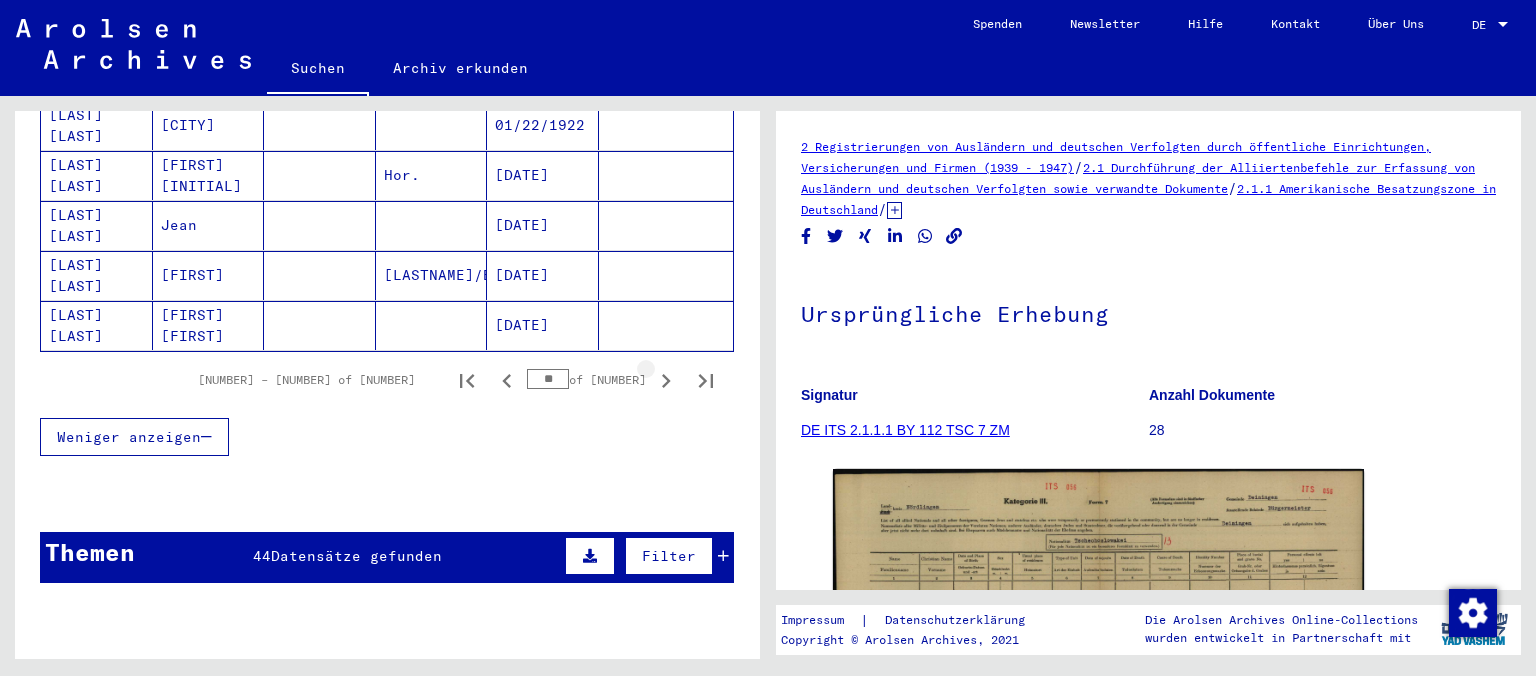 click 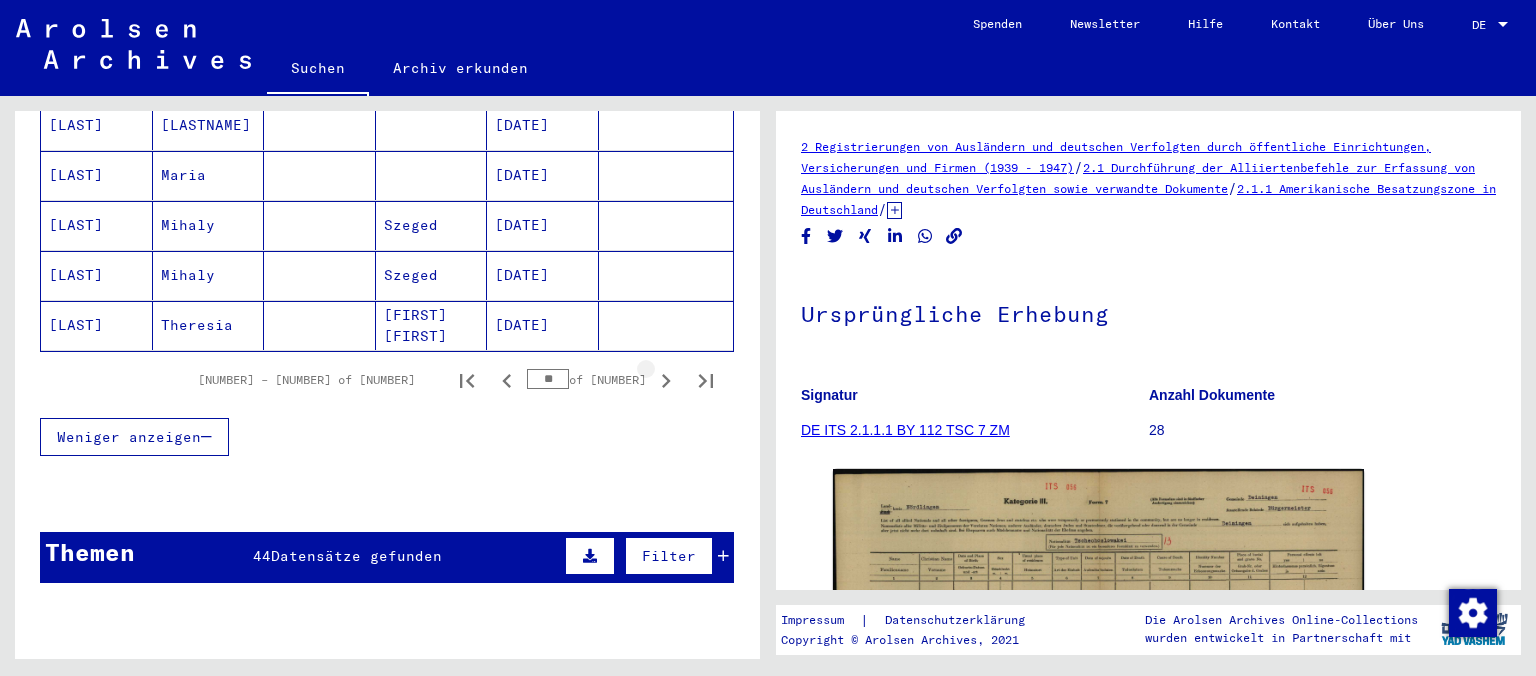 click 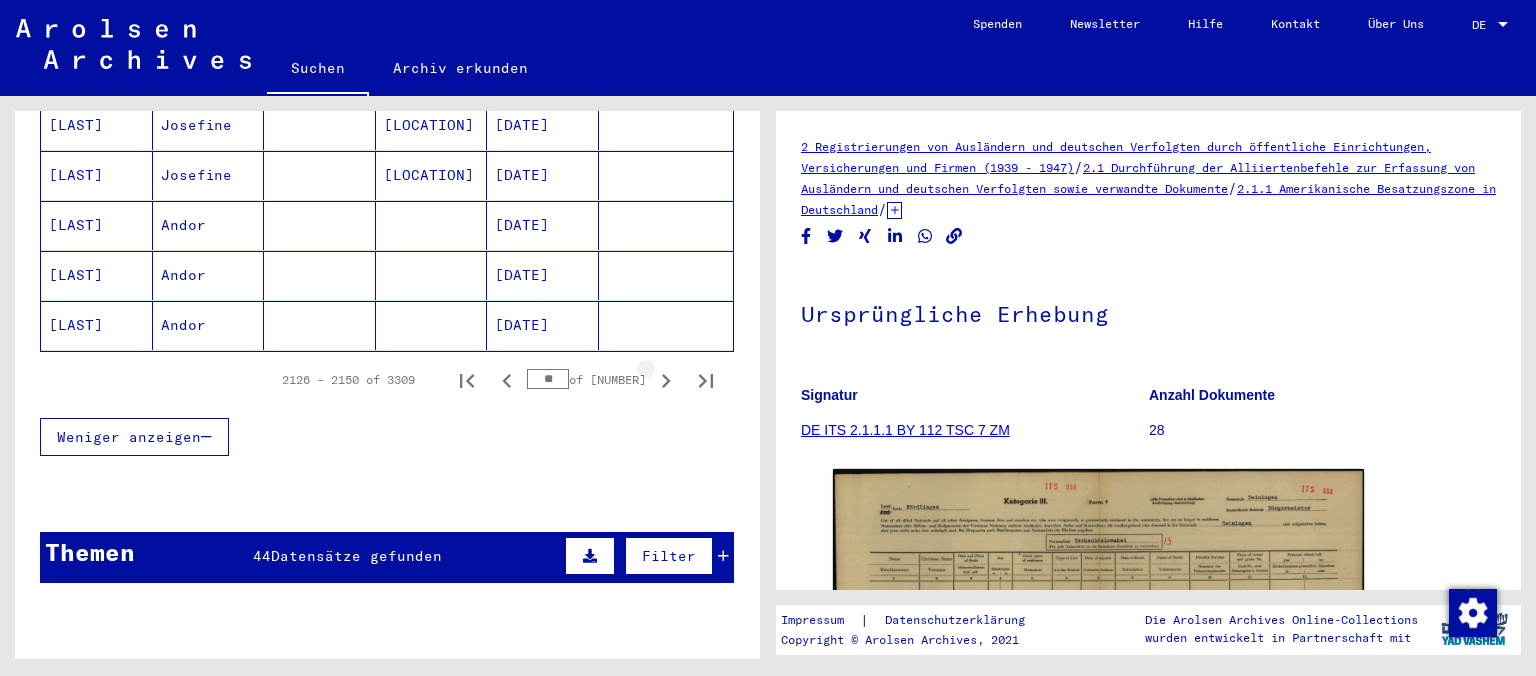 click 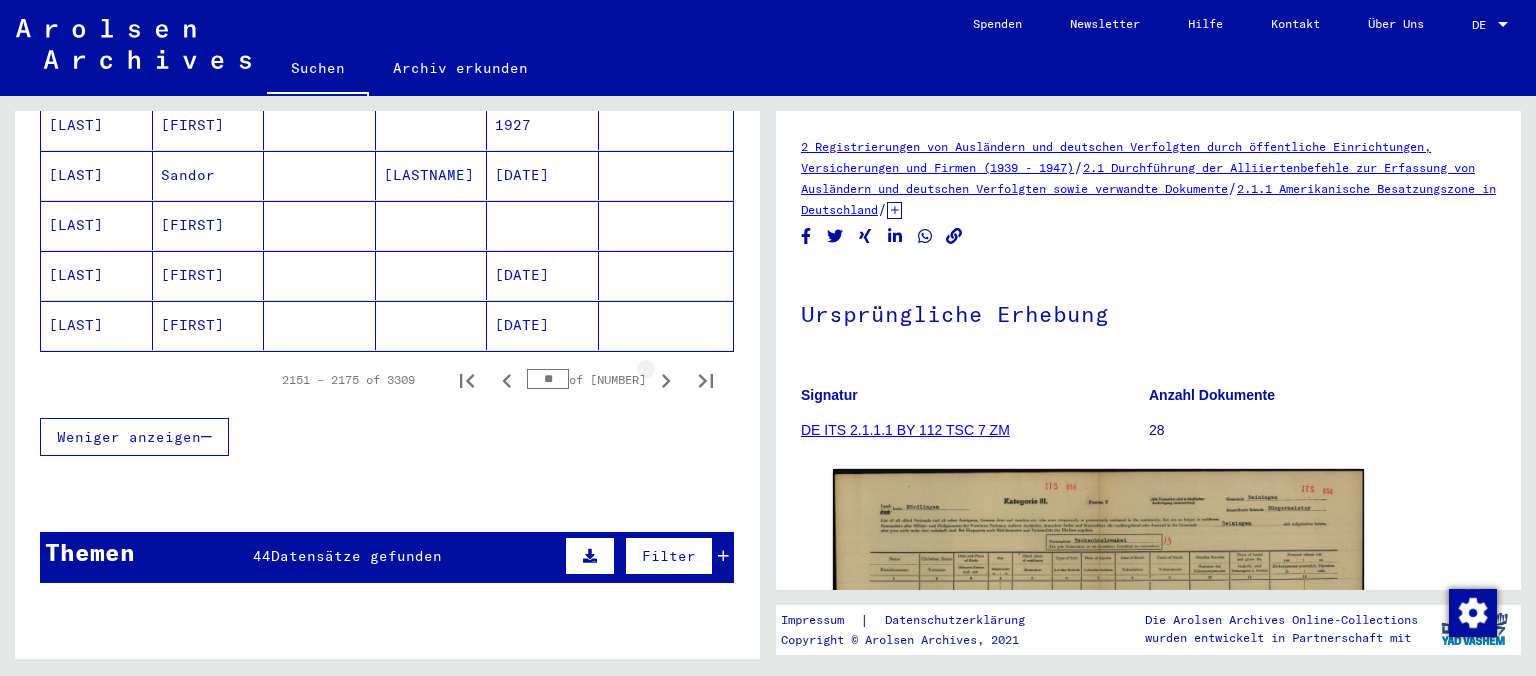 click 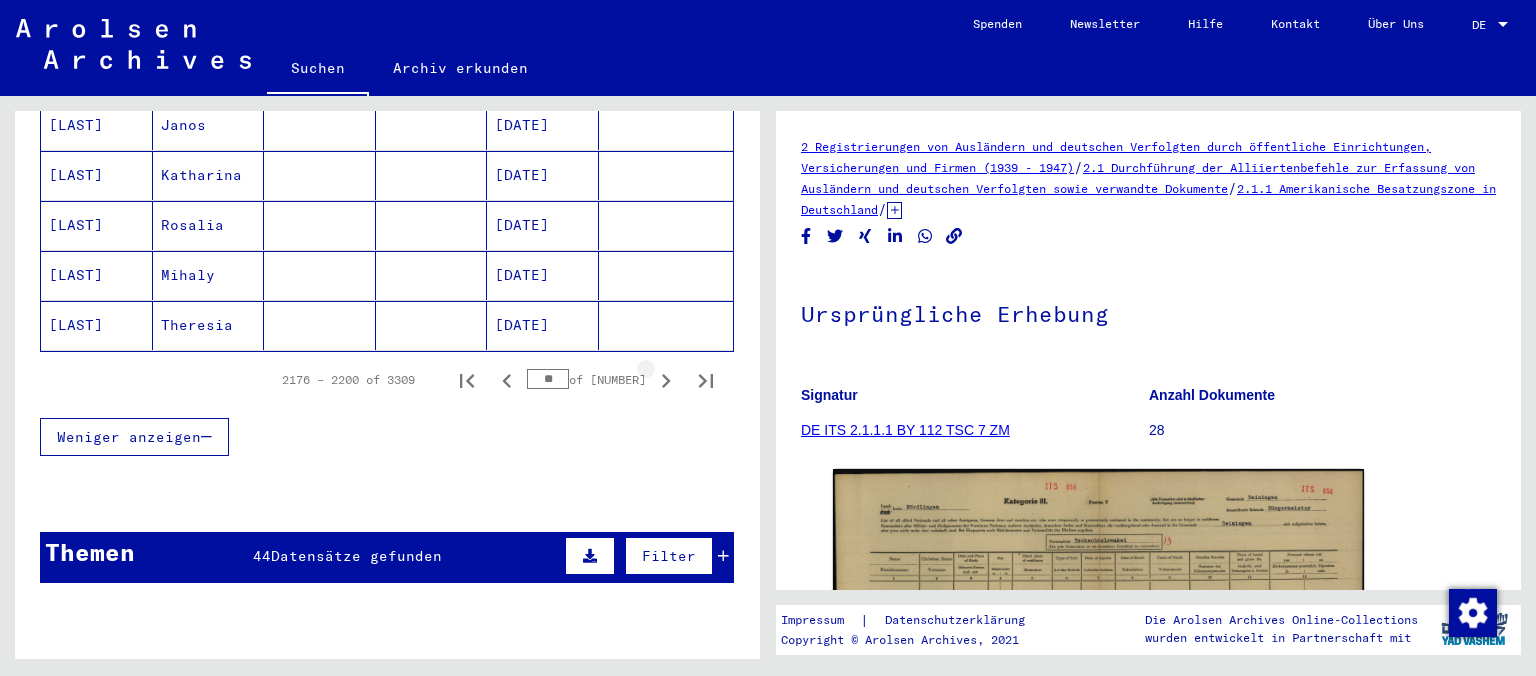 click 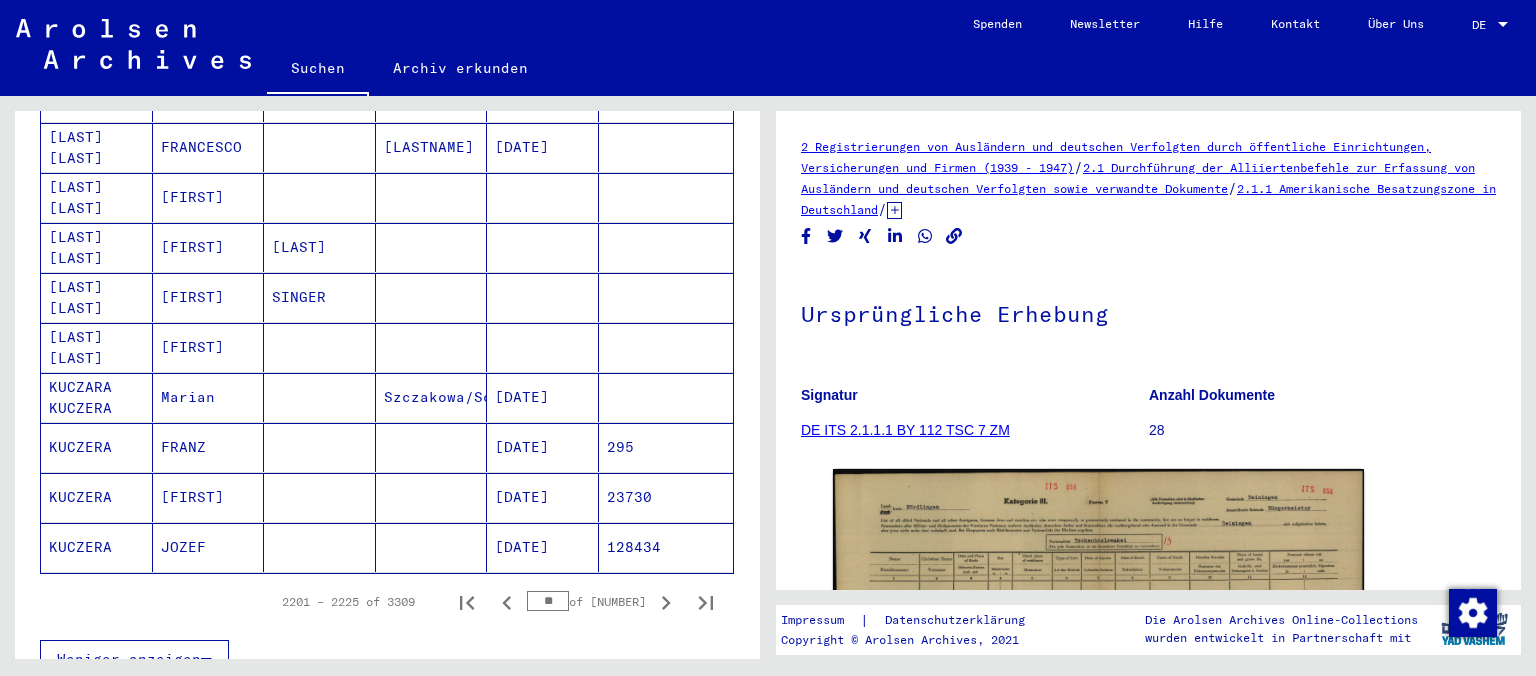 scroll, scrollTop: 1104, scrollLeft: 0, axis: vertical 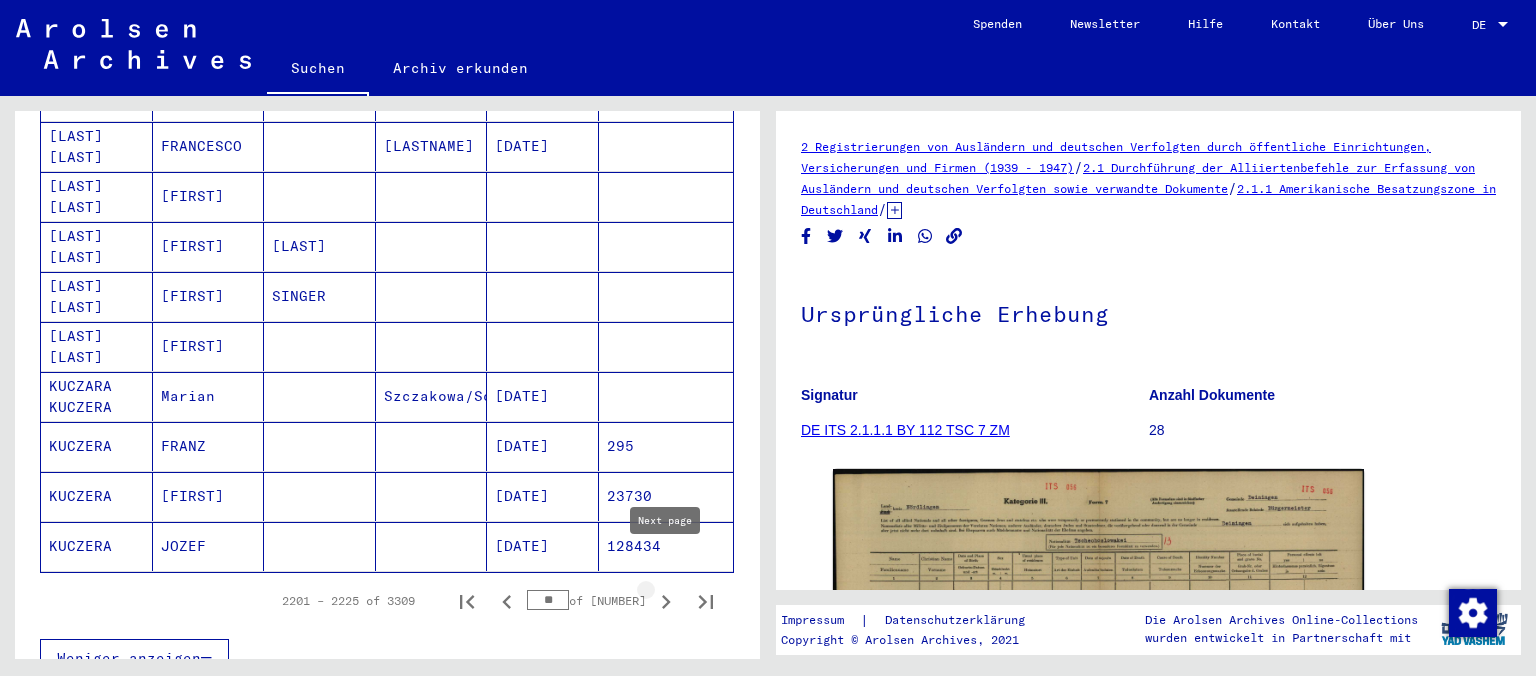 click 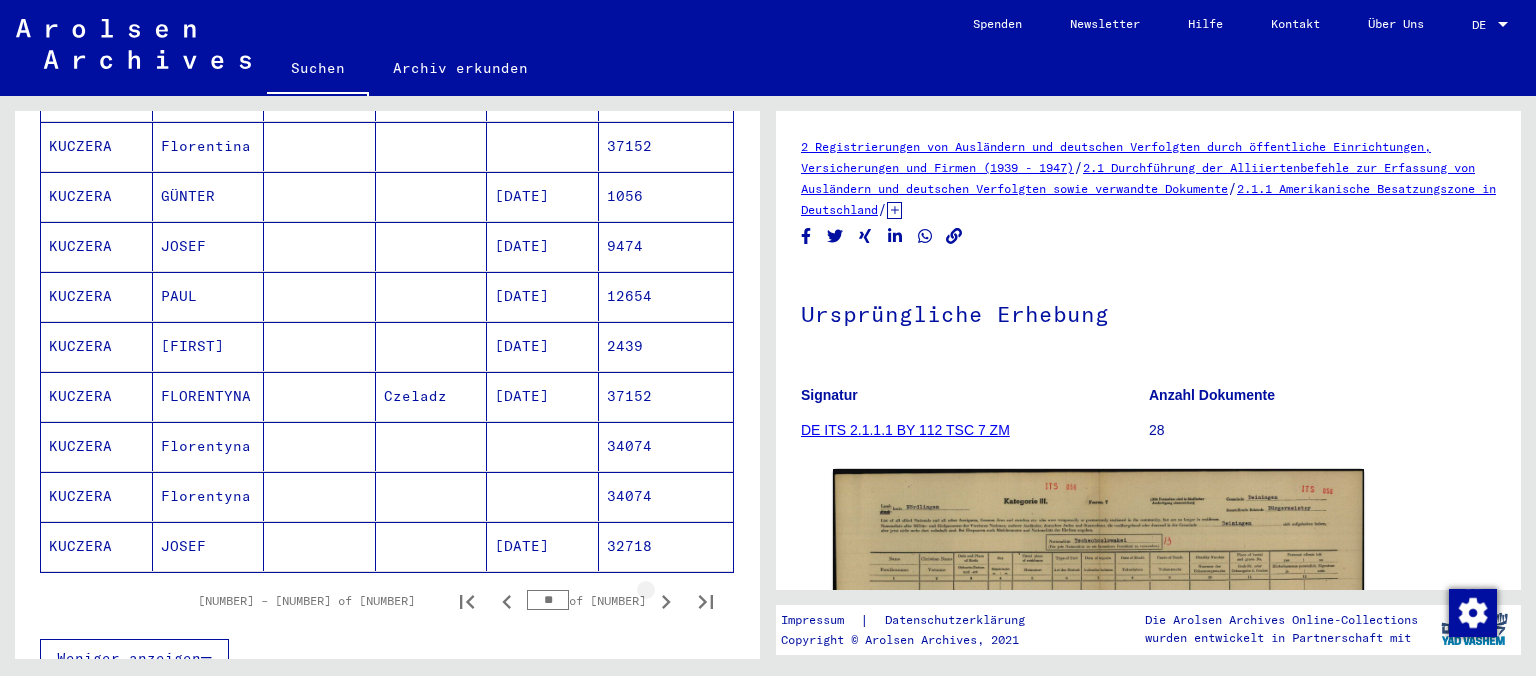 click 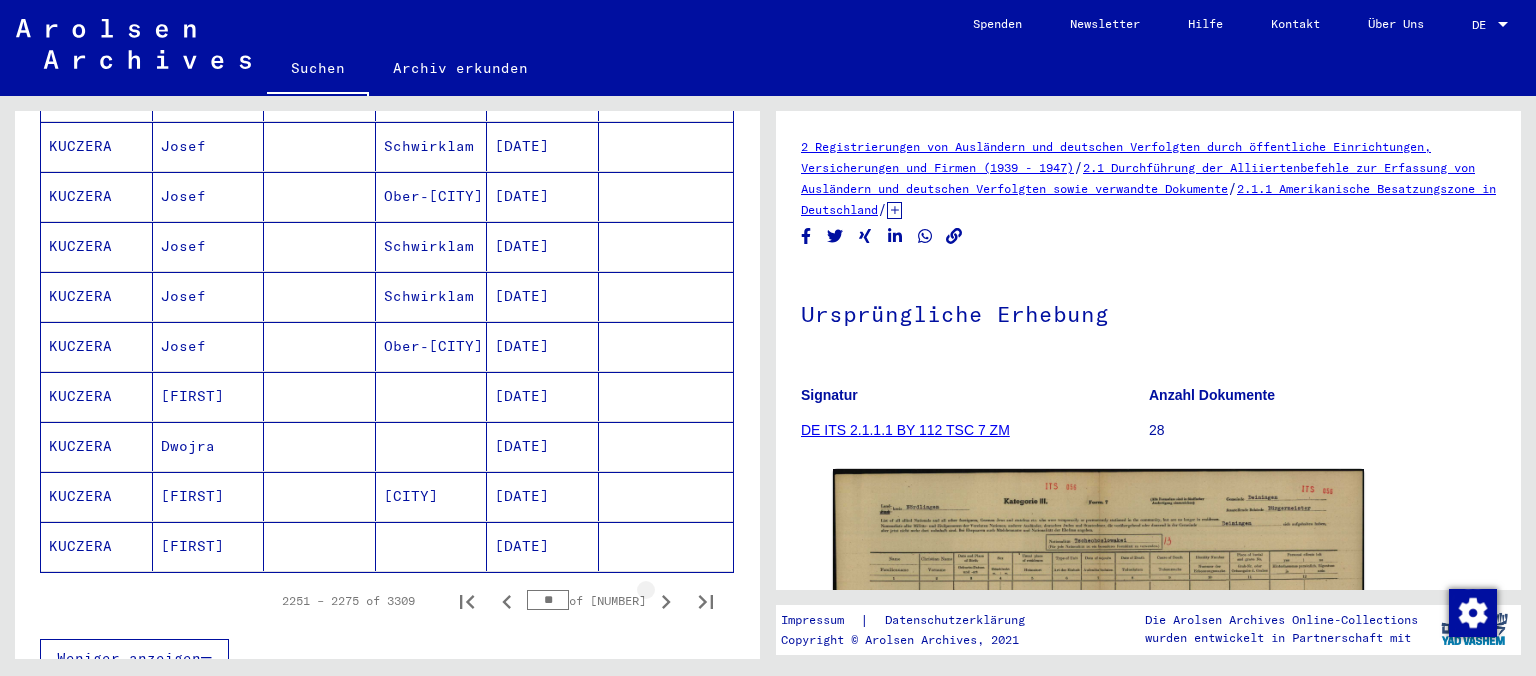 click 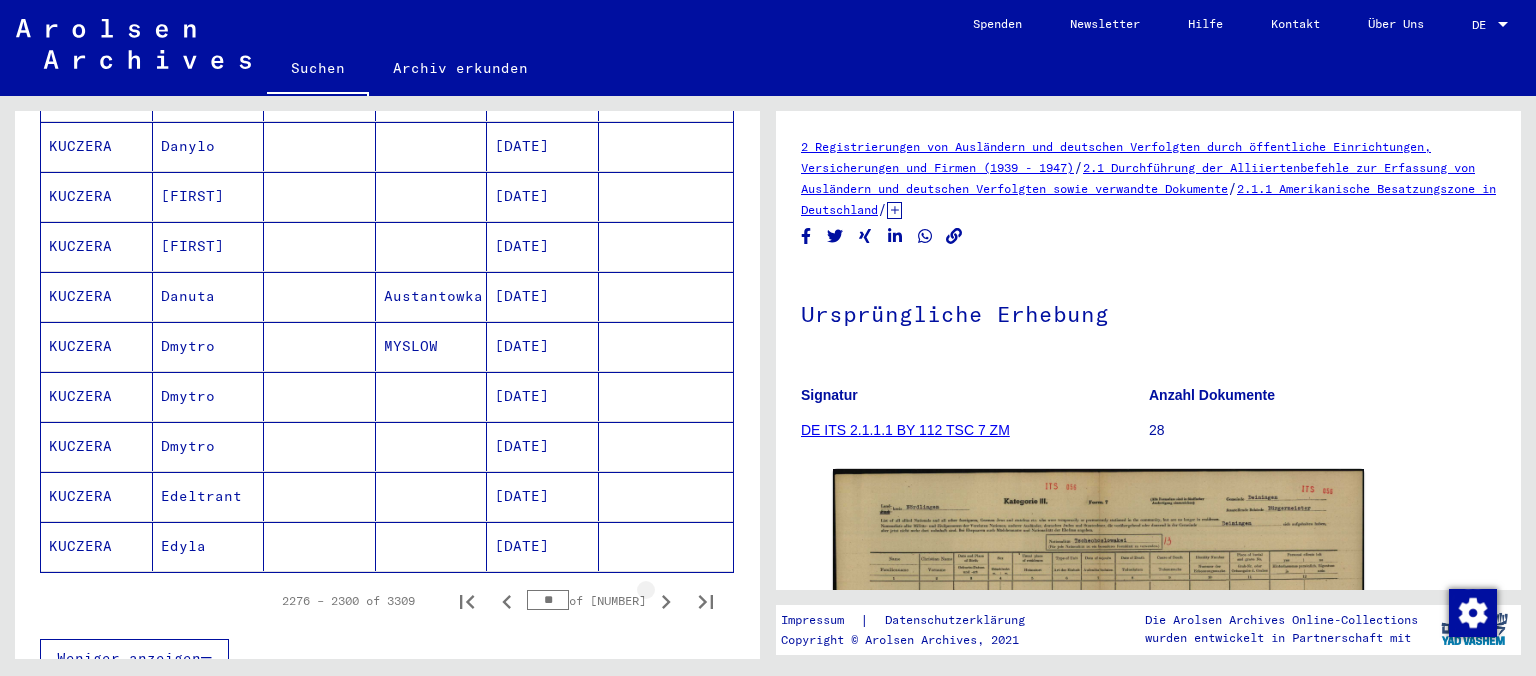 click 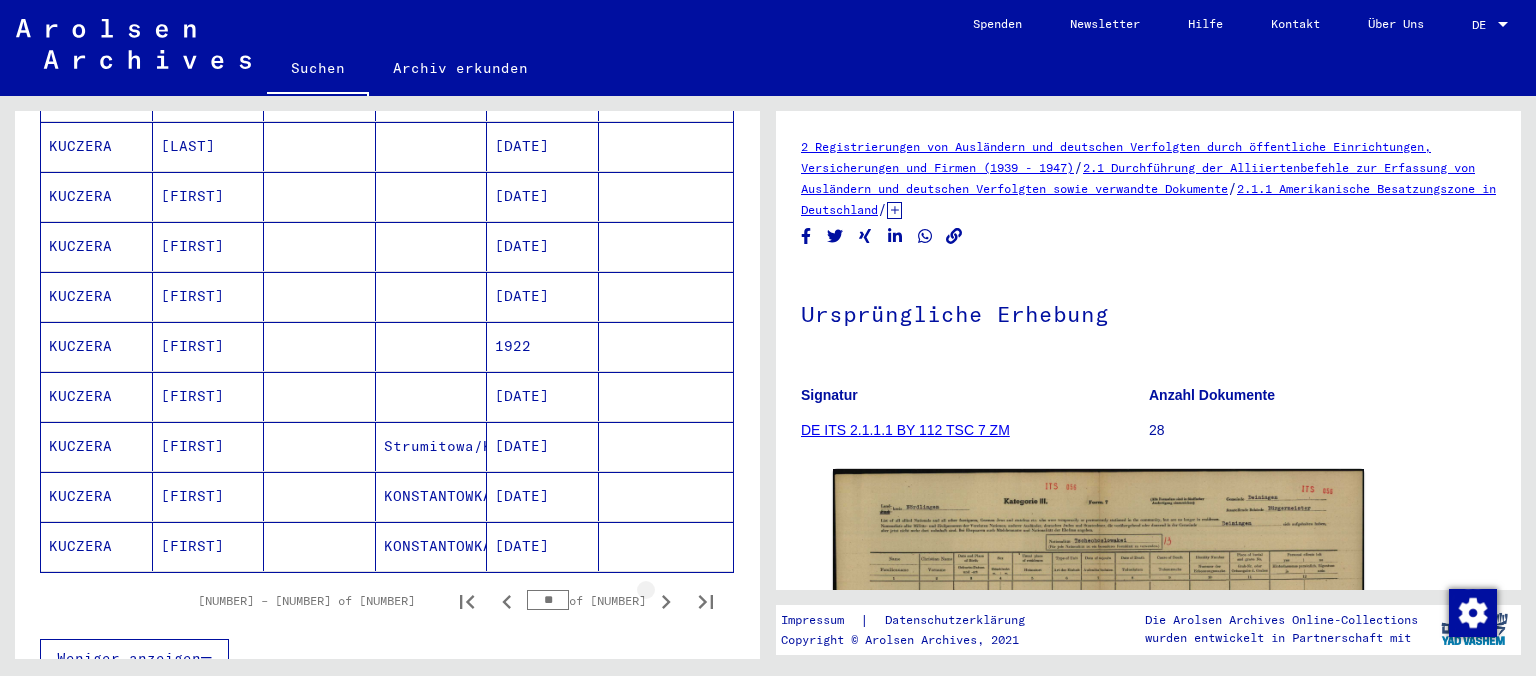 click 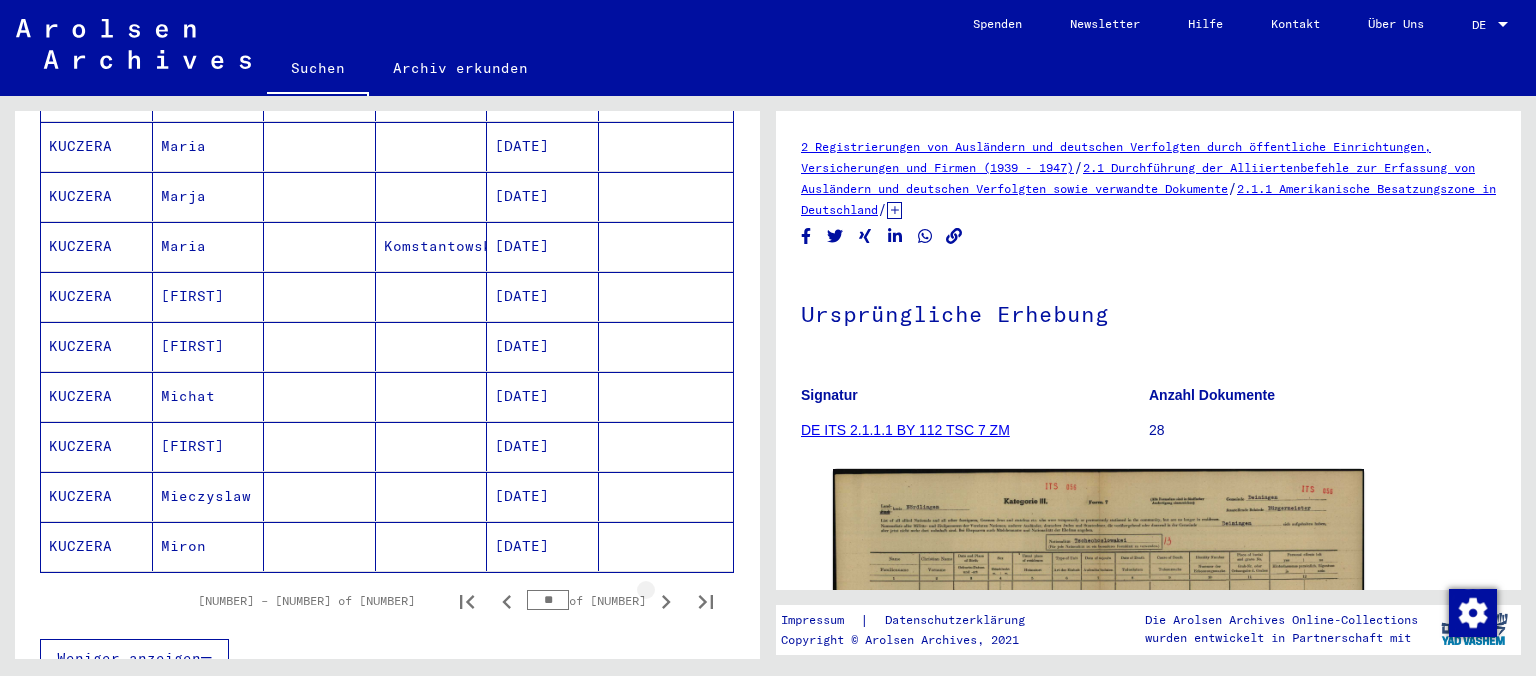 click 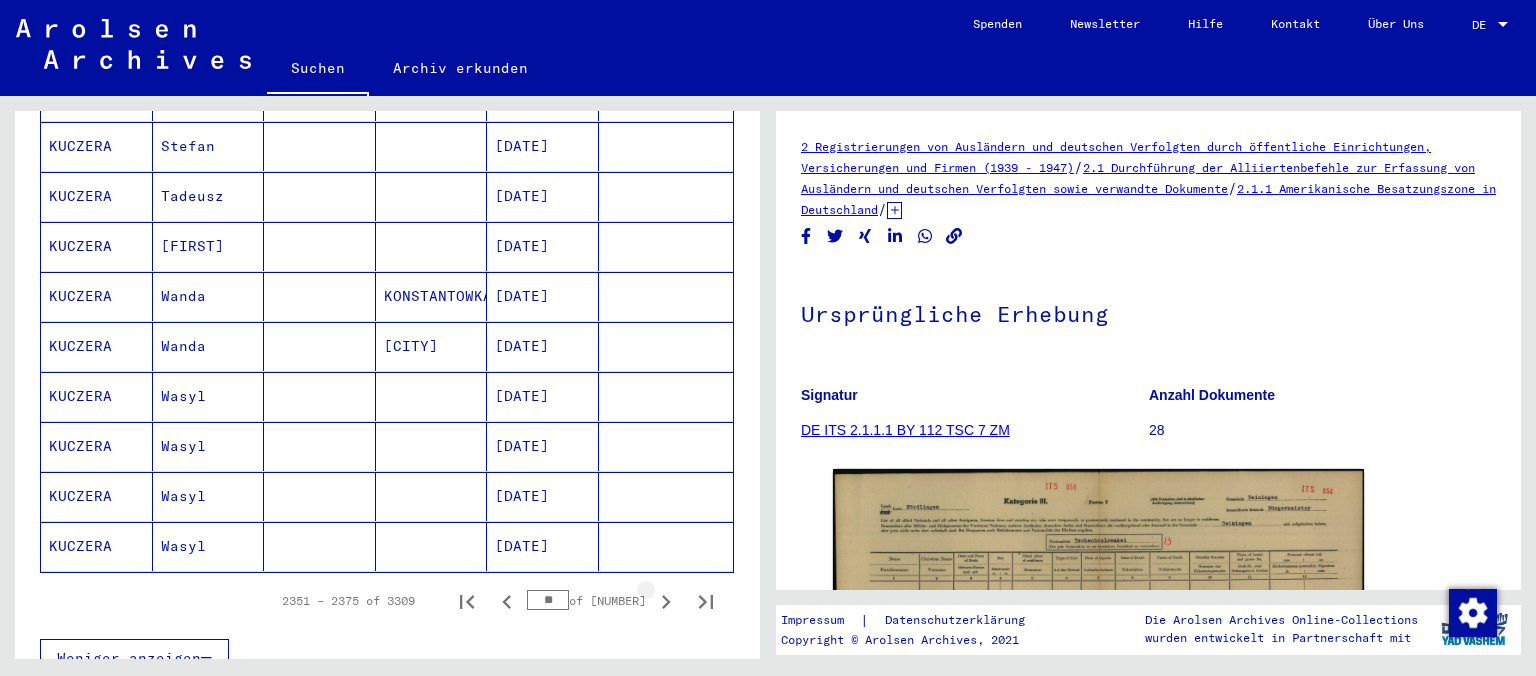 click at bounding box center (666, 601) 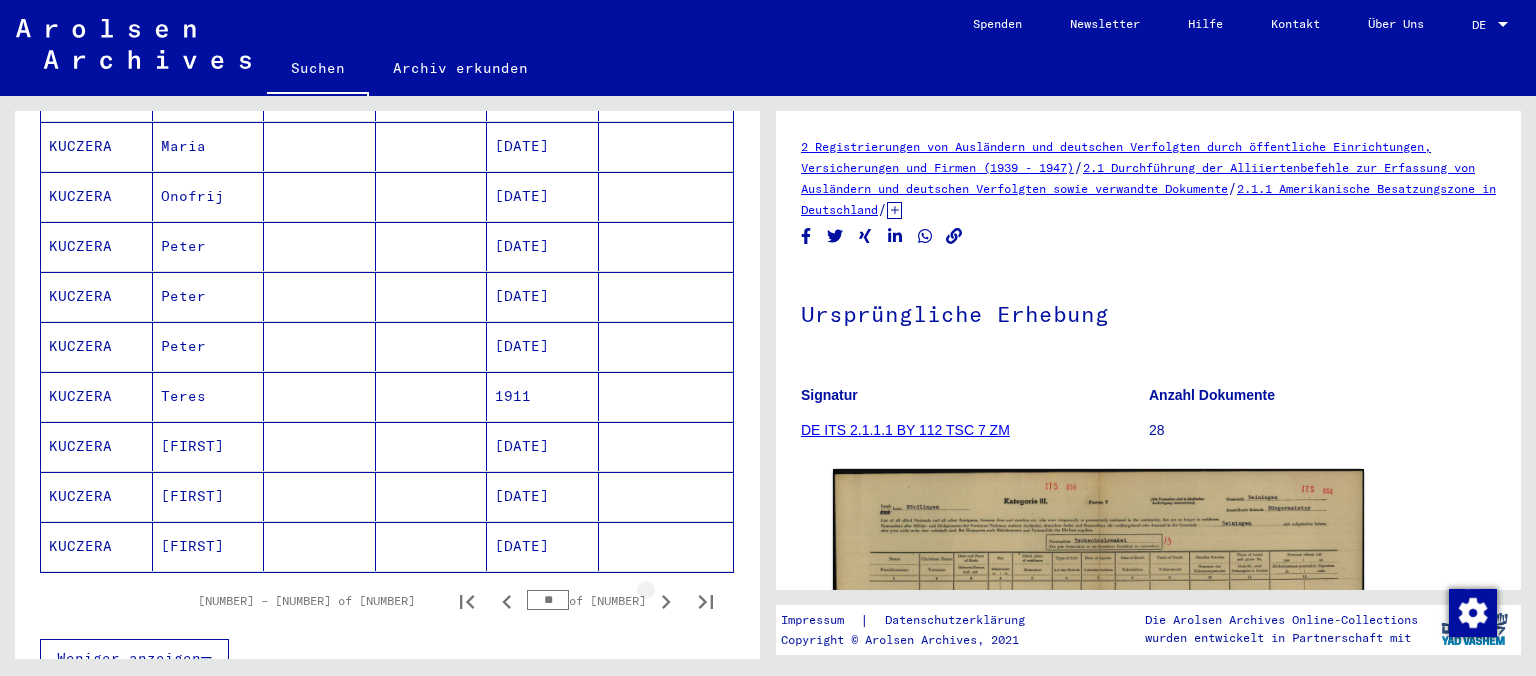 click at bounding box center [666, 601] 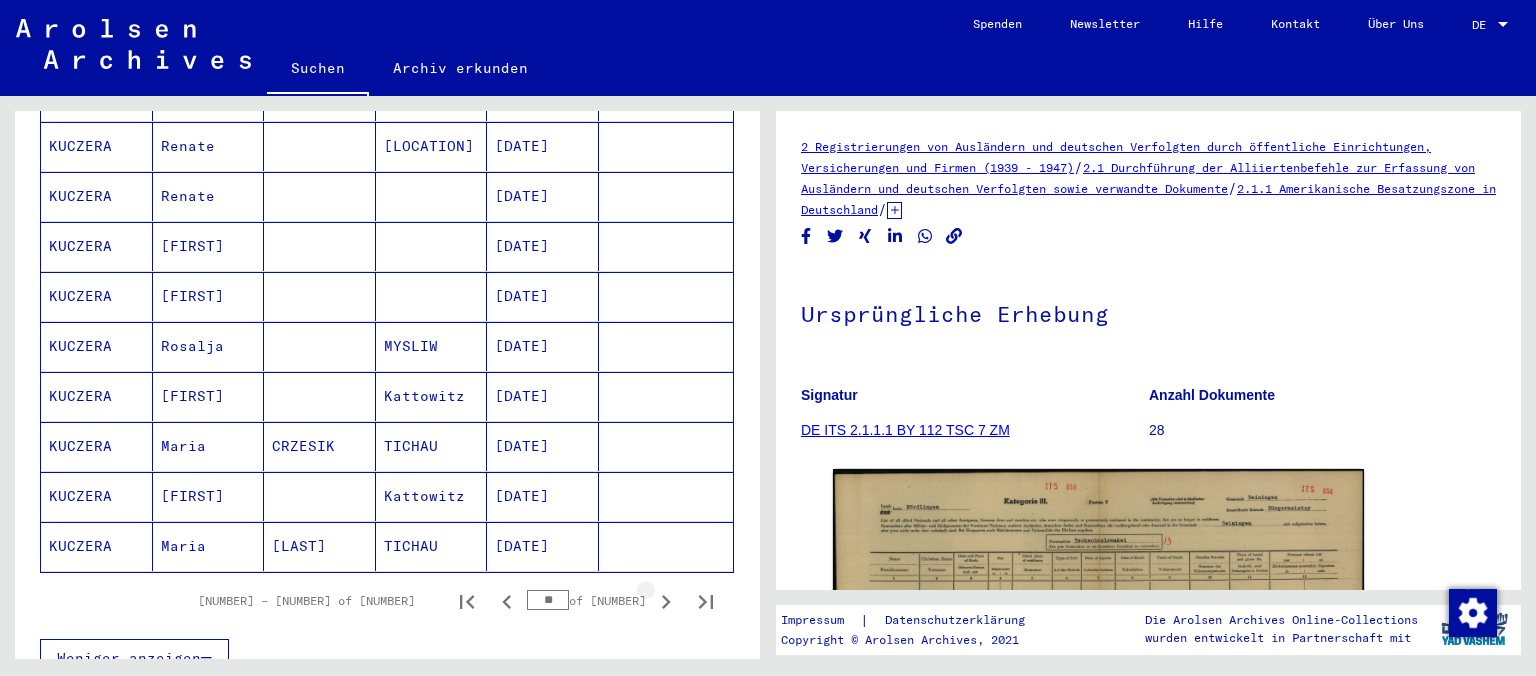 click at bounding box center (666, 601) 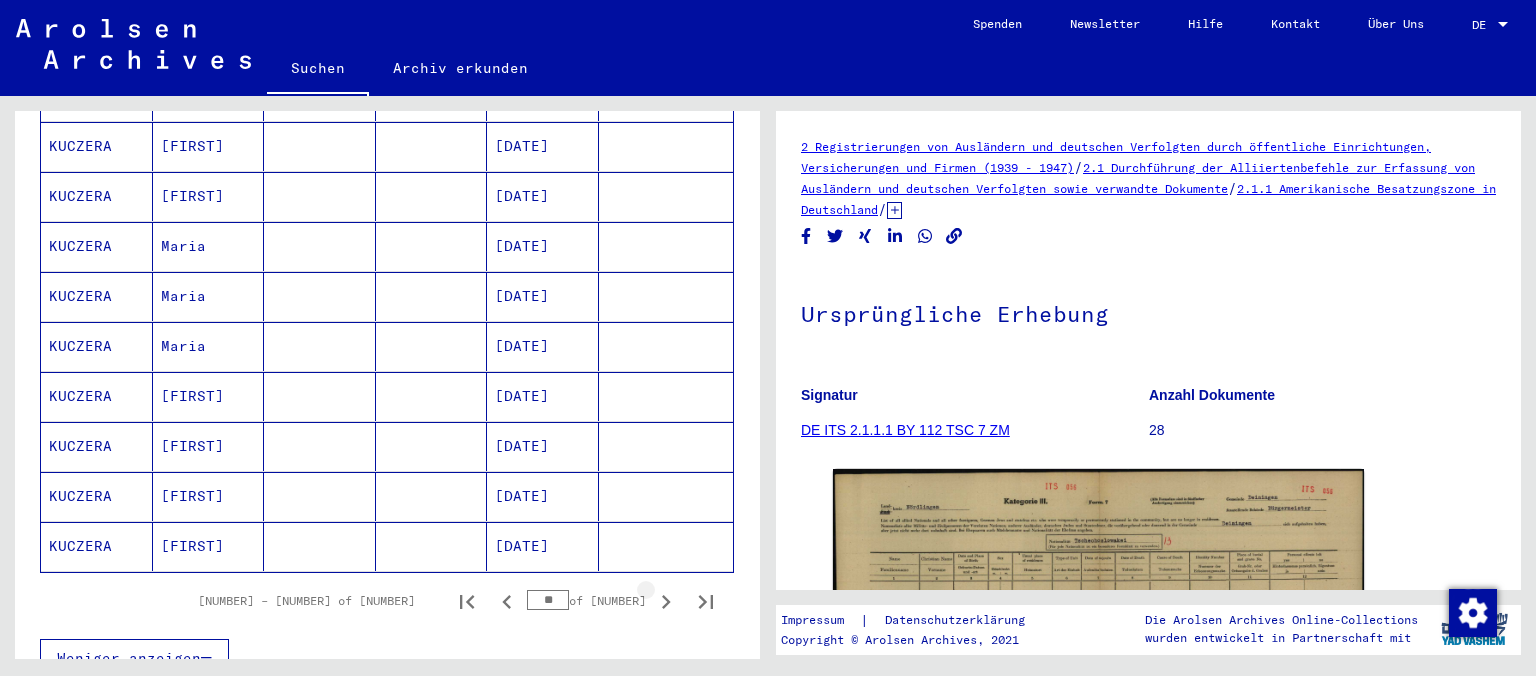 click at bounding box center [666, 601] 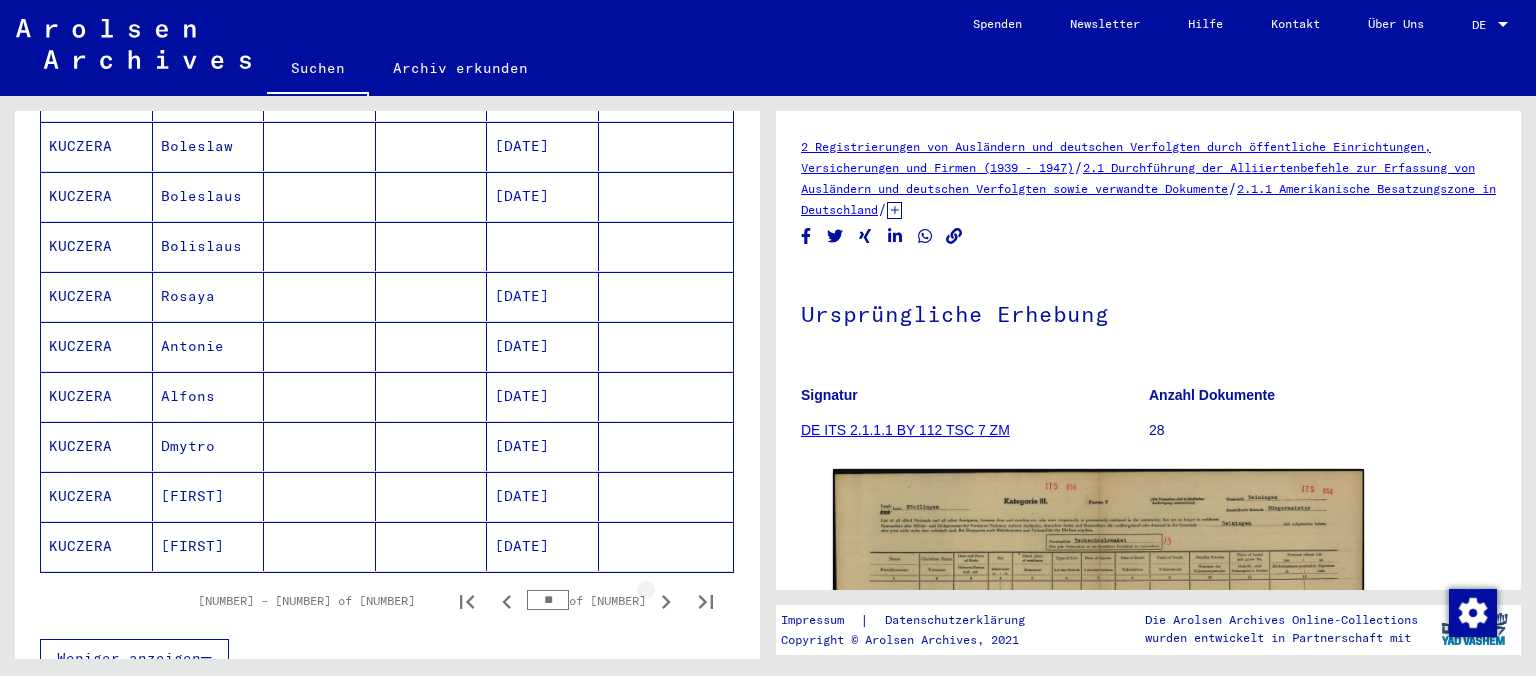 click at bounding box center [666, 601] 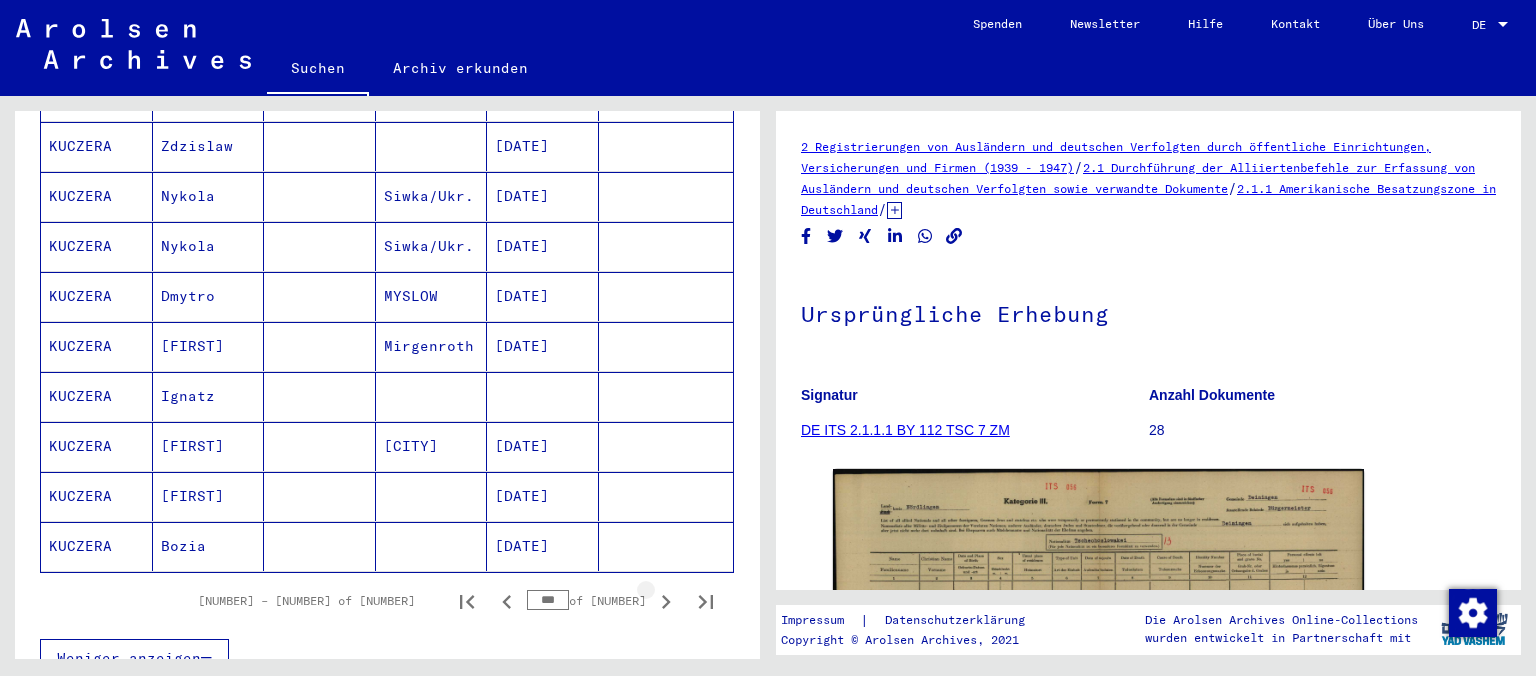 click at bounding box center (666, 601) 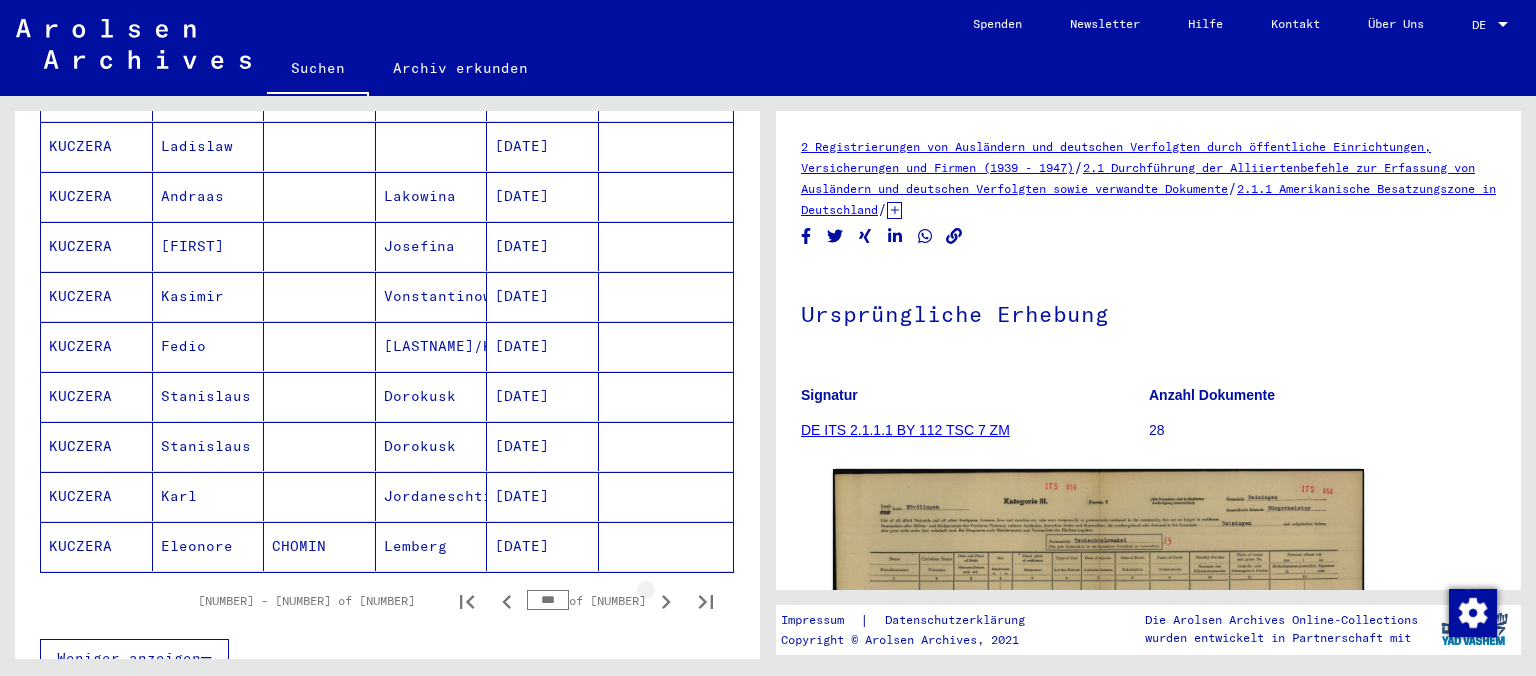 click at bounding box center [666, 601] 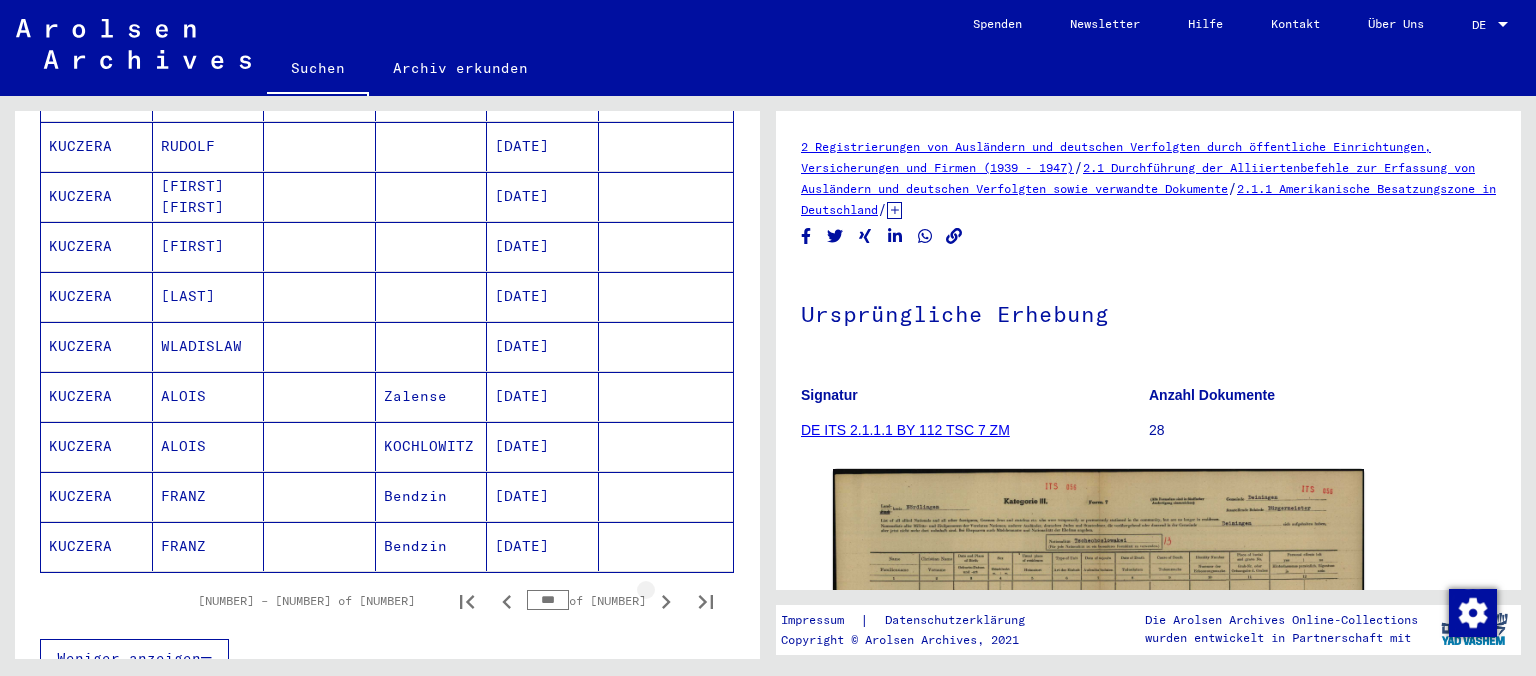 click at bounding box center [666, 601] 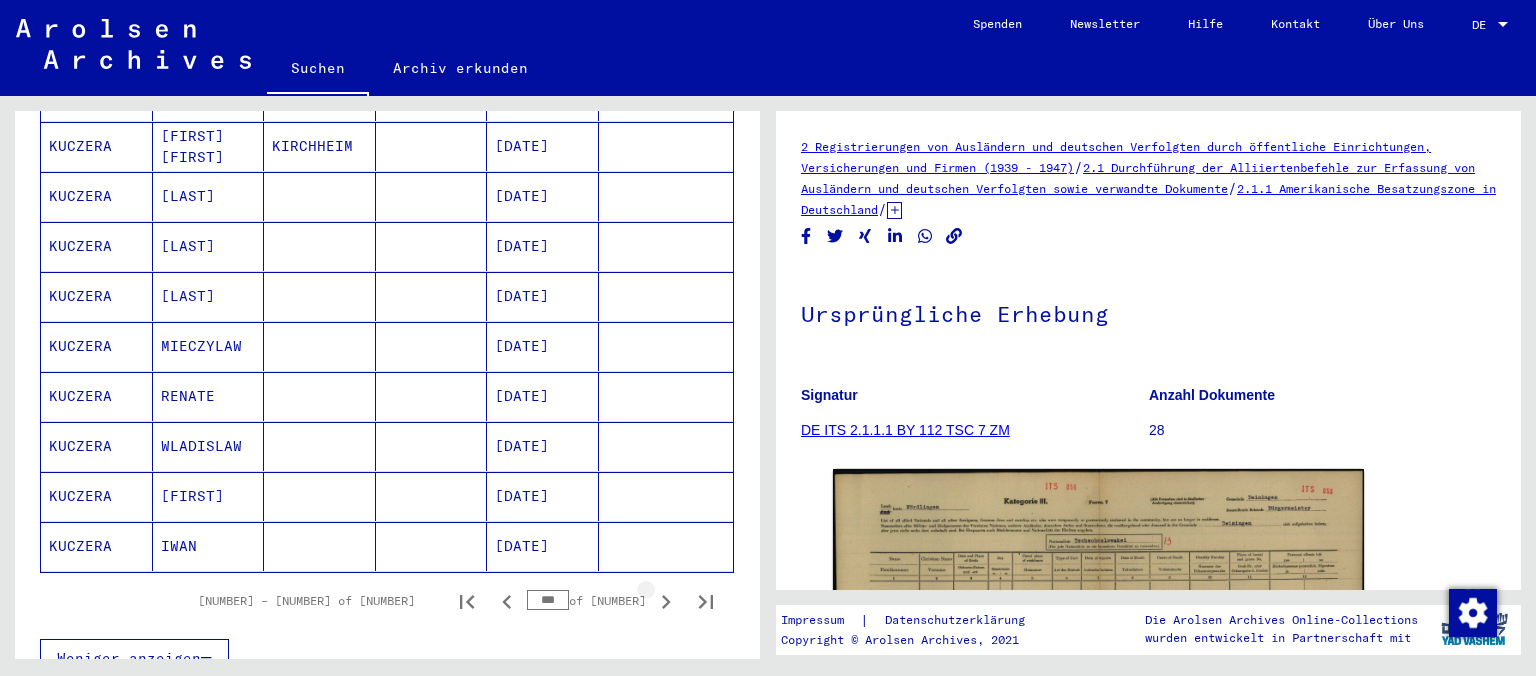 click at bounding box center [666, 601] 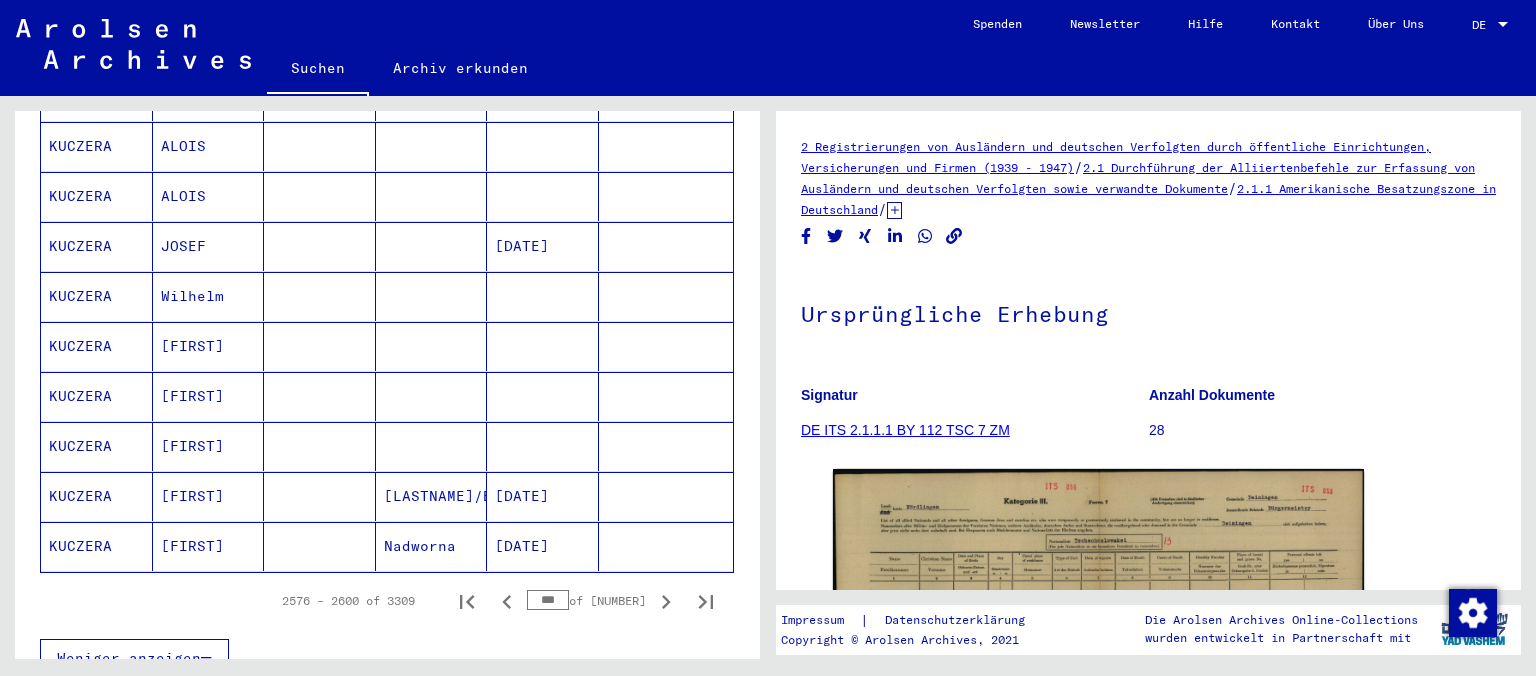 click at bounding box center (666, 601) 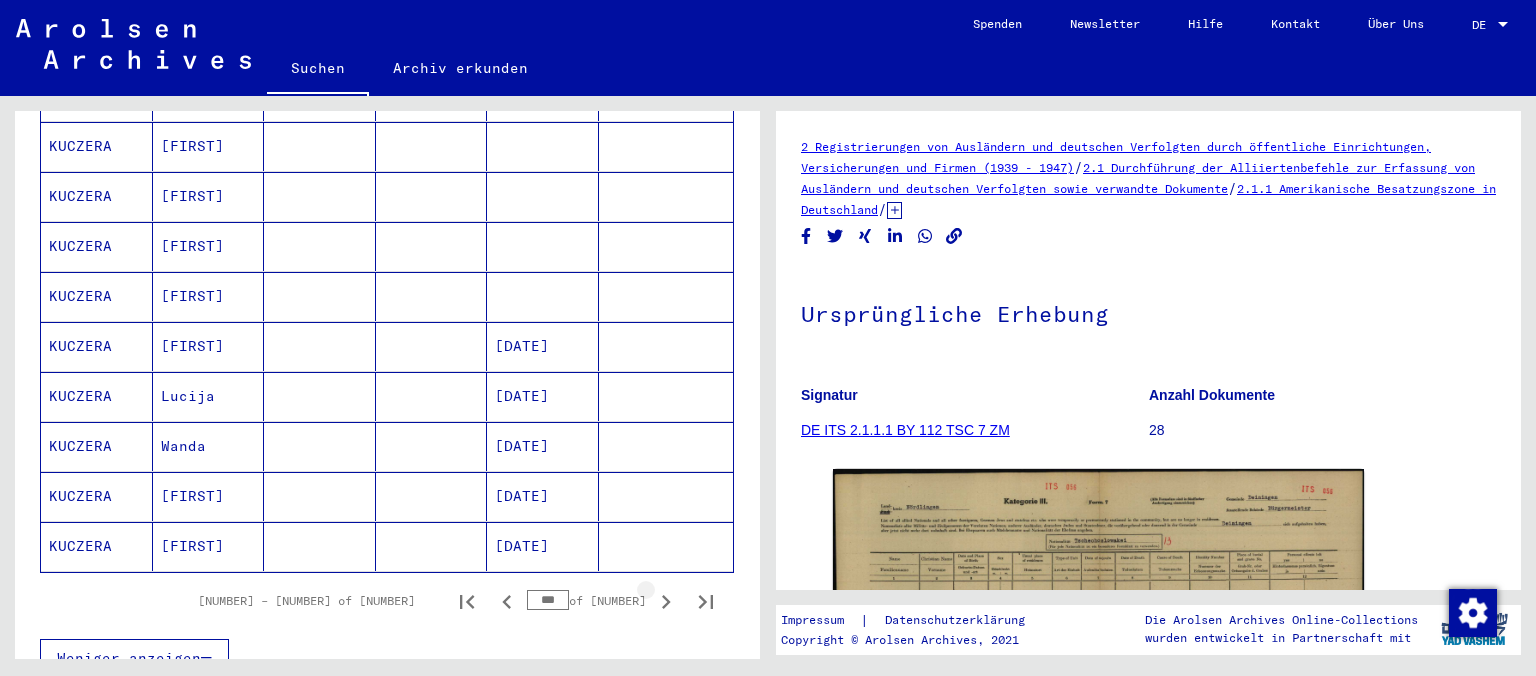 click at bounding box center (666, 601) 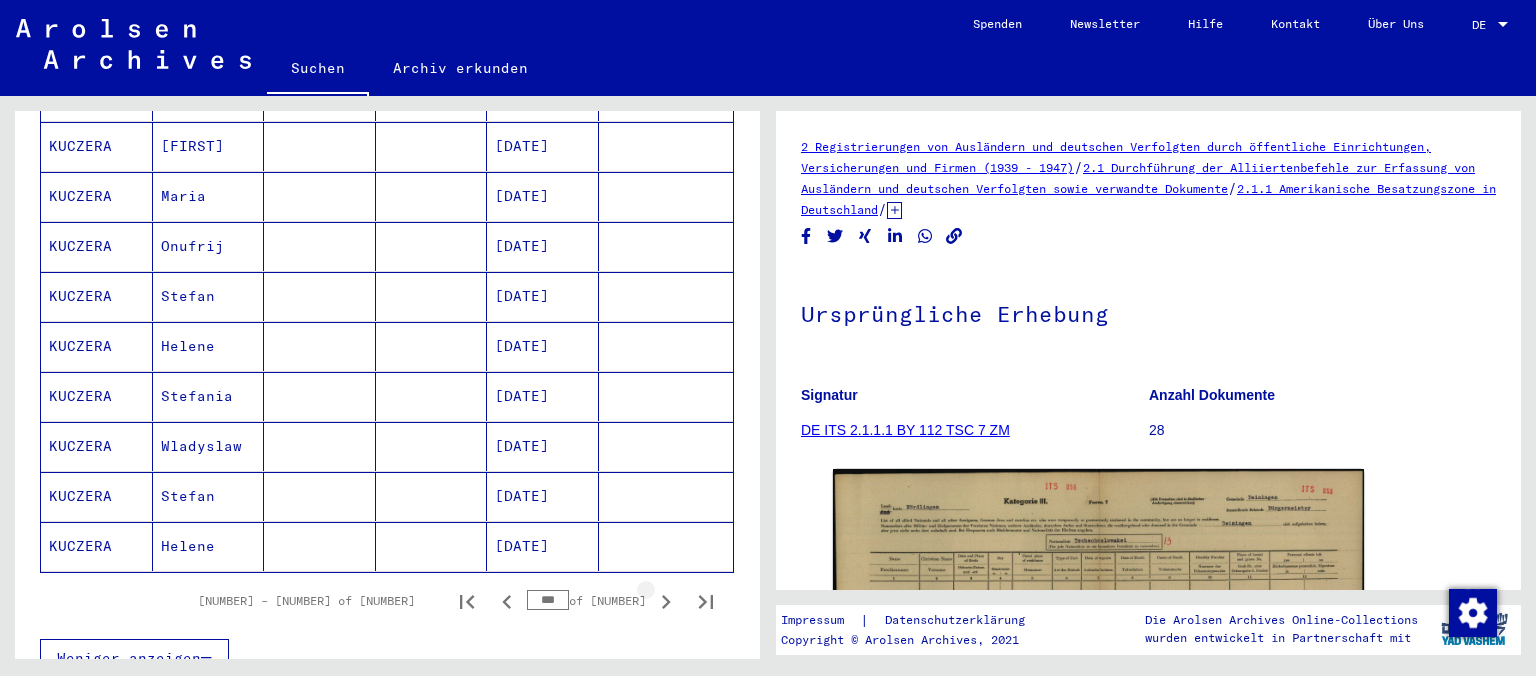 click at bounding box center [666, 601] 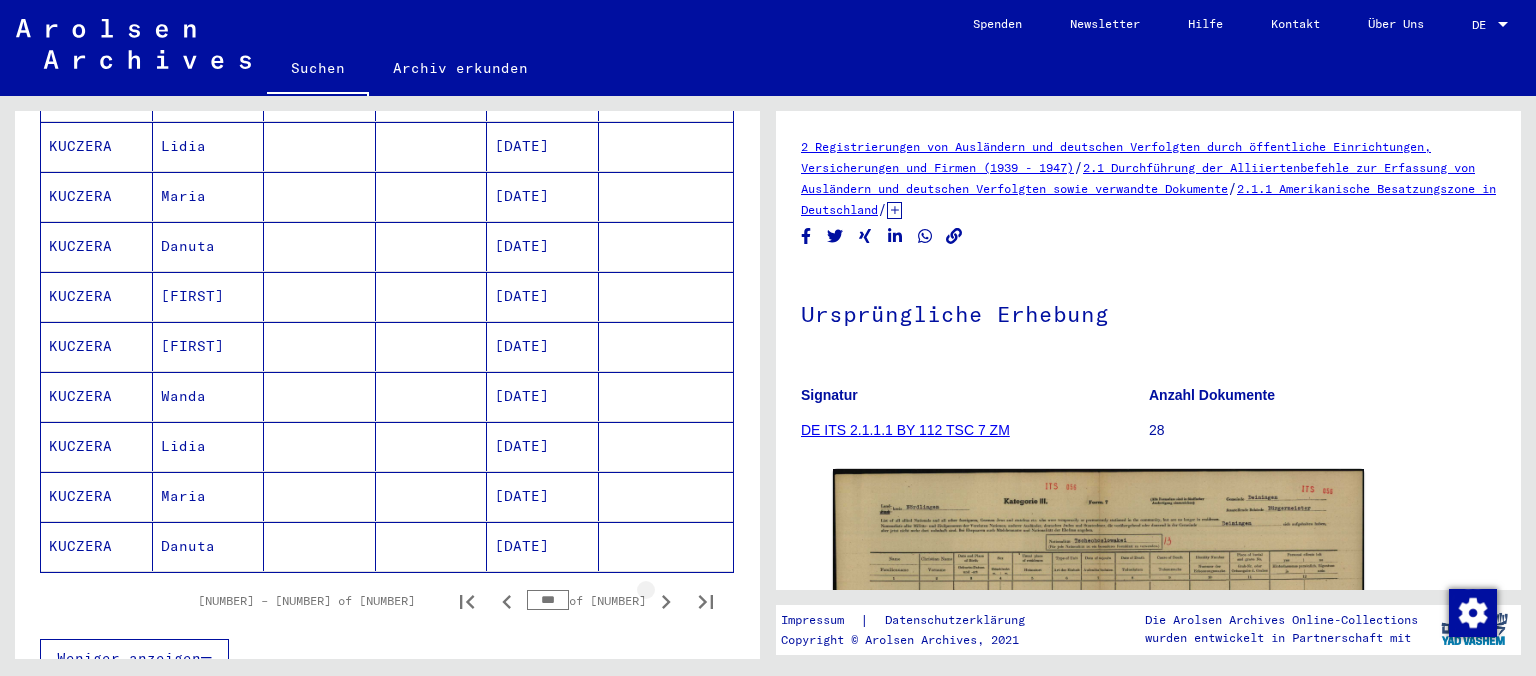 click at bounding box center [666, 601] 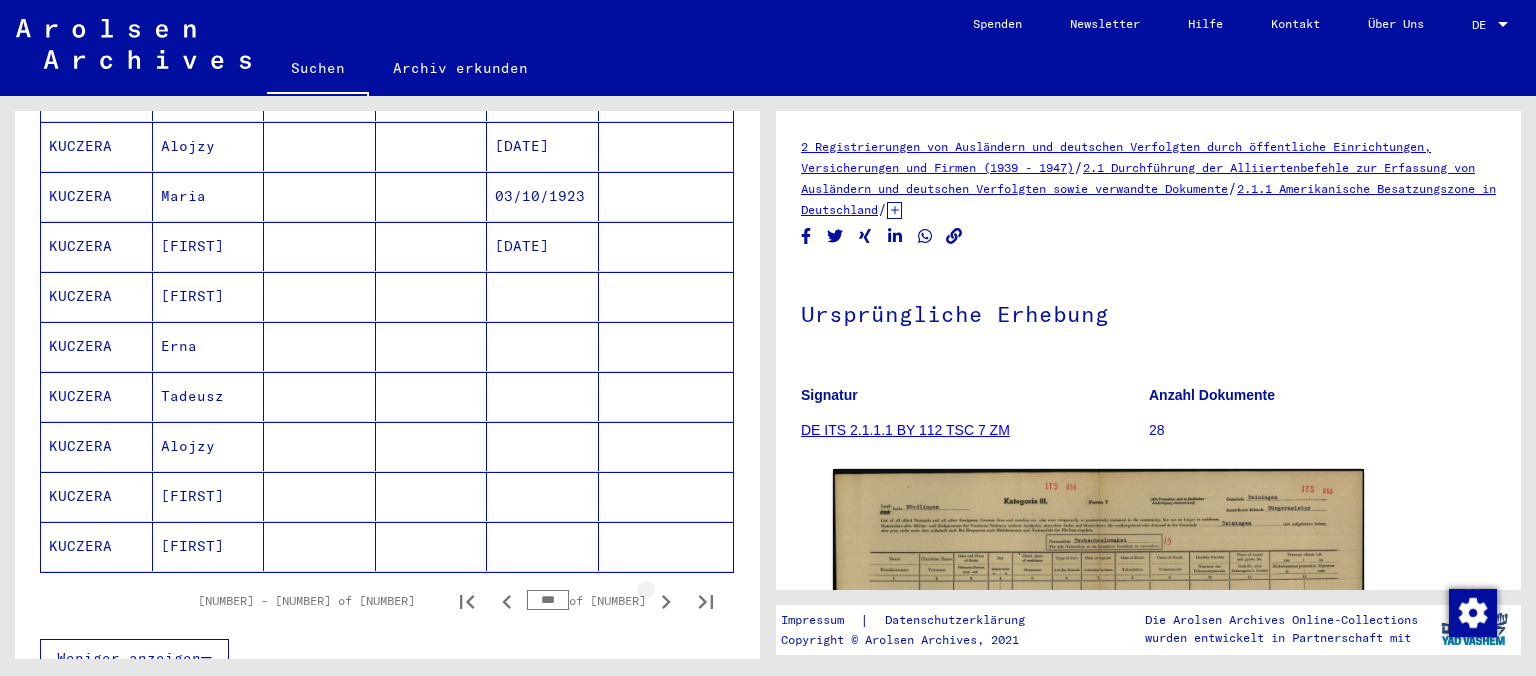 click at bounding box center (666, 601) 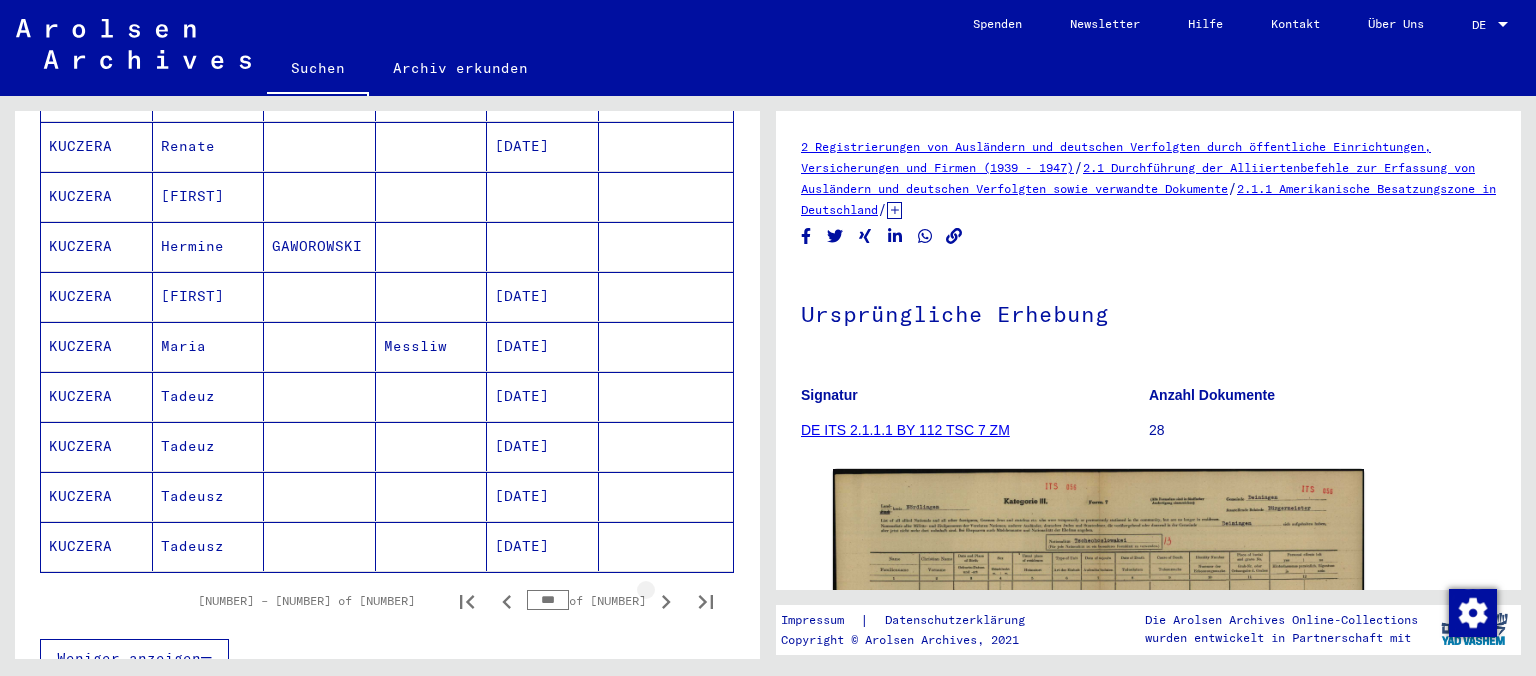 click at bounding box center (666, 601) 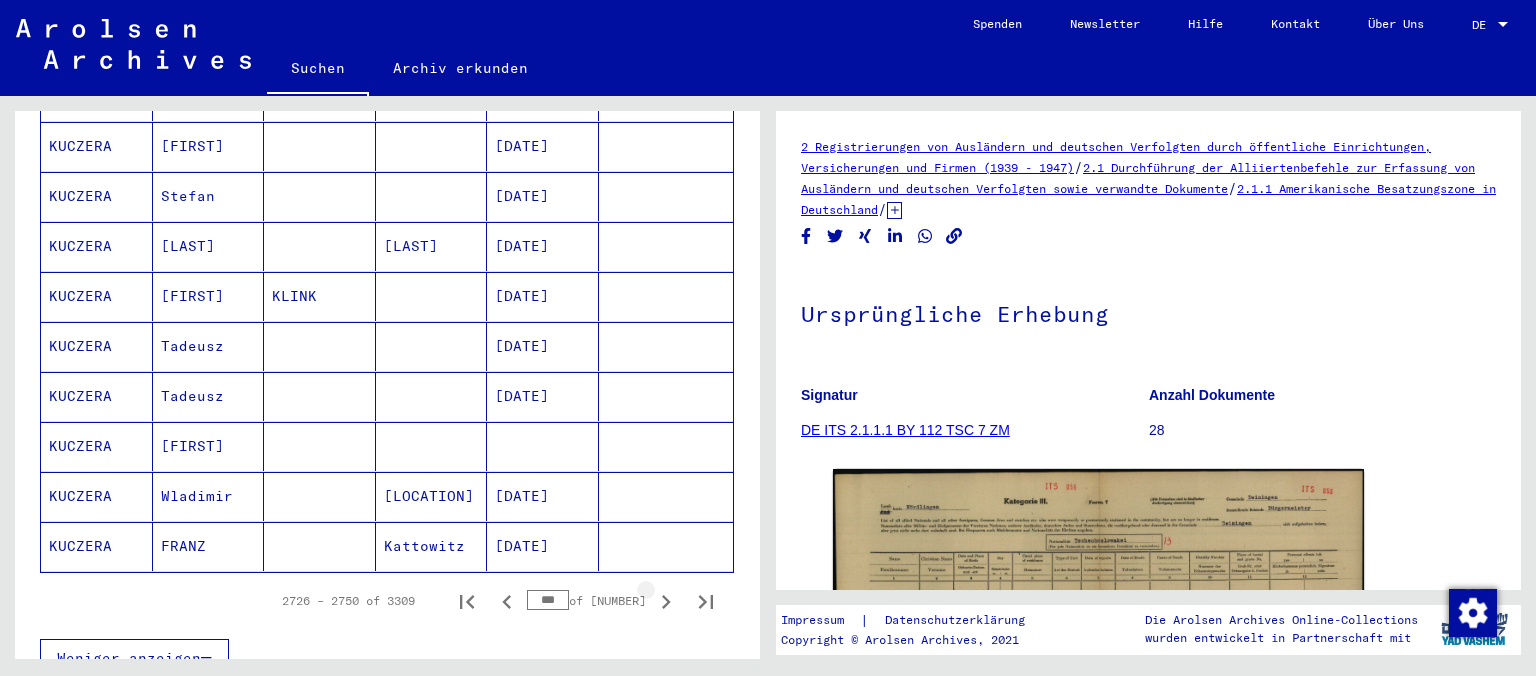 click at bounding box center (666, 601) 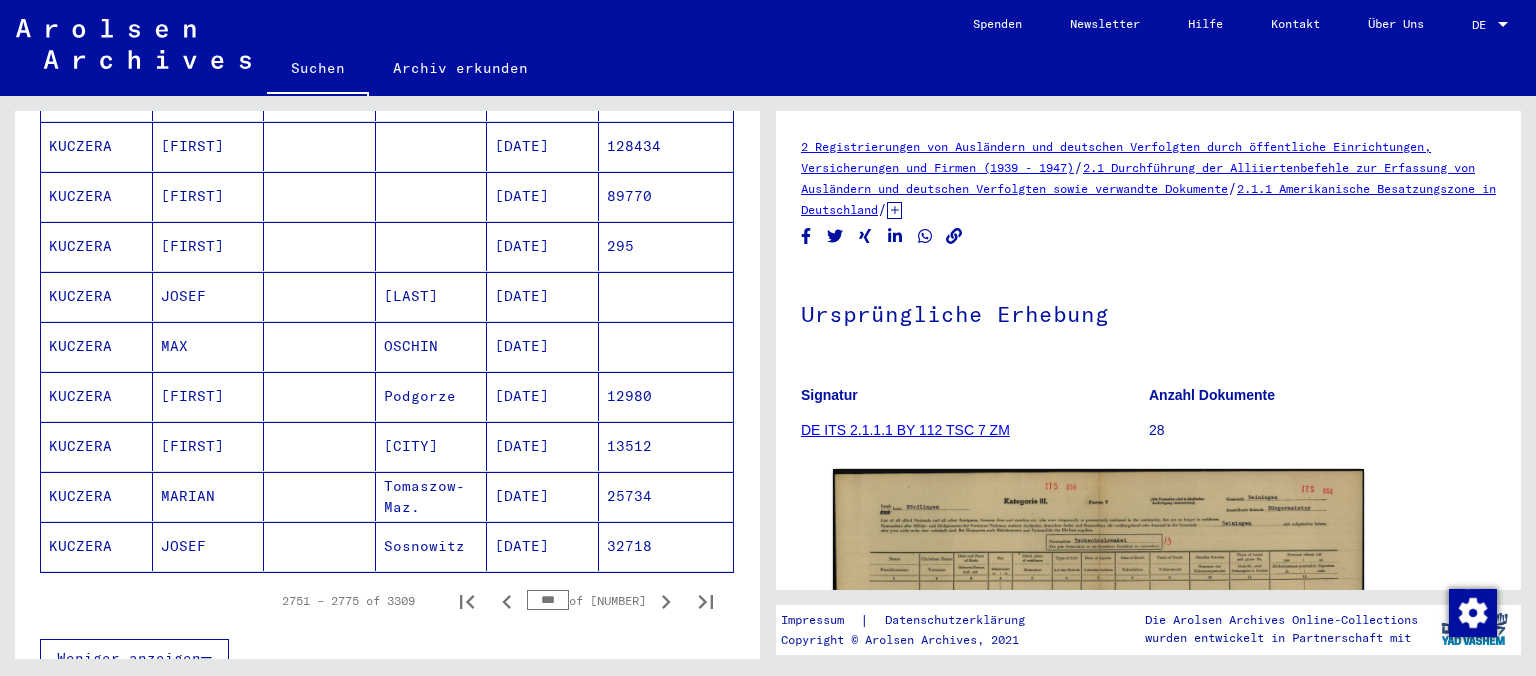 click at bounding box center [666, 601] 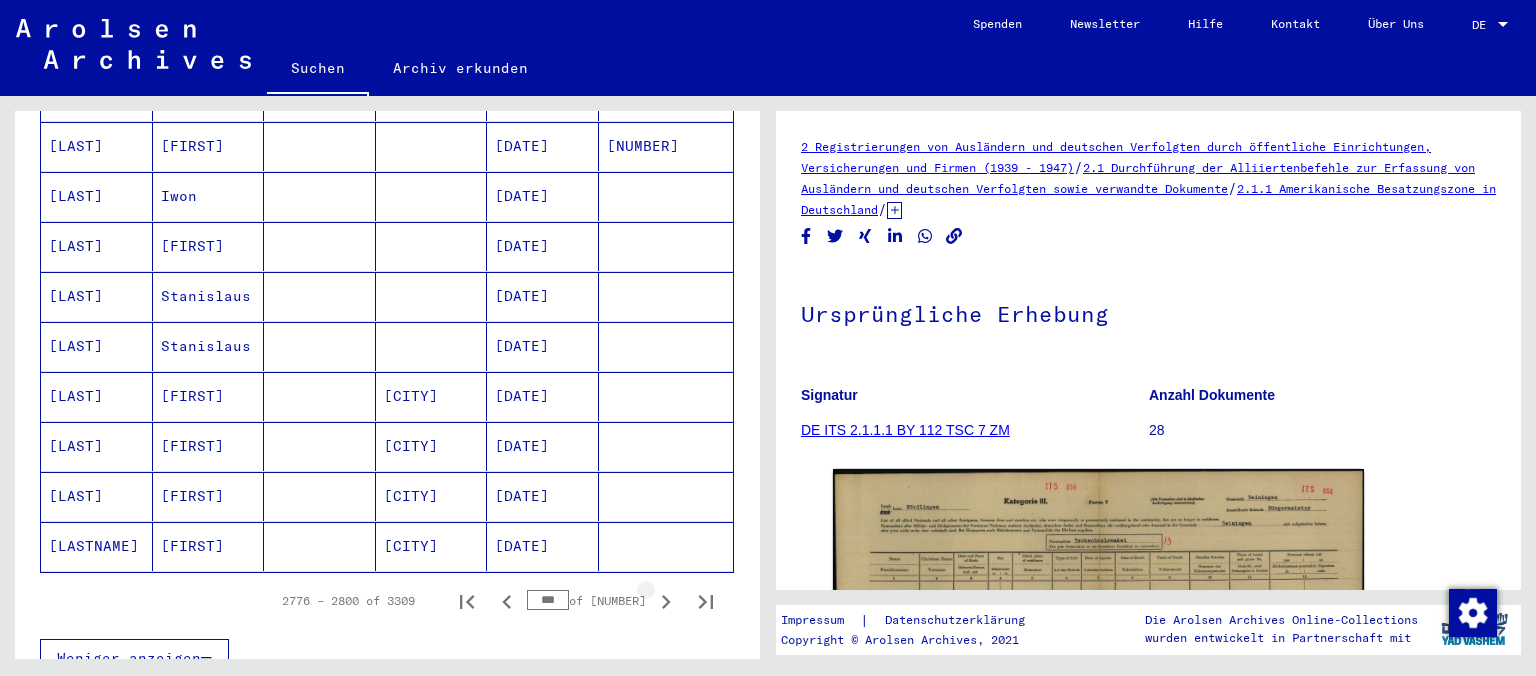 click at bounding box center [666, 601] 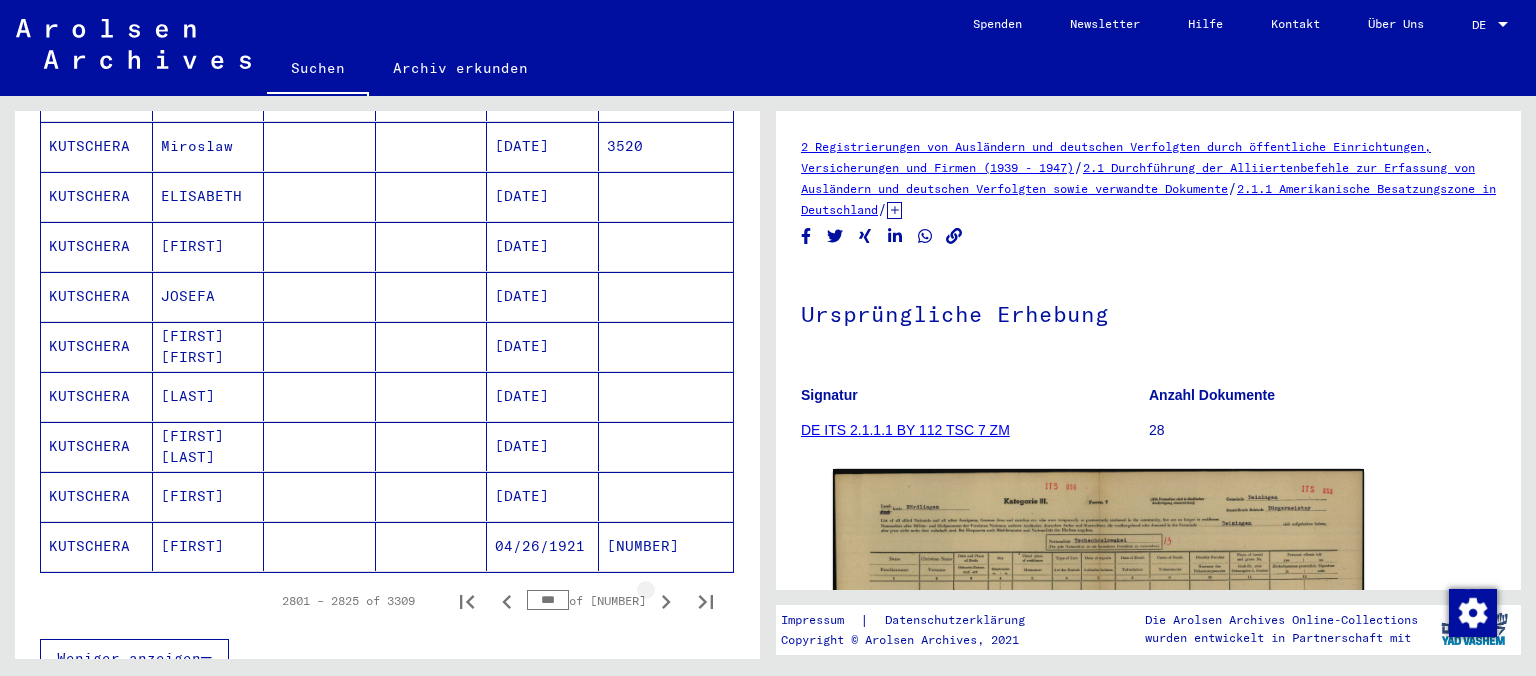 click at bounding box center (666, 601) 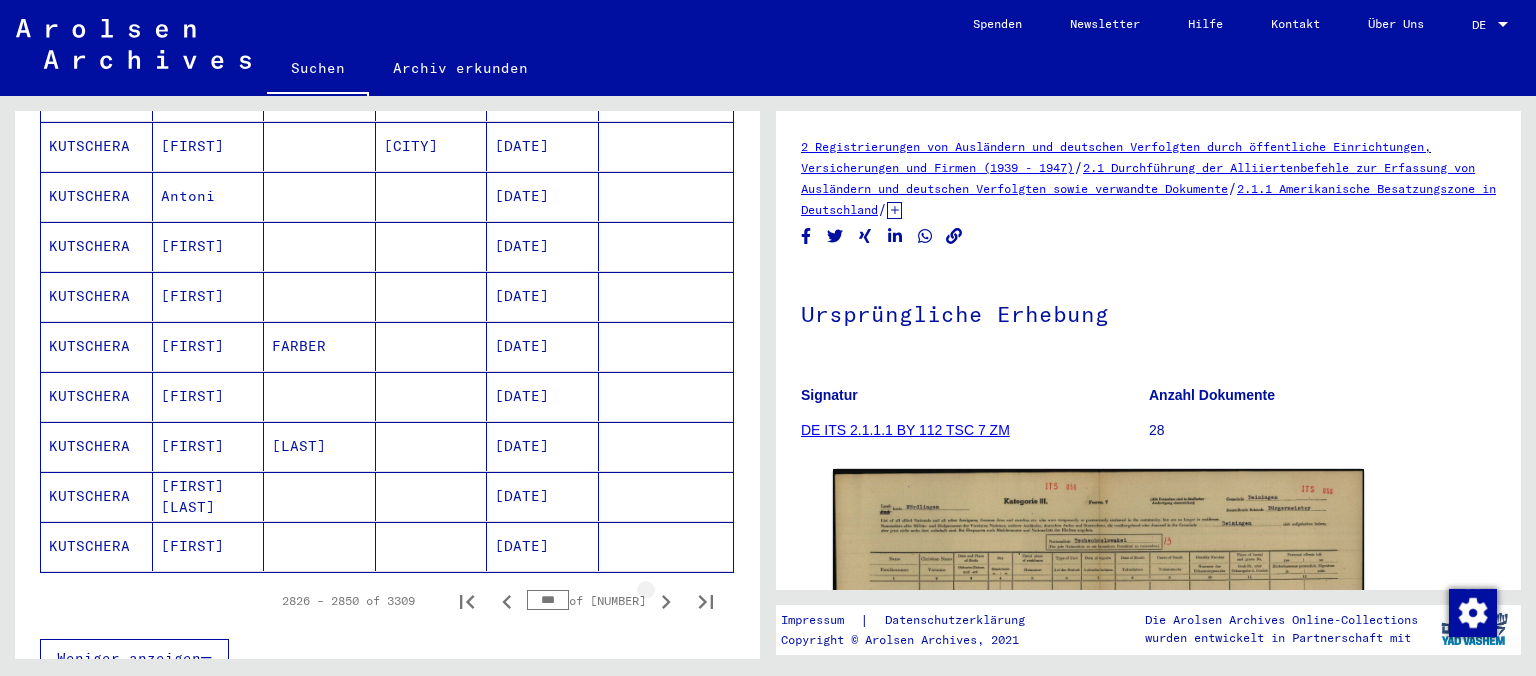 click at bounding box center (666, 601) 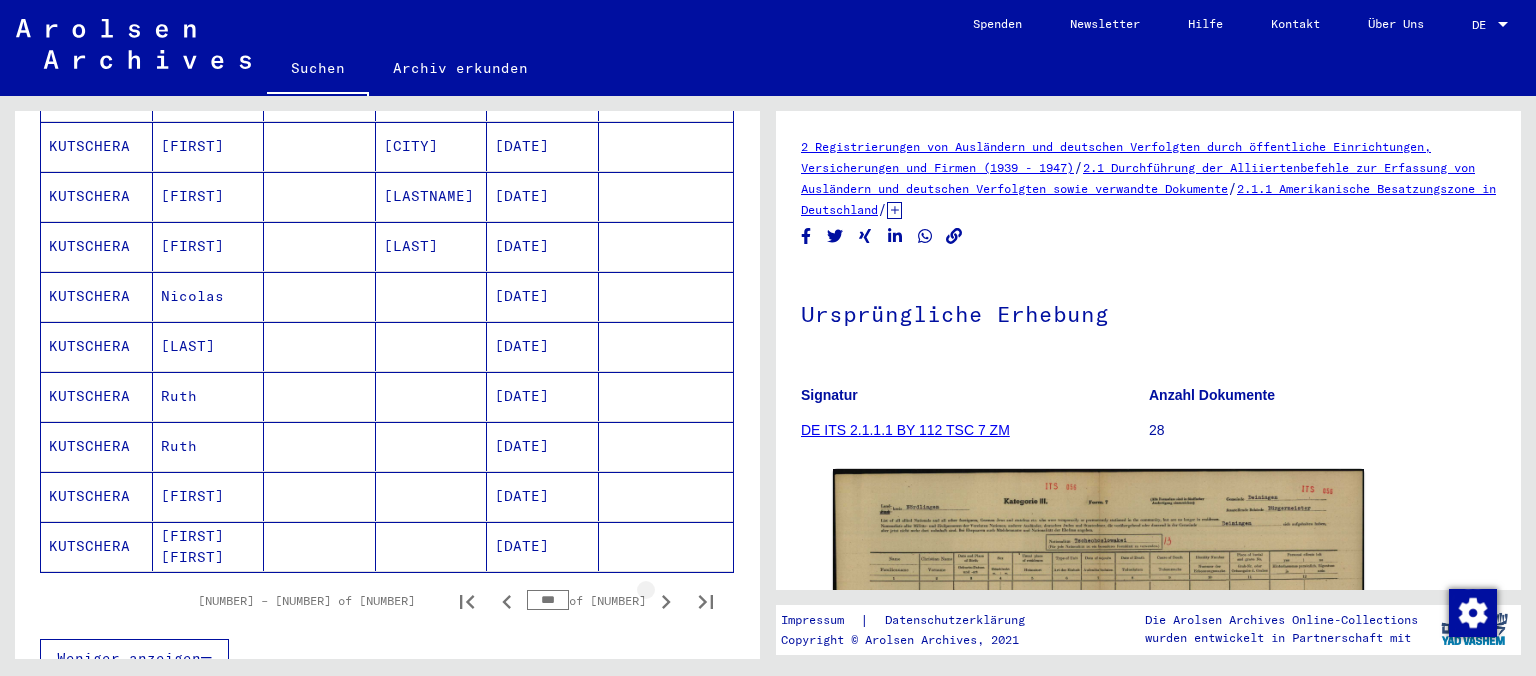 click at bounding box center [666, 601] 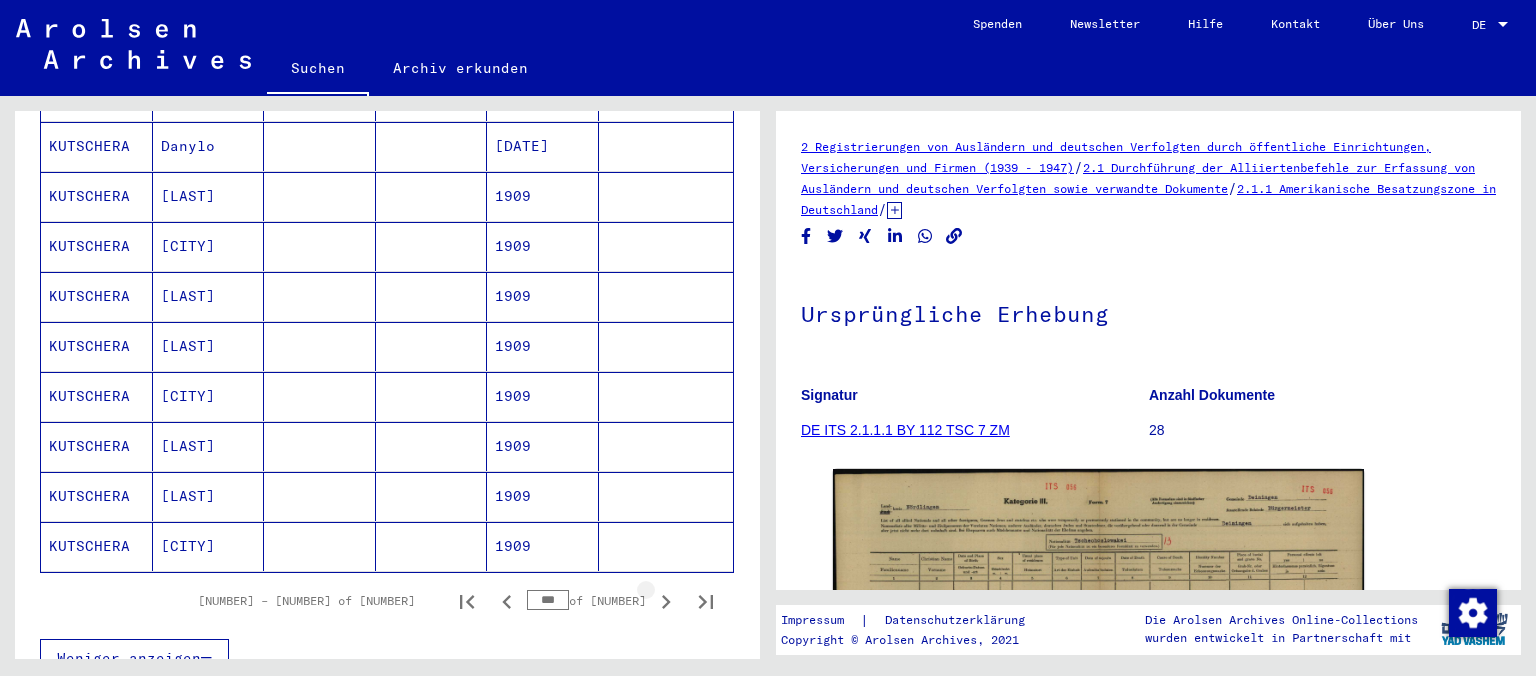click at bounding box center [666, 601] 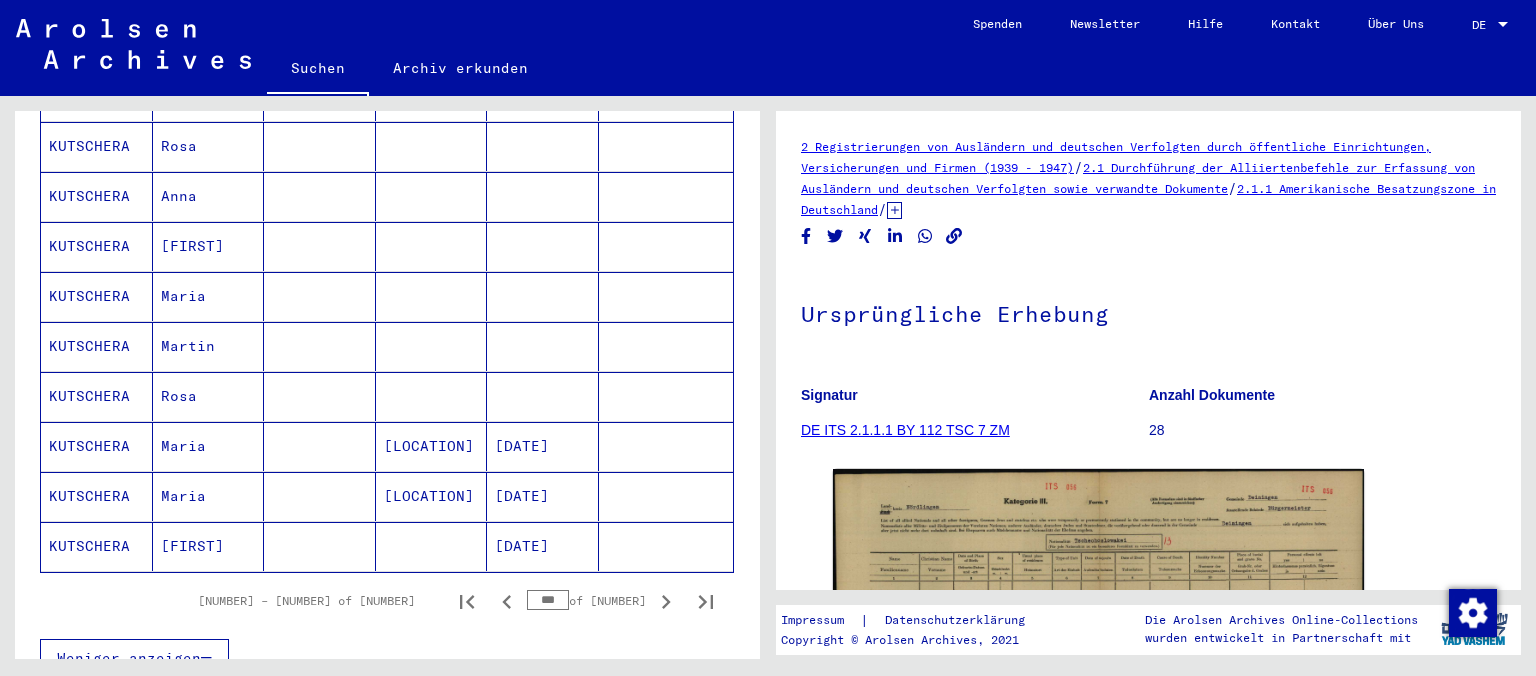 click at bounding box center [666, 601] 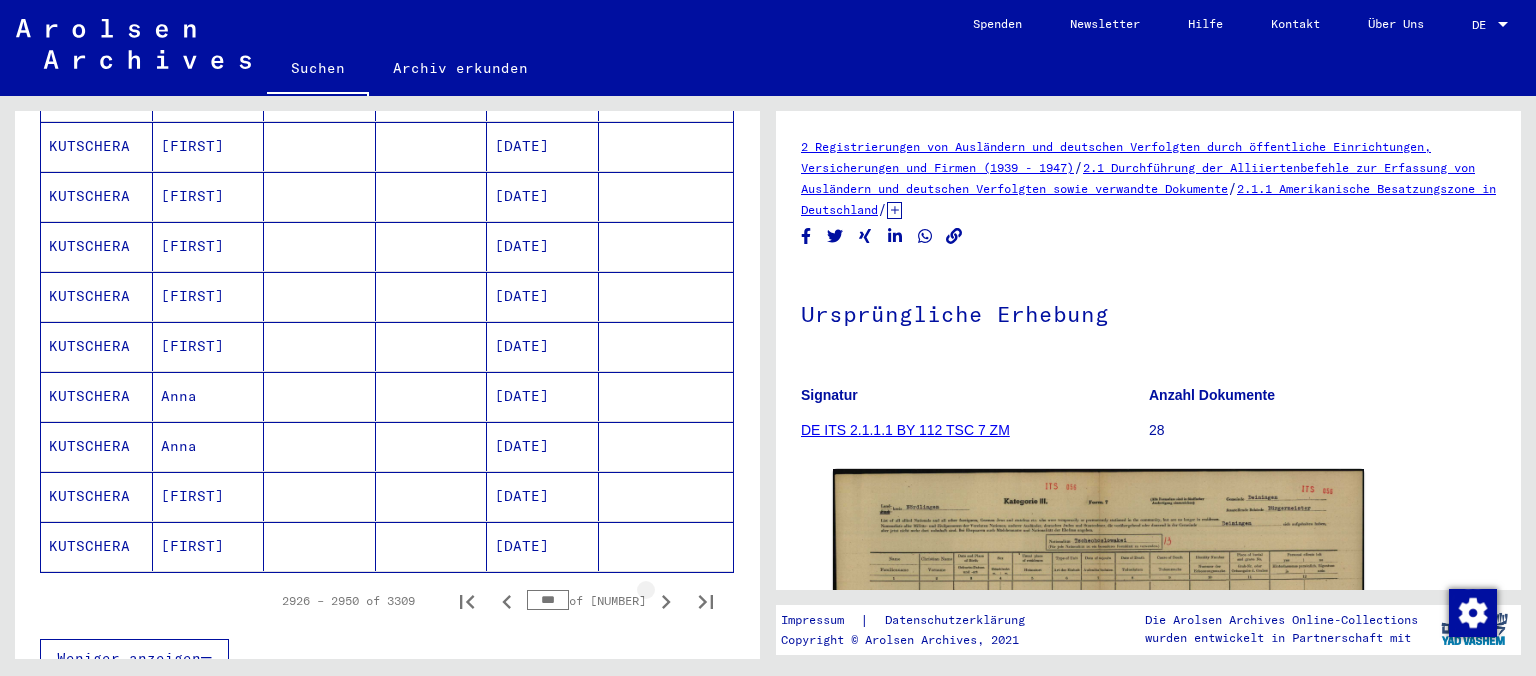 click at bounding box center (666, 601) 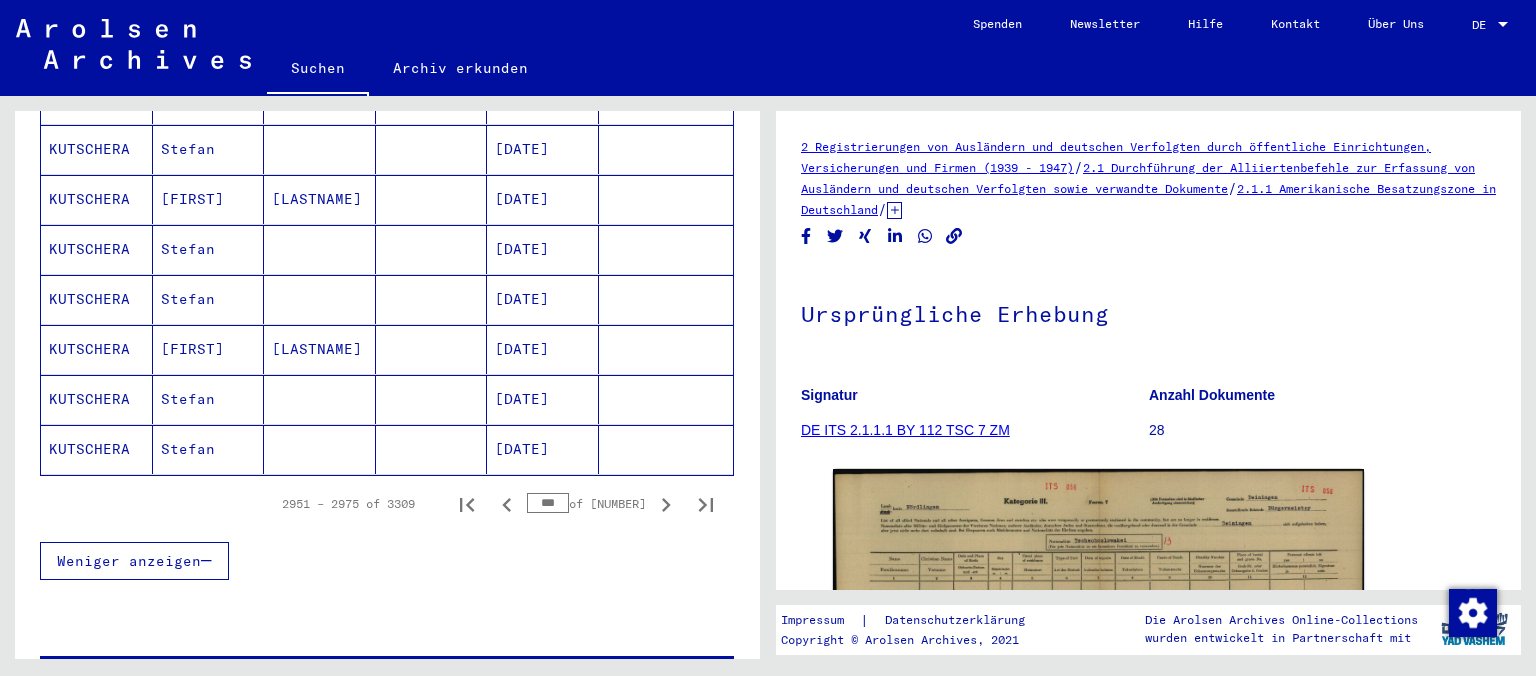 scroll, scrollTop: 1214, scrollLeft: 0, axis: vertical 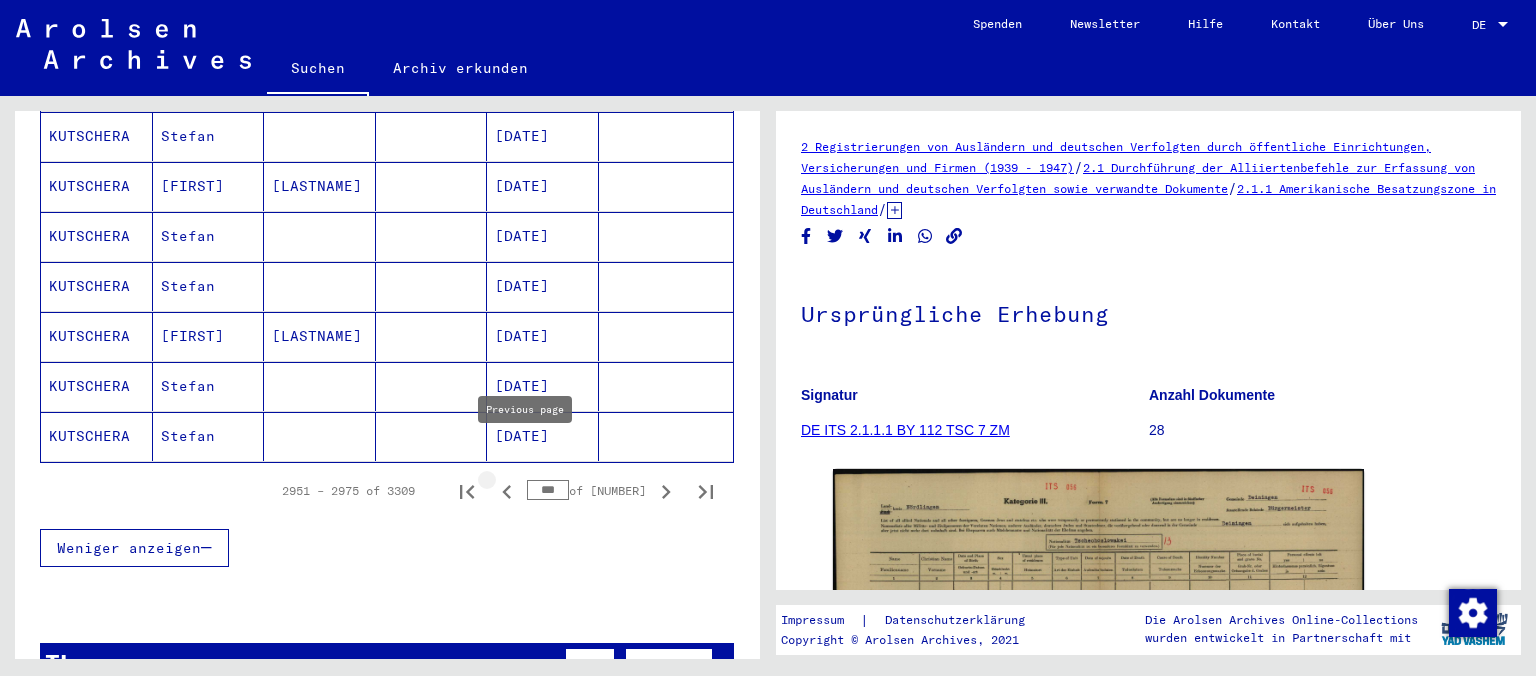 click 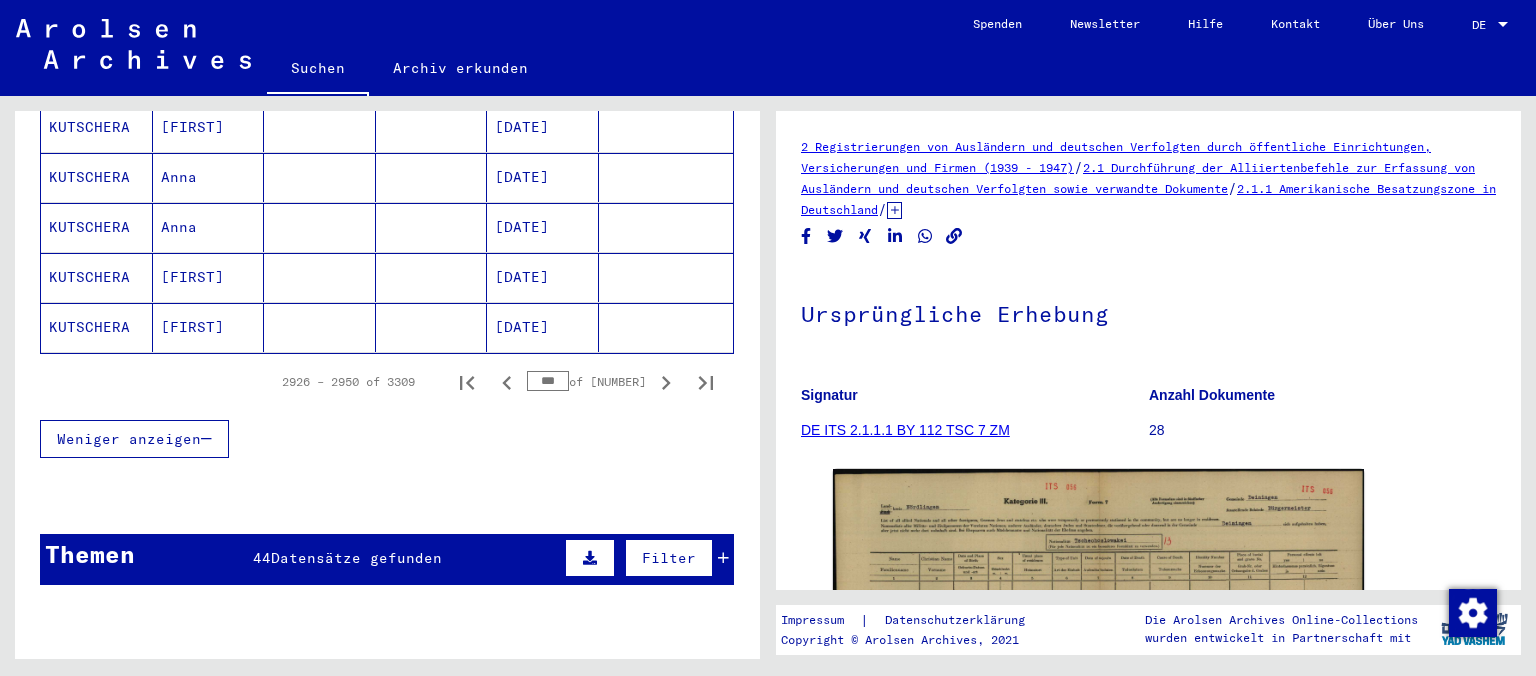 scroll, scrollTop: 1325, scrollLeft: 0, axis: vertical 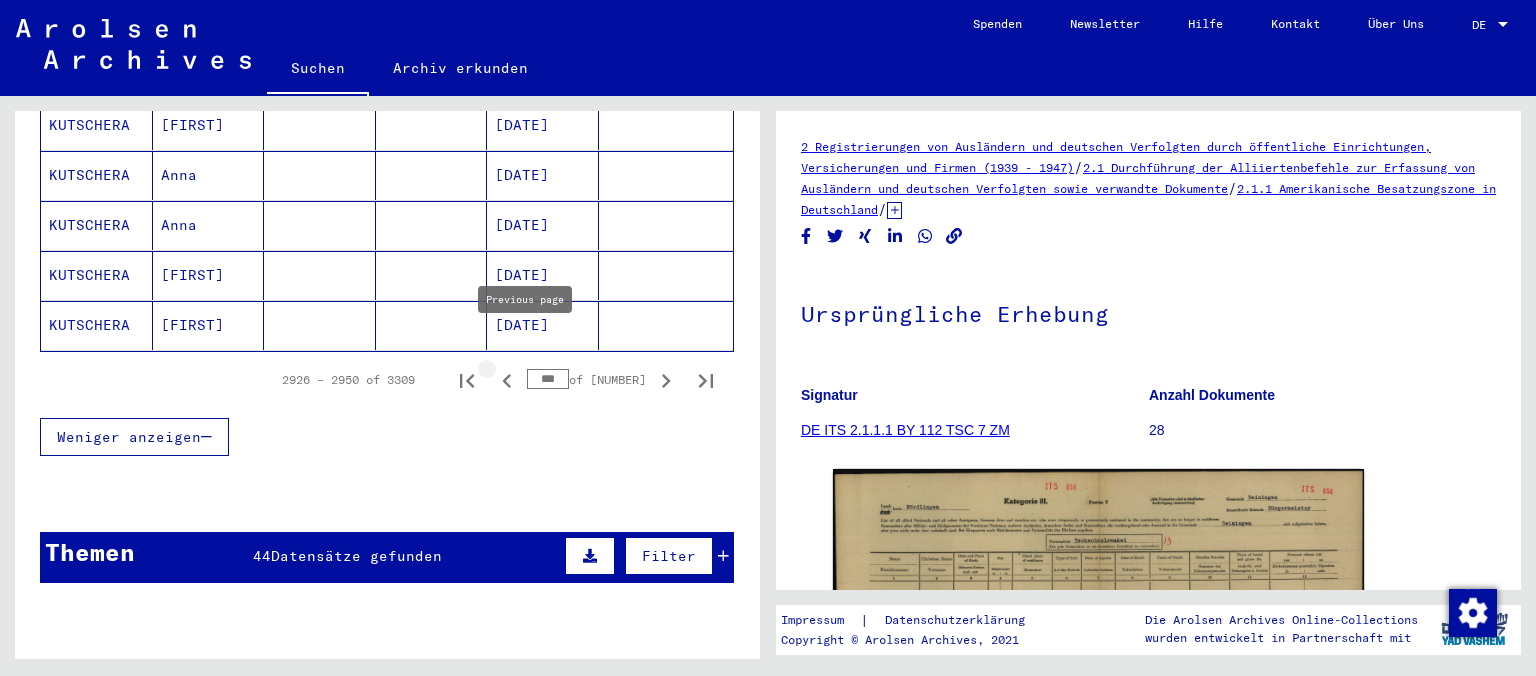 click 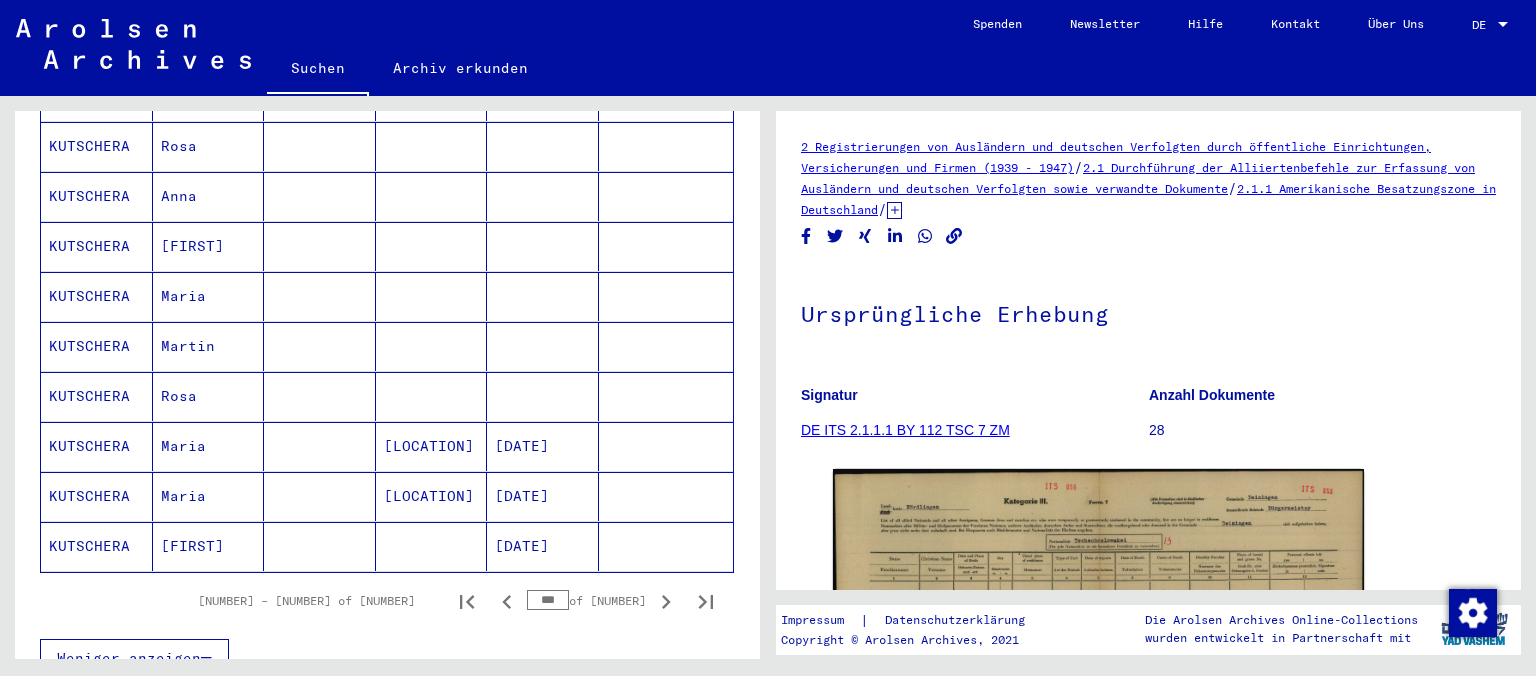 scroll, scrollTop: 1435, scrollLeft: 0, axis: vertical 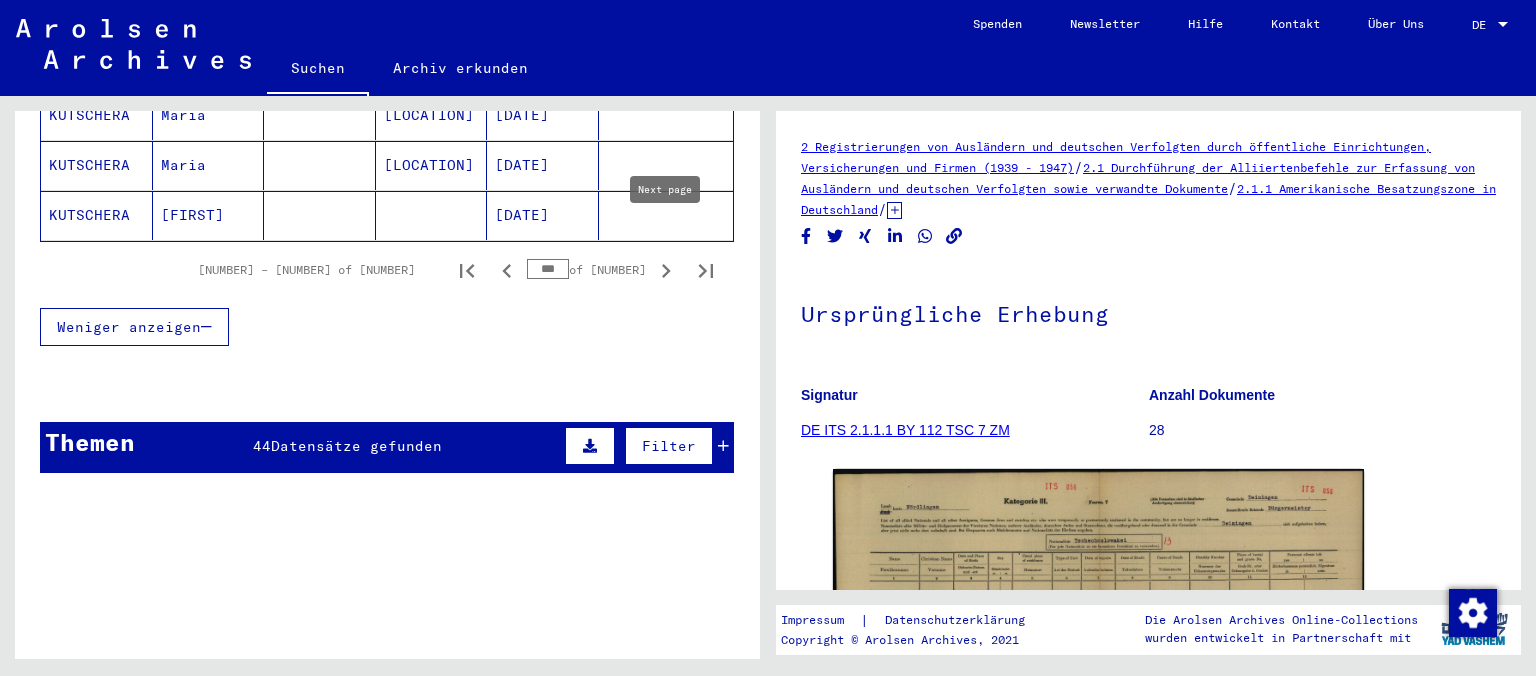 click 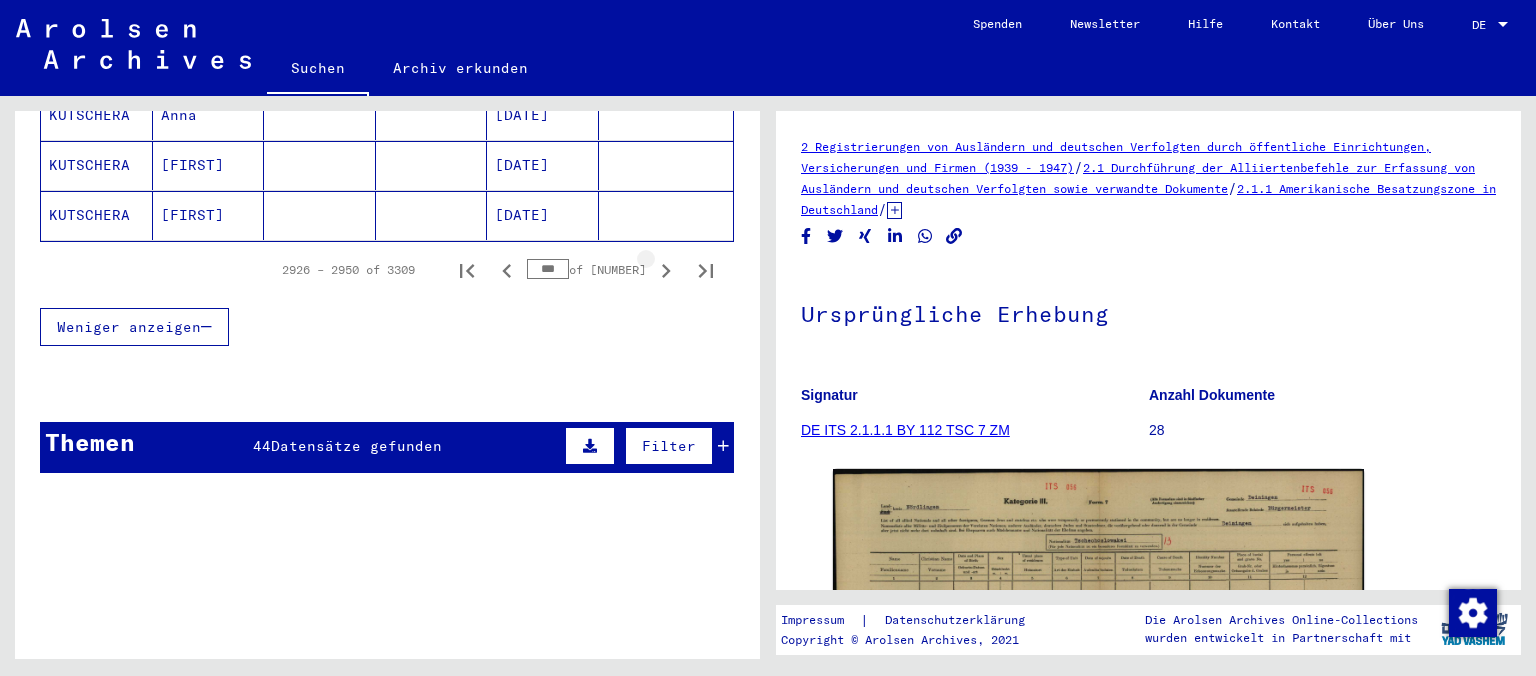 click 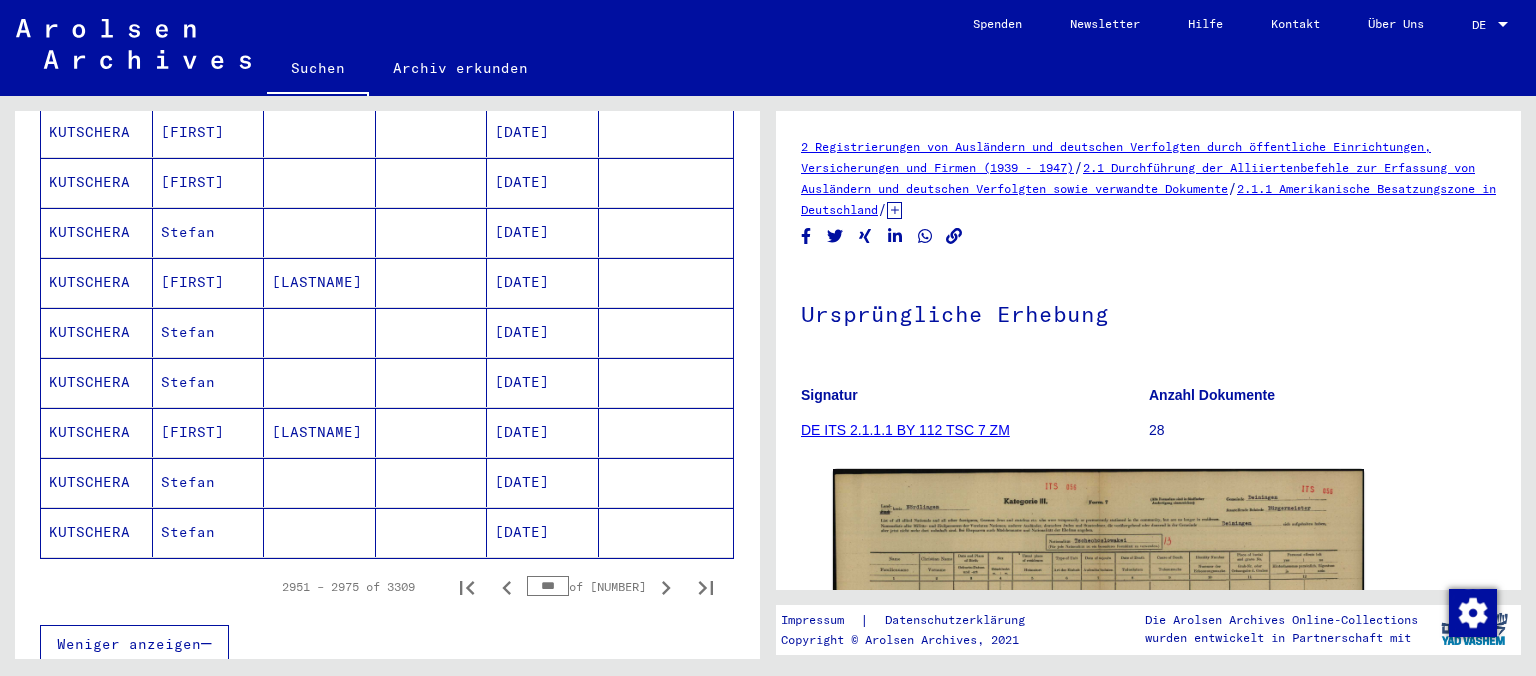 scroll, scrollTop: 1214, scrollLeft: 0, axis: vertical 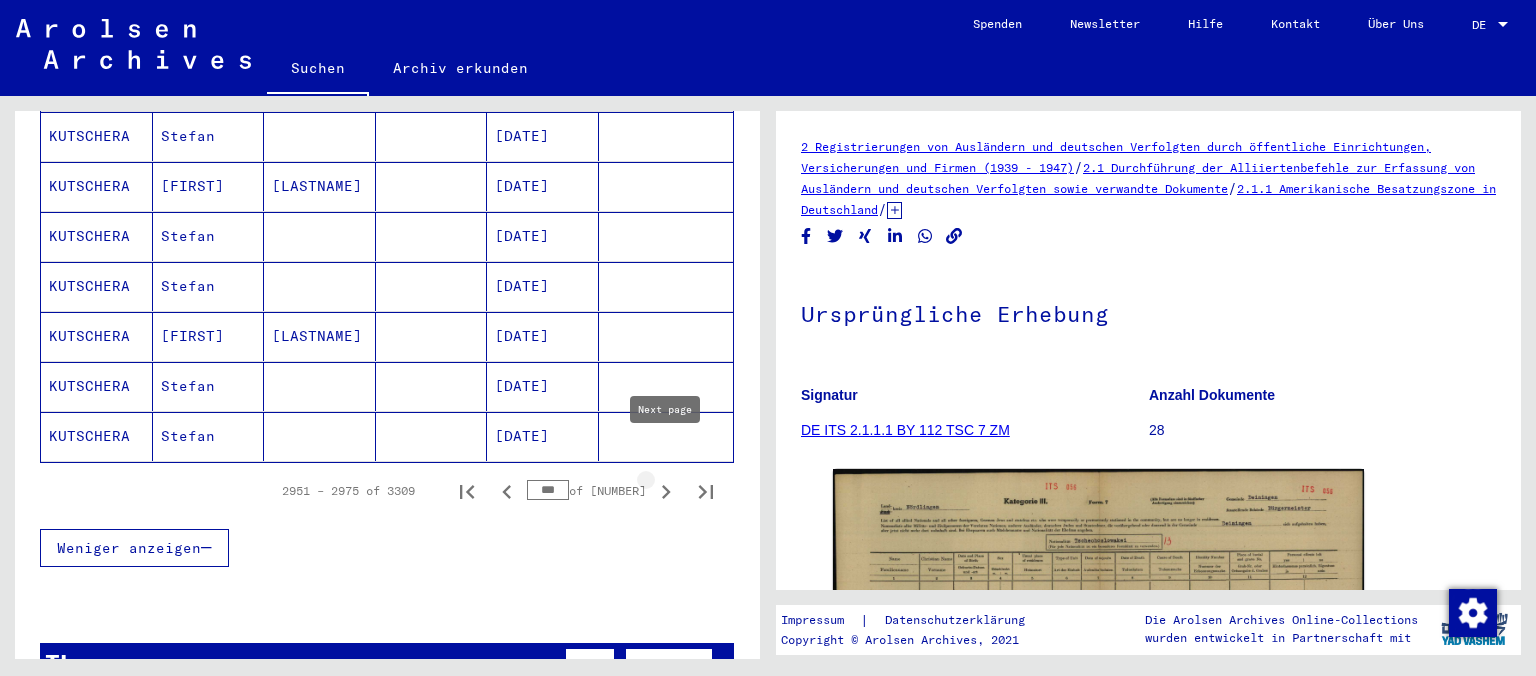click 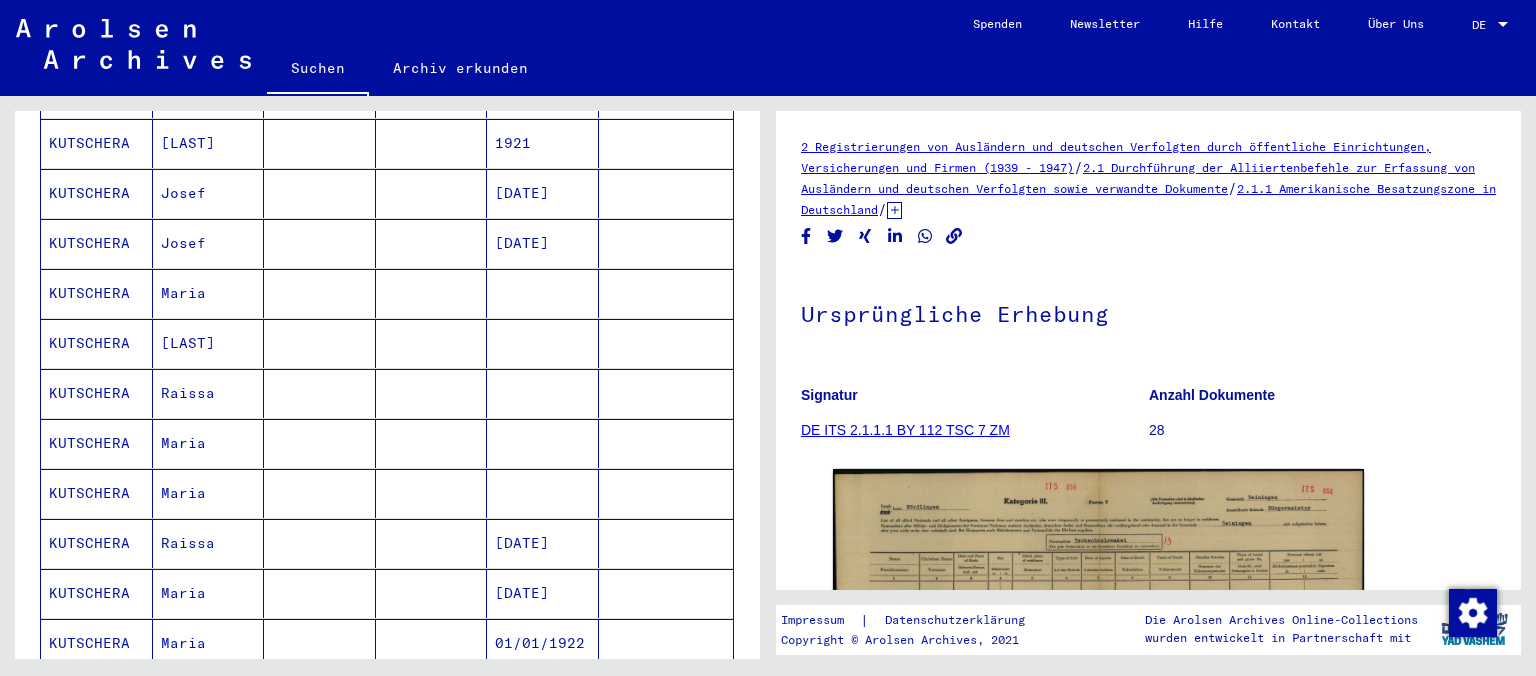 scroll, scrollTop: 442, scrollLeft: 0, axis: vertical 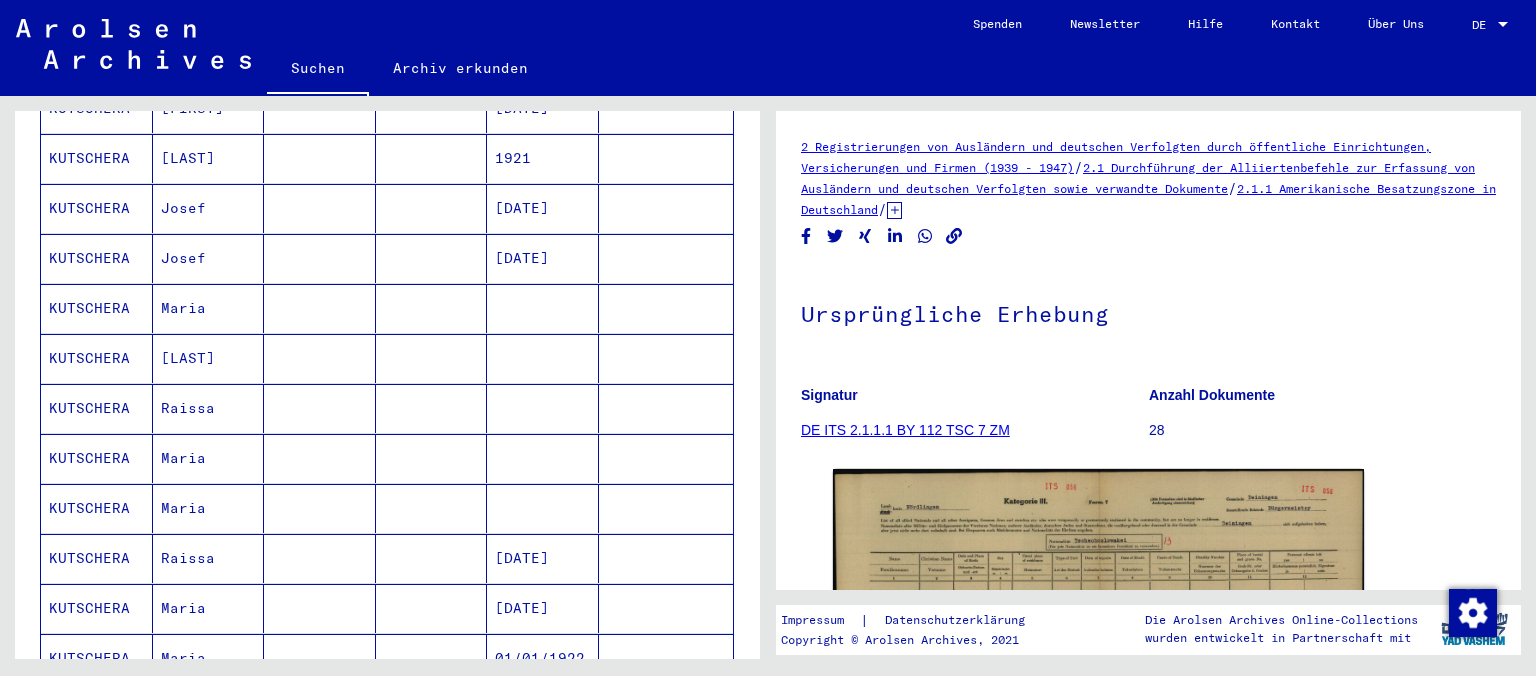 click on "KUTSCHERA" at bounding box center [97, 508] 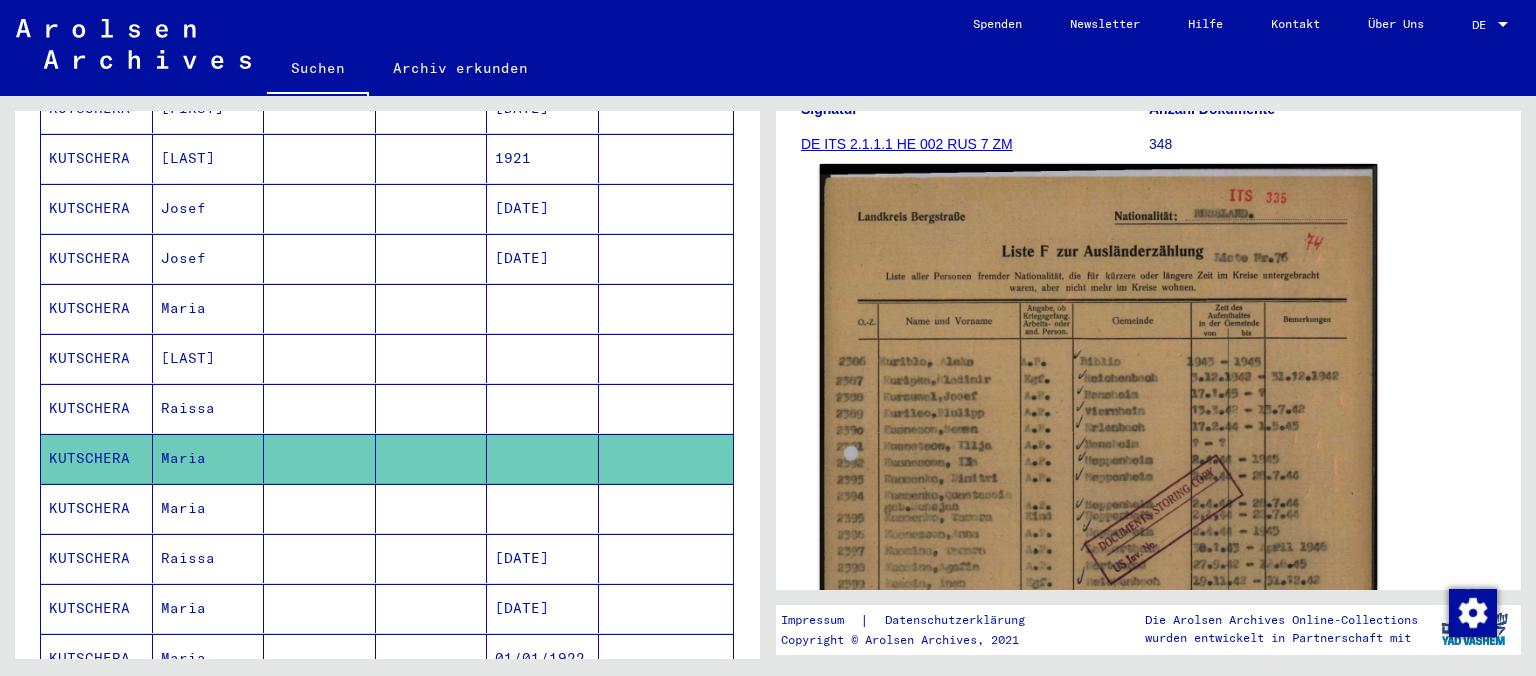 scroll, scrollTop: 331, scrollLeft: 0, axis: vertical 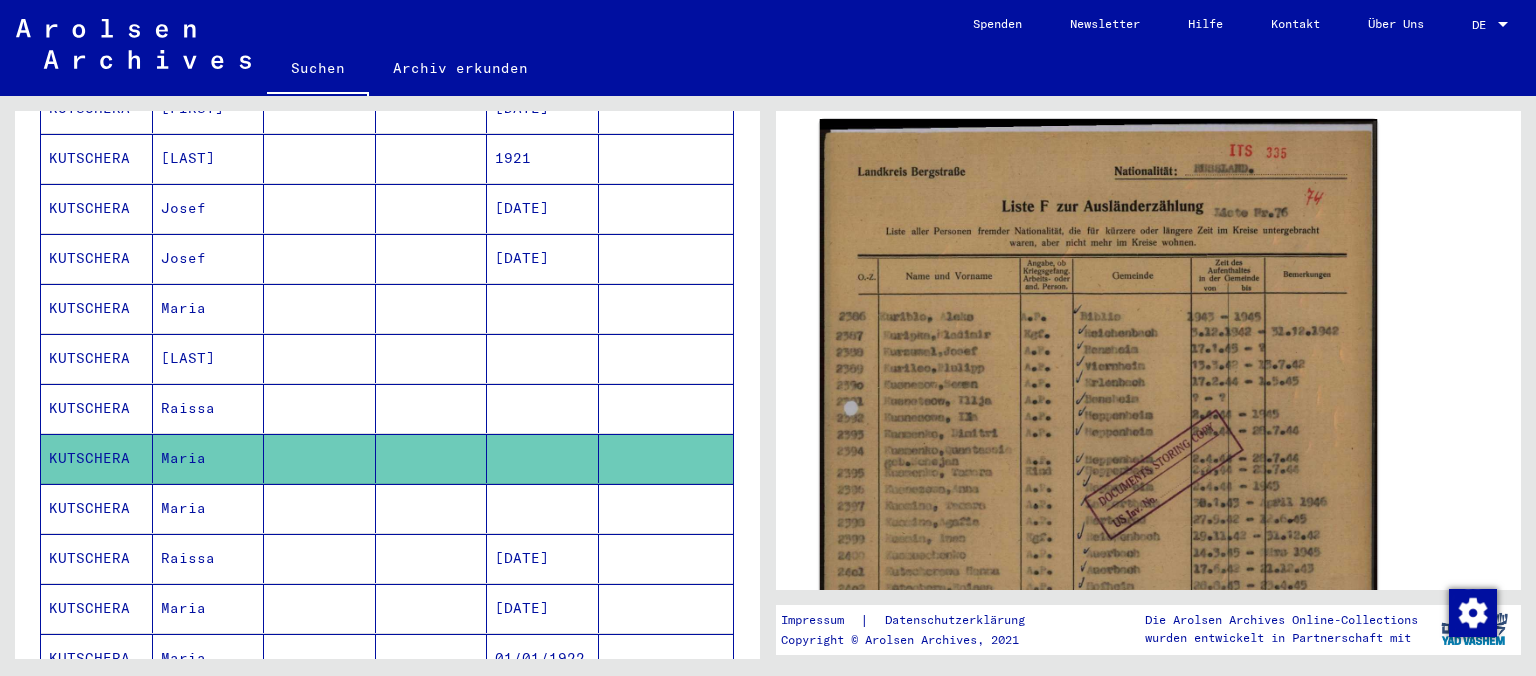 click 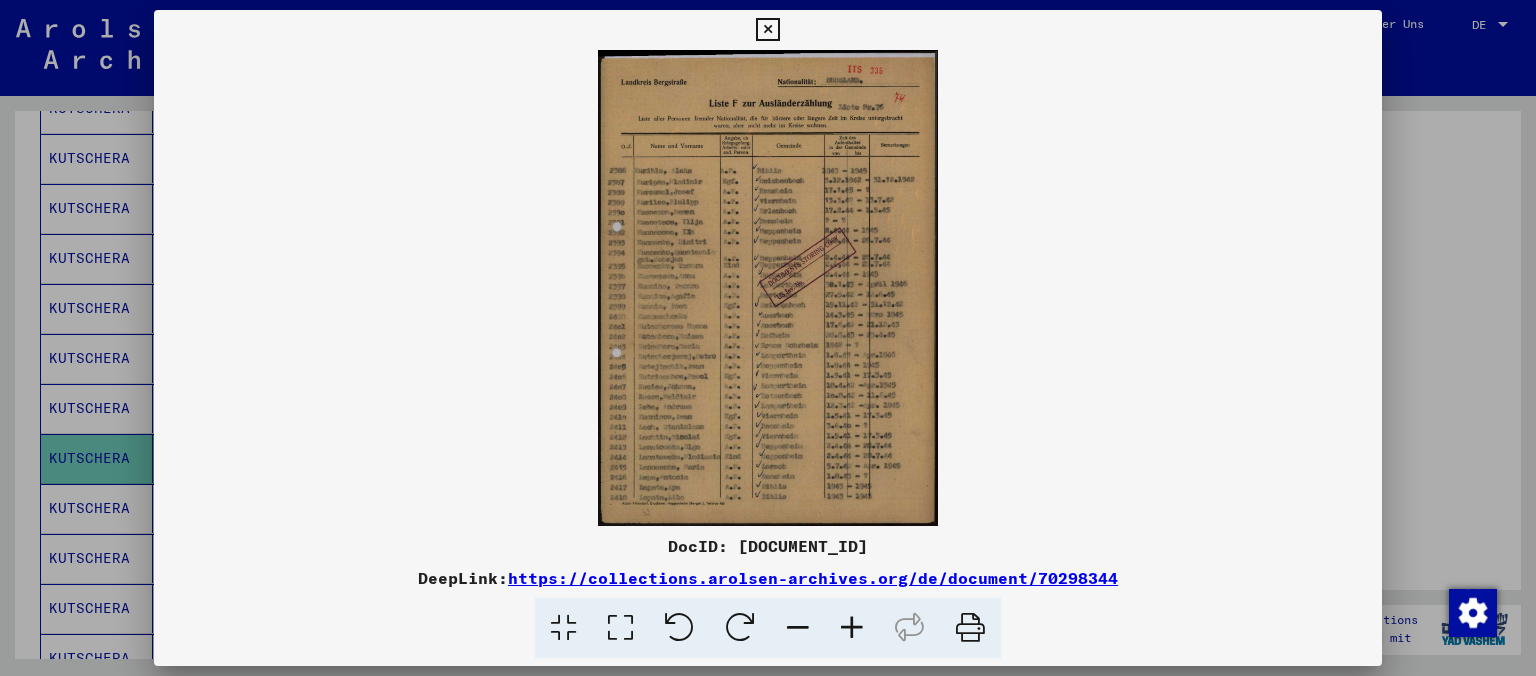 click at bounding box center (852, 628) 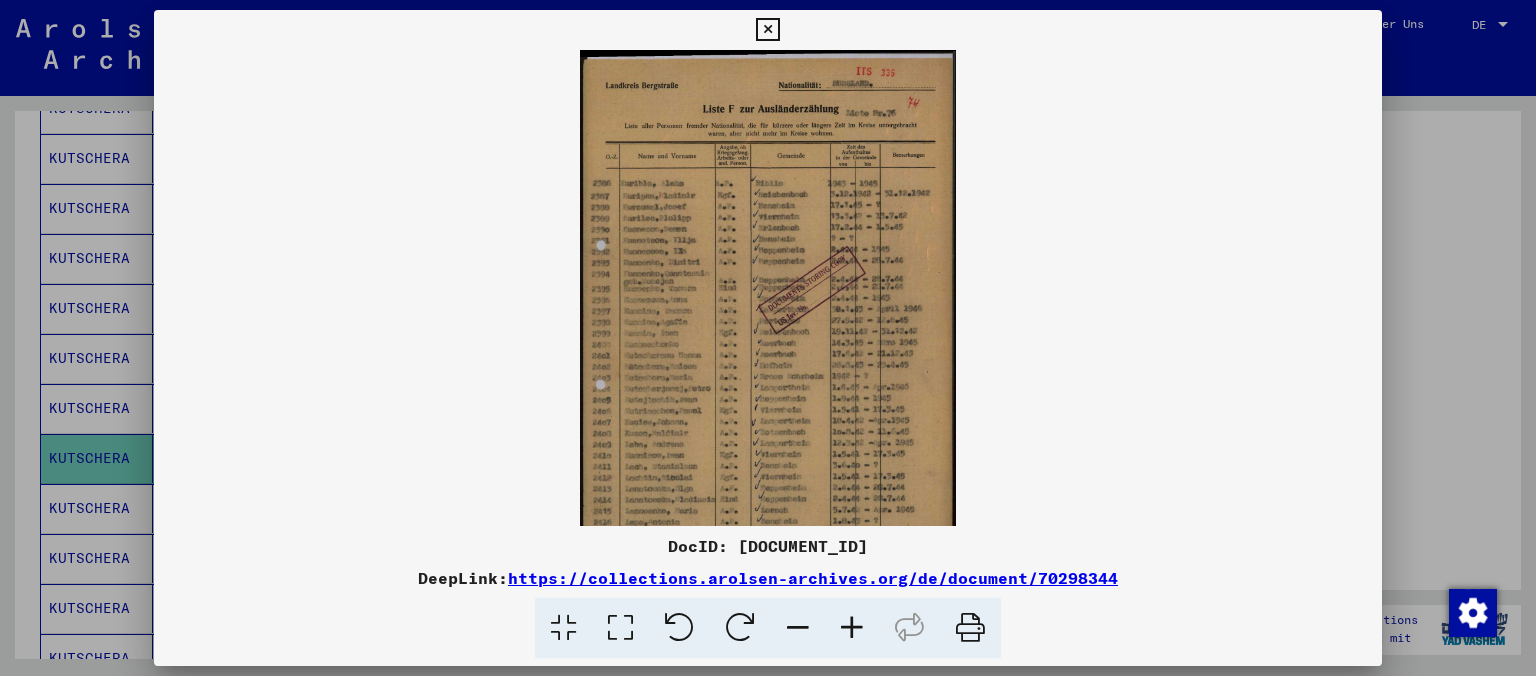 click at bounding box center (852, 628) 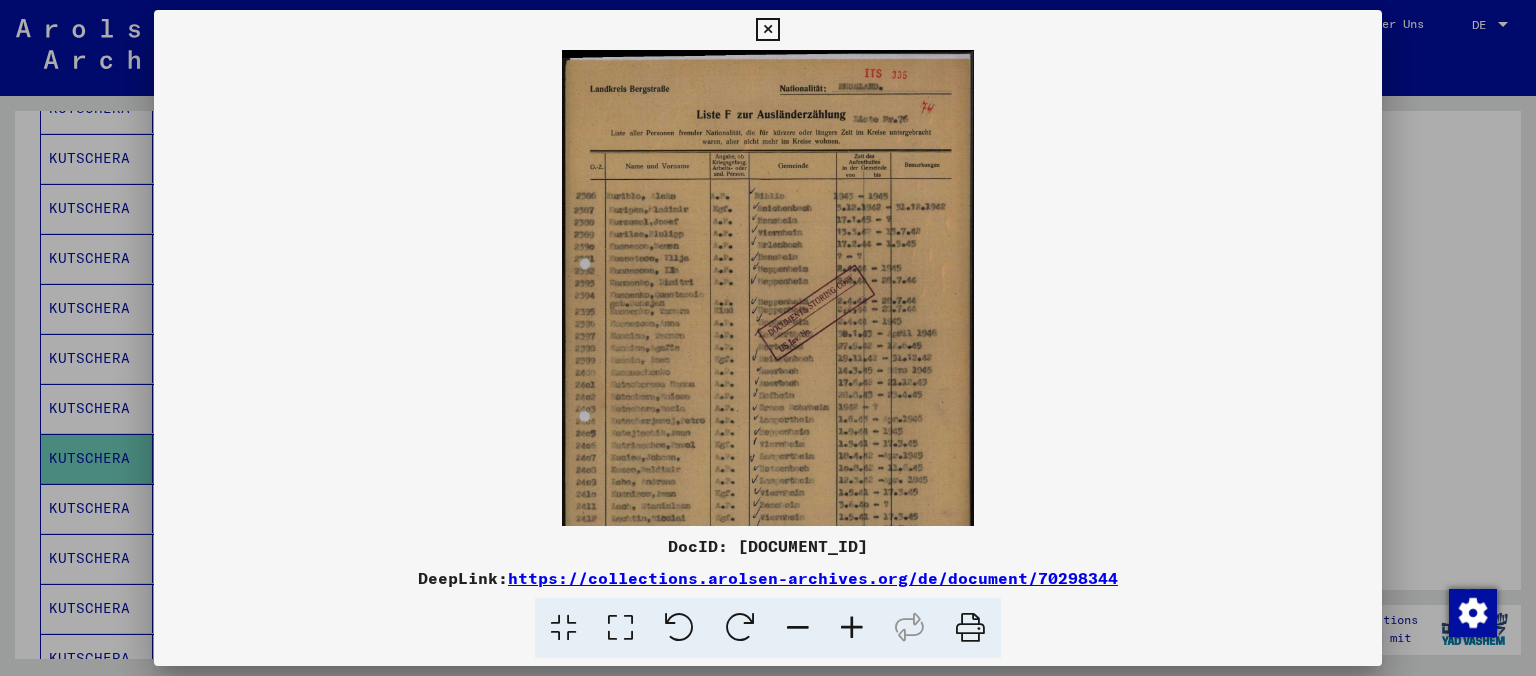 click at bounding box center (852, 628) 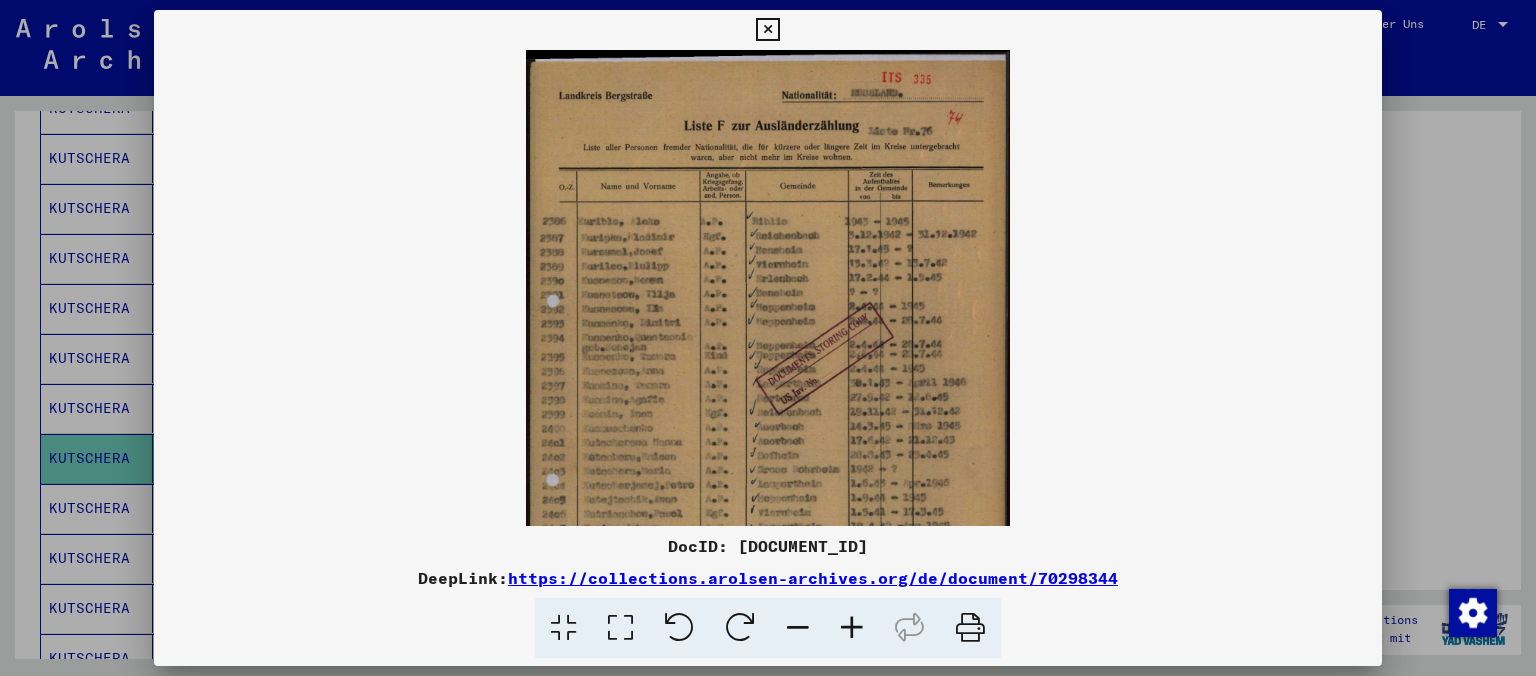 click at bounding box center [852, 628] 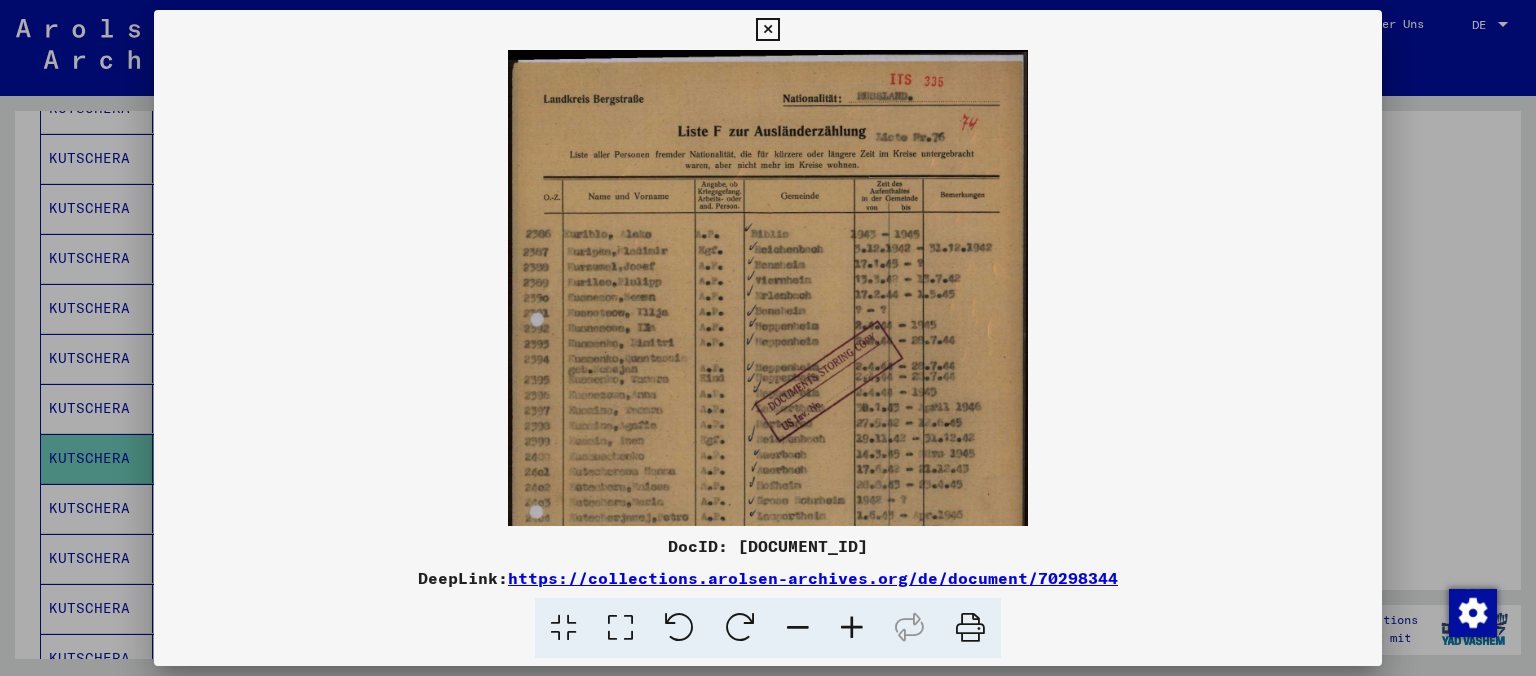 click at bounding box center [852, 628] 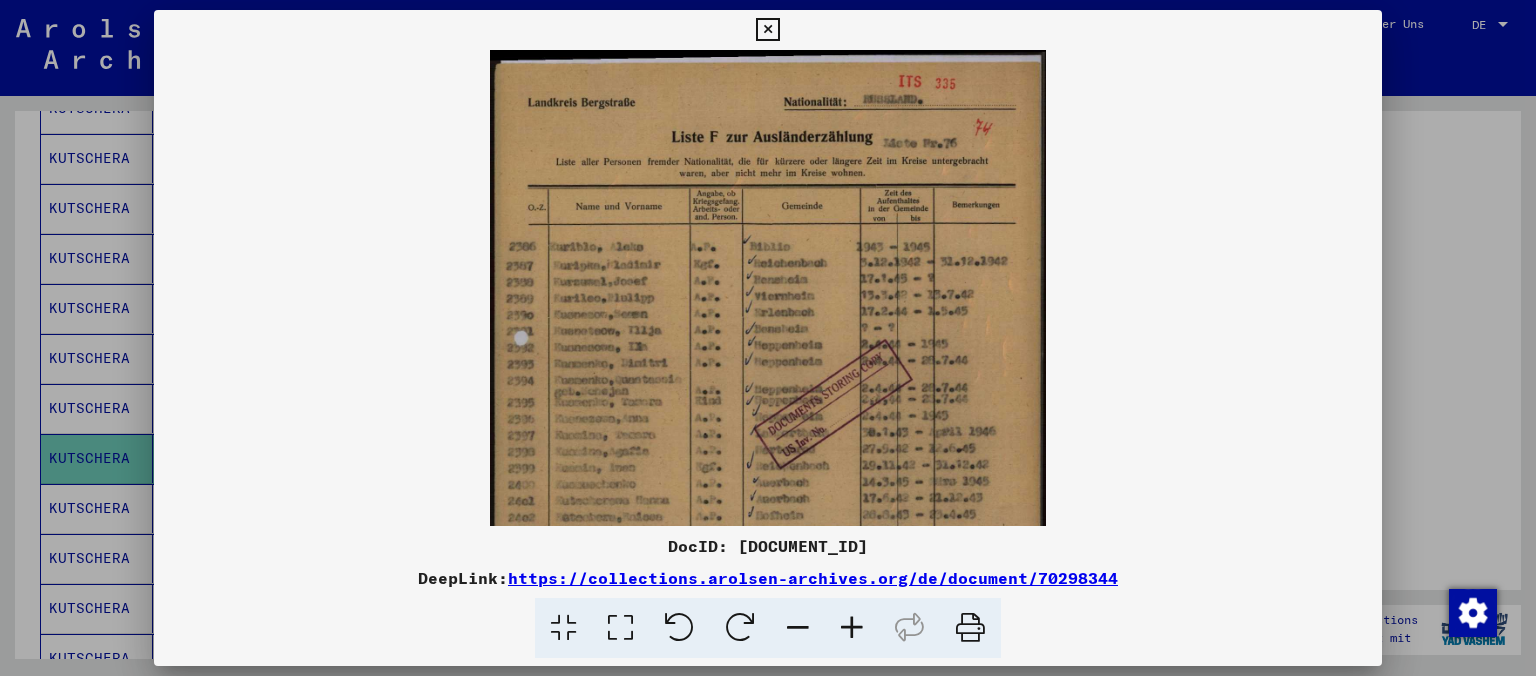 click at bounding box center (852, 628) 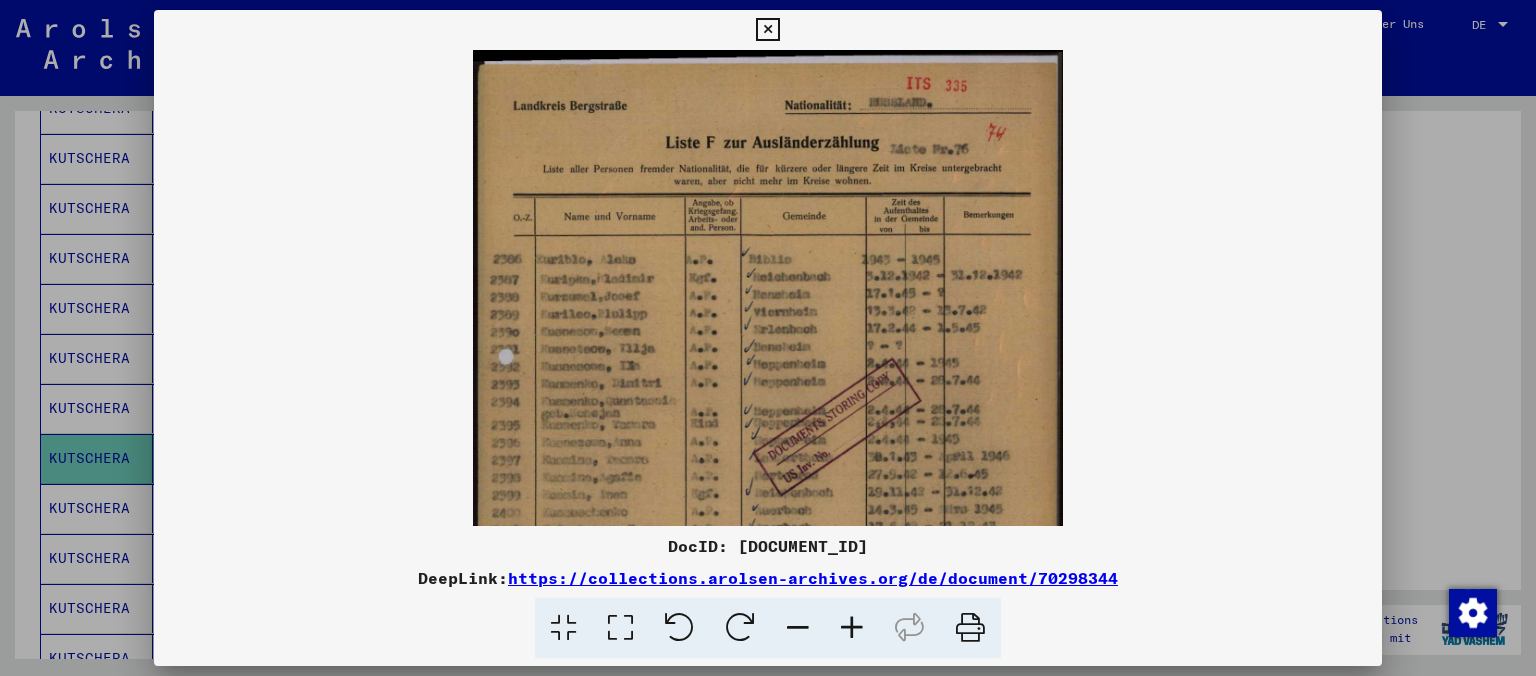 click at bounding box center (852, 628) 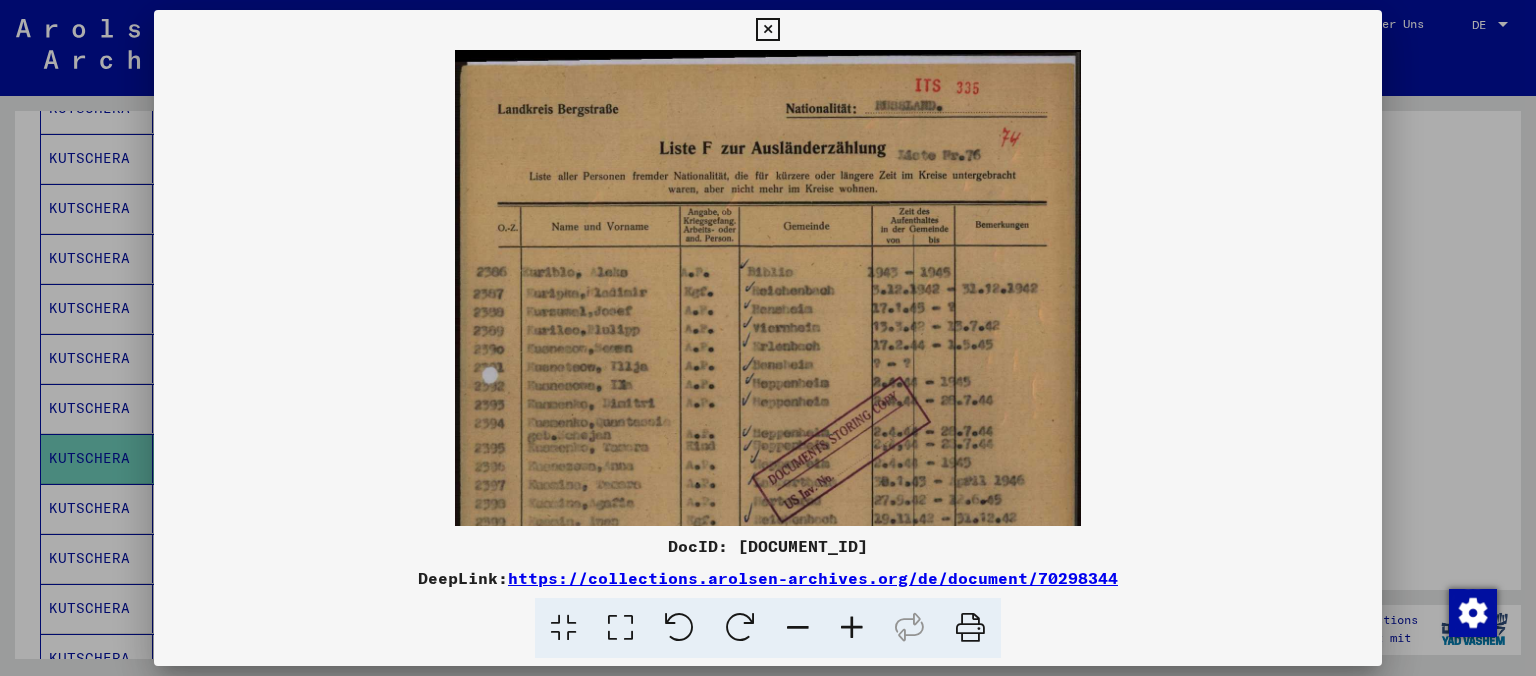 click at bounding box center [852, 628] 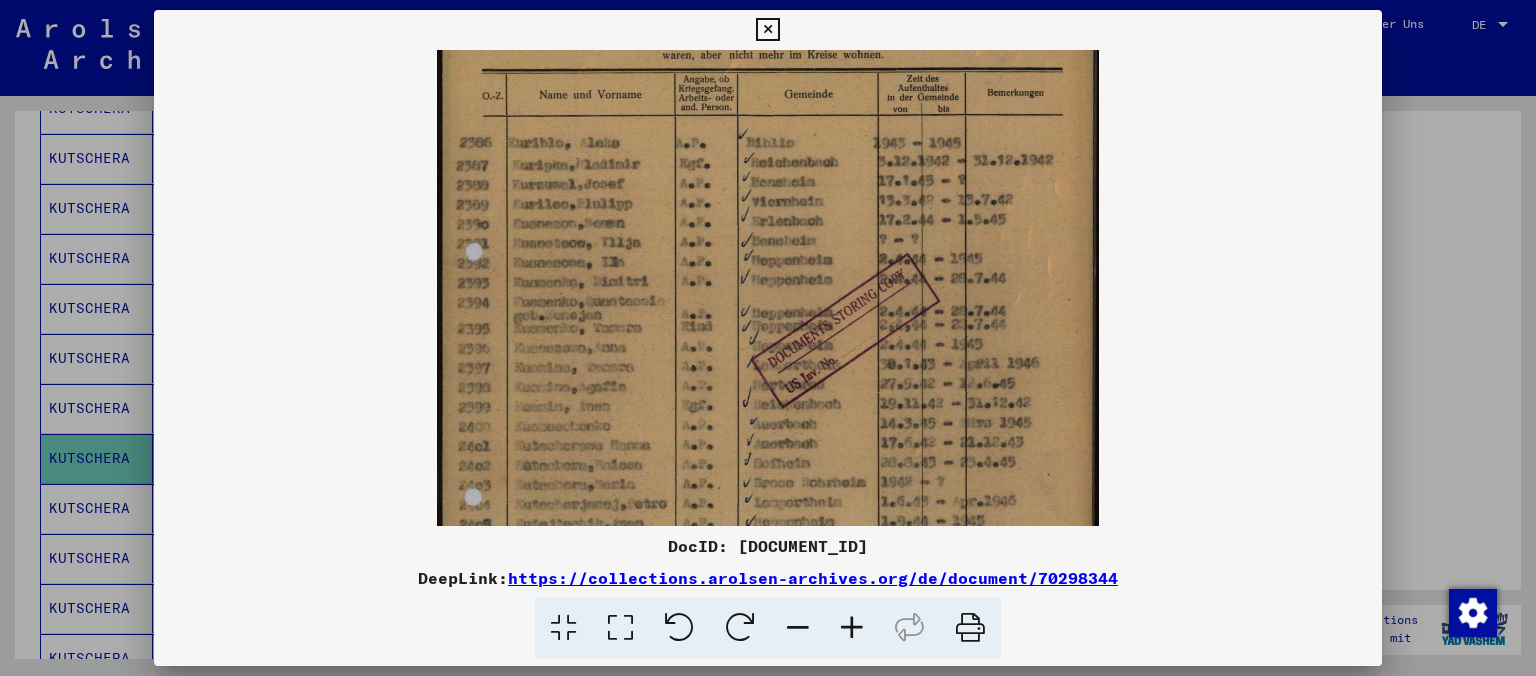 scroll, scrollTop: 172, scrollLeft: 0, axis: vertical 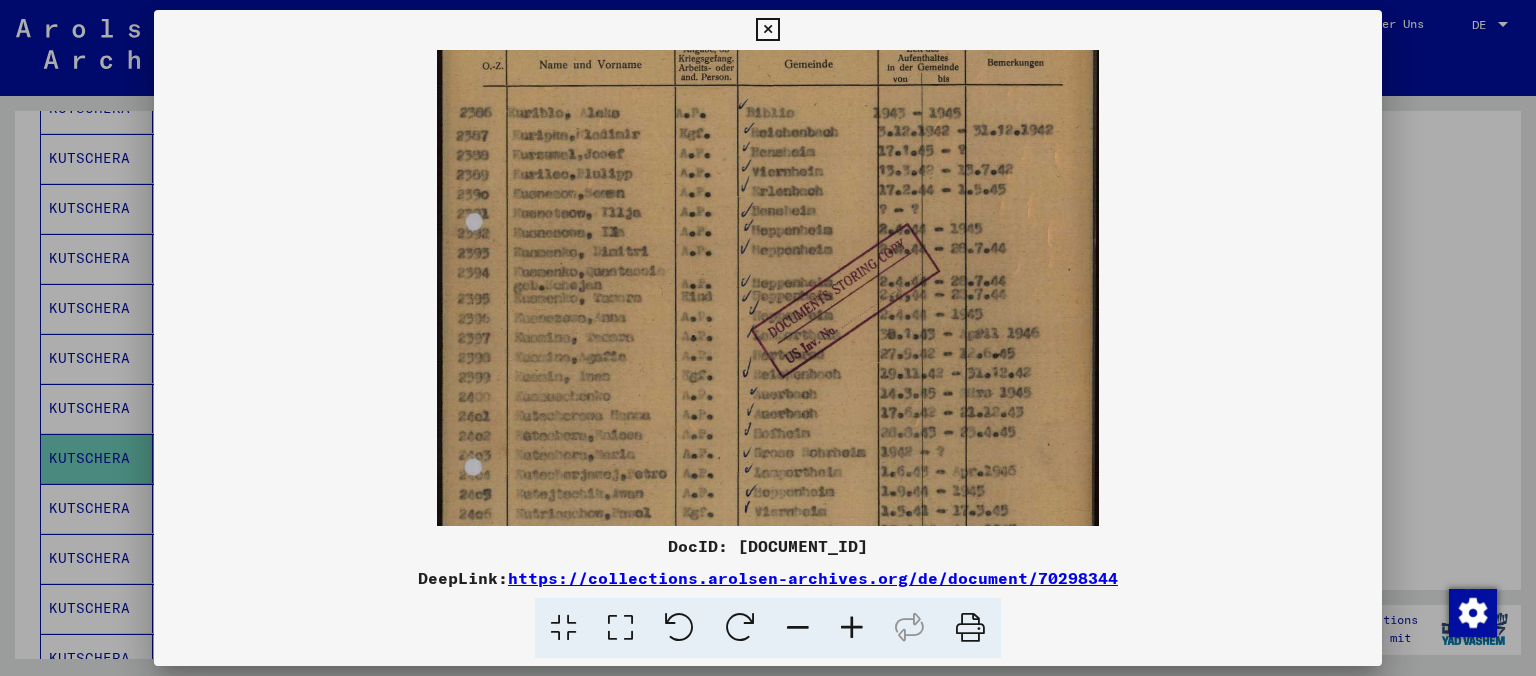 drag, startPoint x: 709, startPoint y: 485, endPoint x: 652, endPoint y: 314, distance: 180.24983 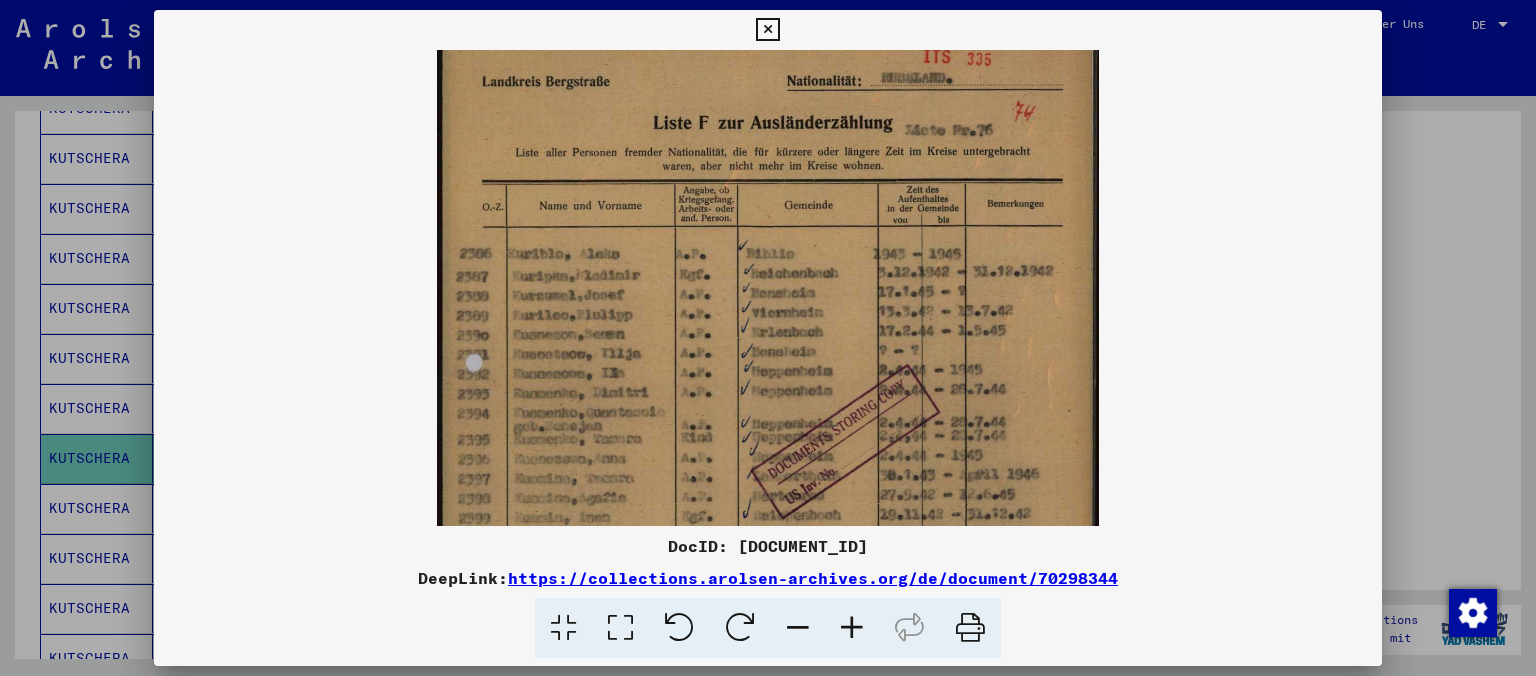 scroll, scrollTop: 9, scrollLeft: 0, axis: vertical 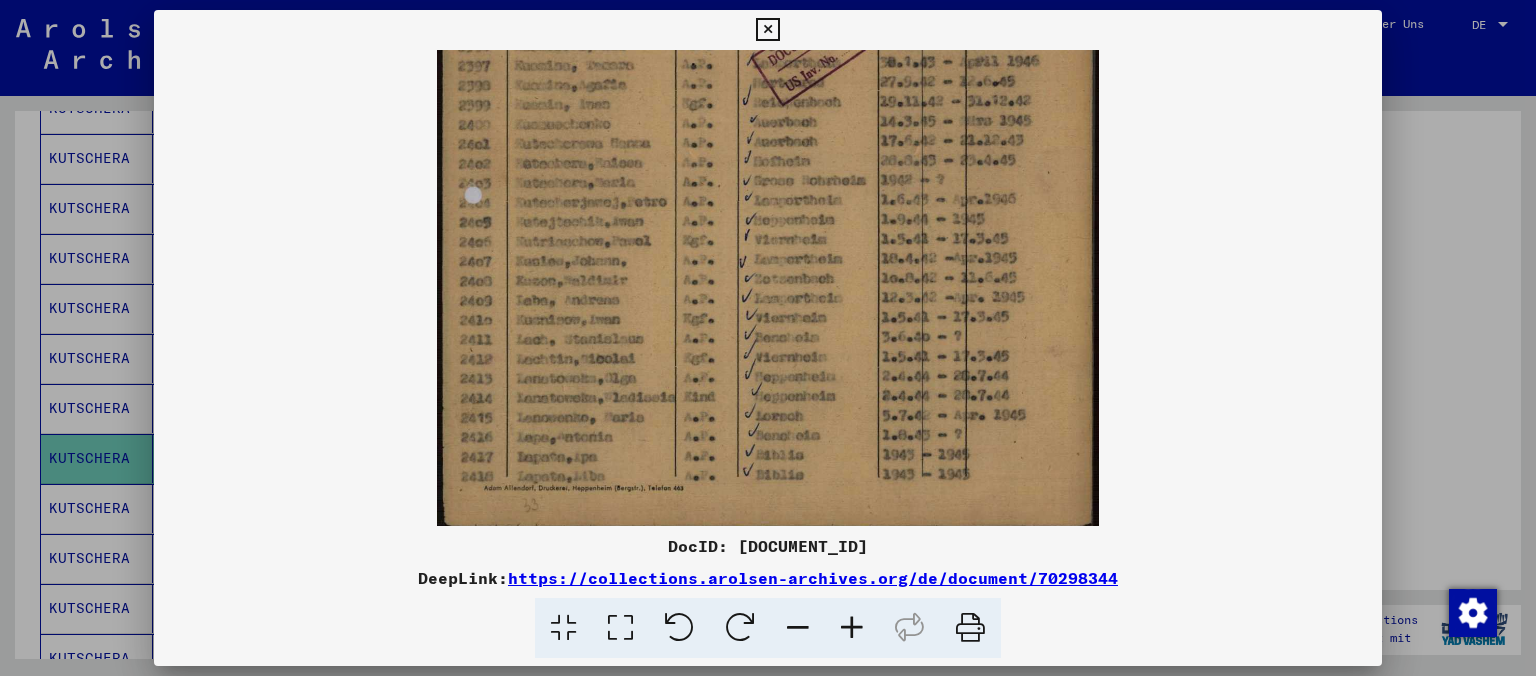 drag, startPoint x: 623, startPoint y: 427, endPoint x: 572, endPoint y: 151, distance: 280.6724 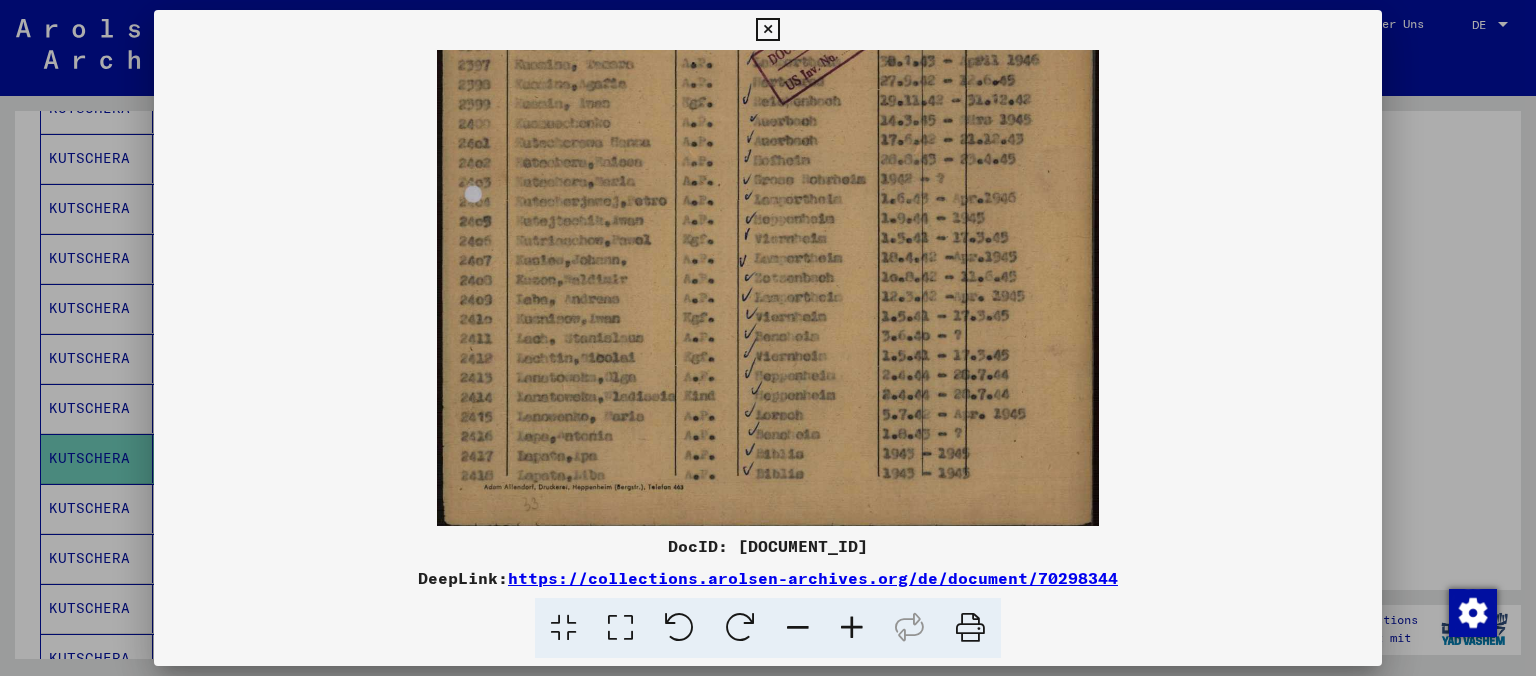 click at bounding box center (768, 68) 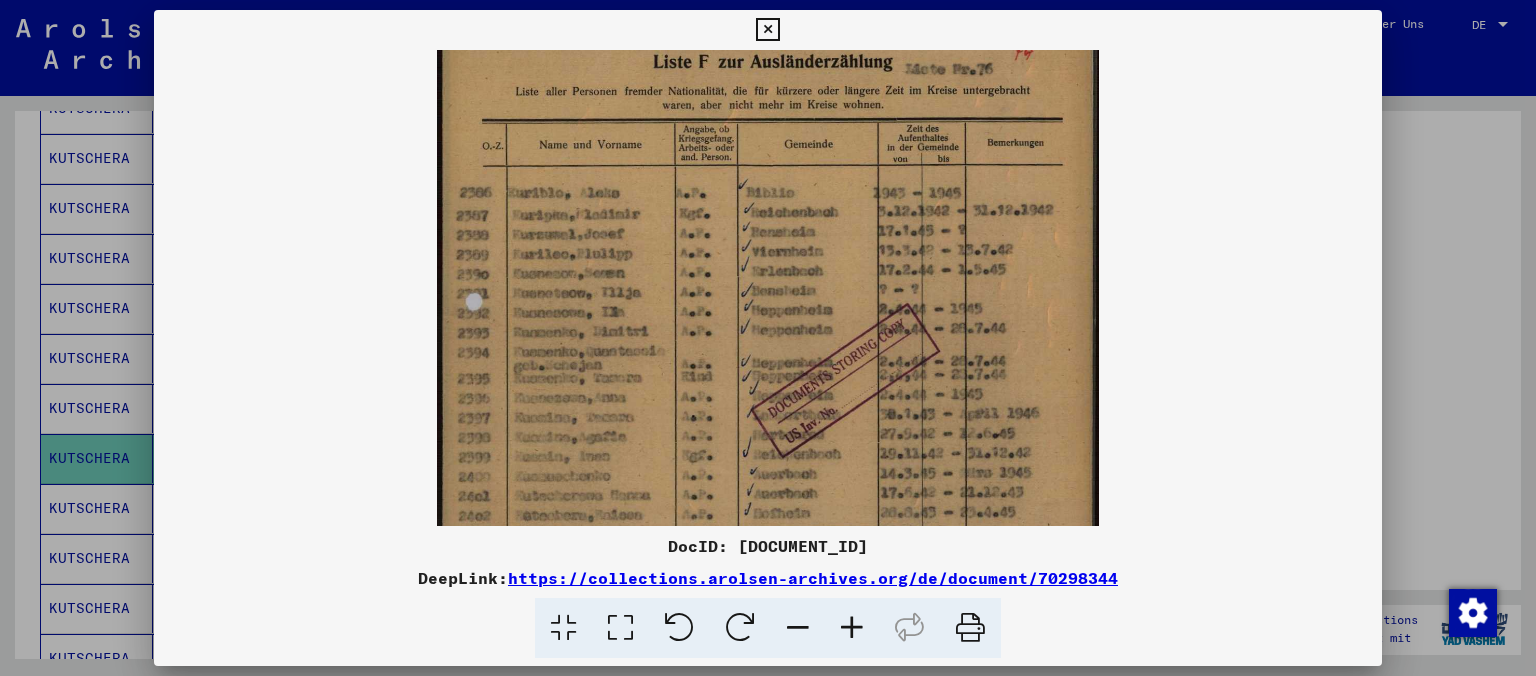 drag, startPoint x: 562, startPoint y: 282, endPoint x: 601, endPoint y: 638, distance: 358.12985 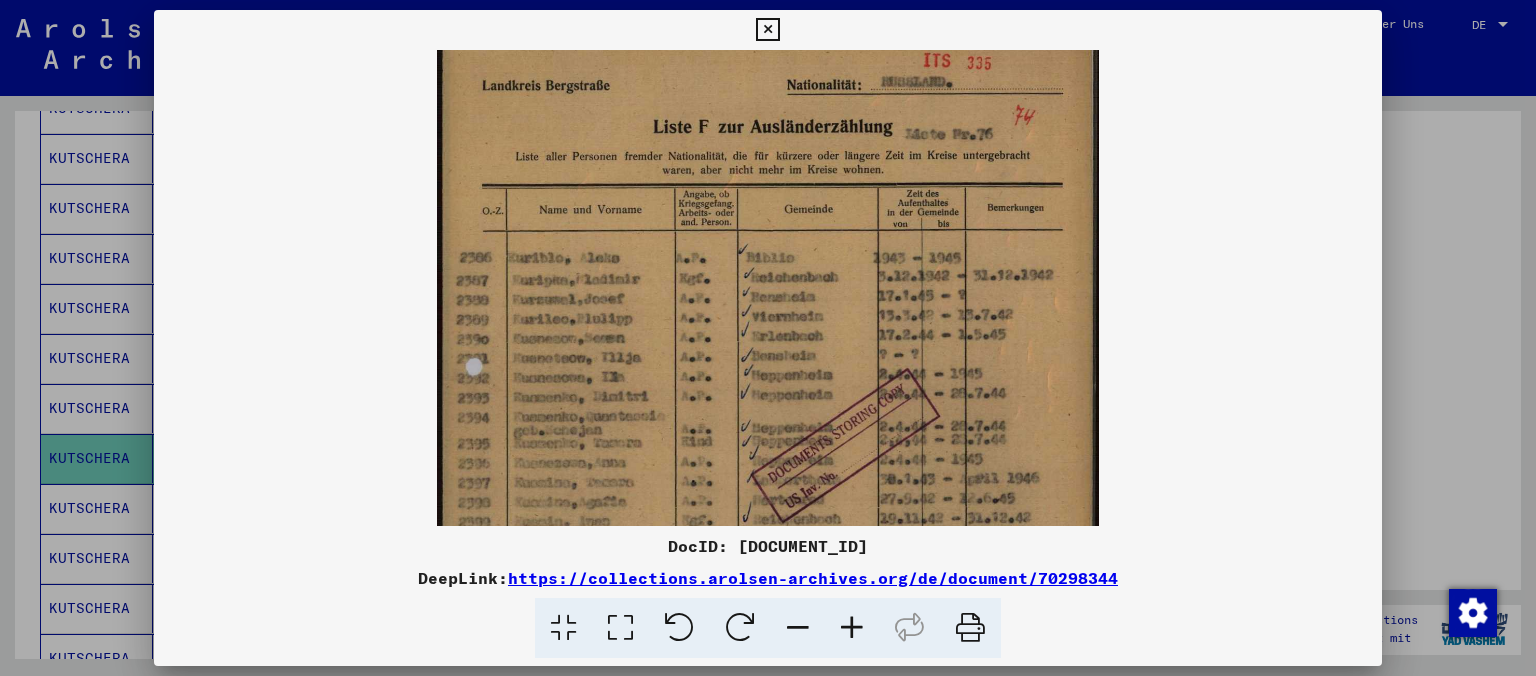 scroll, scrollTop: 0, scrollLeft: 0, axis: both 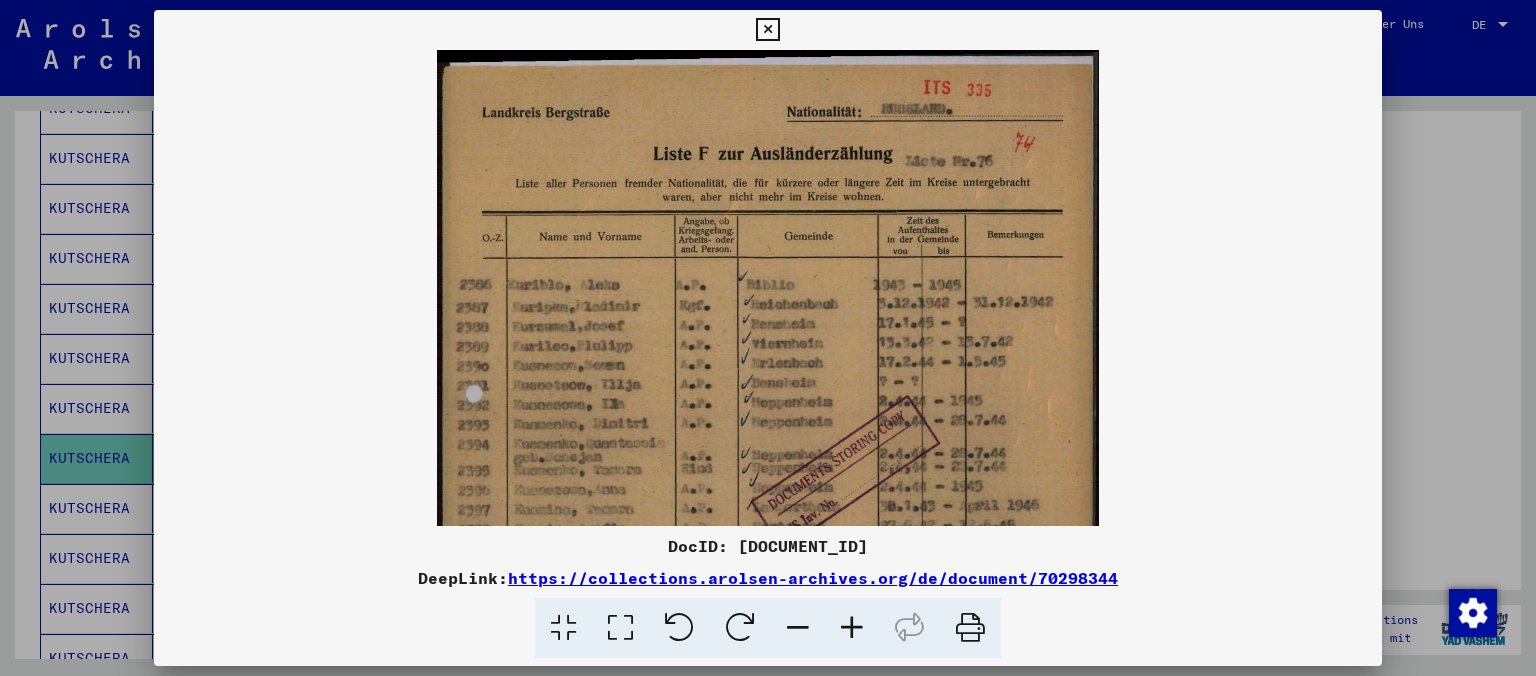 drag, startPoint x: 594, startPoint y: 399, endPoint x: 605, endPoint y: 487, distance: 88.68484 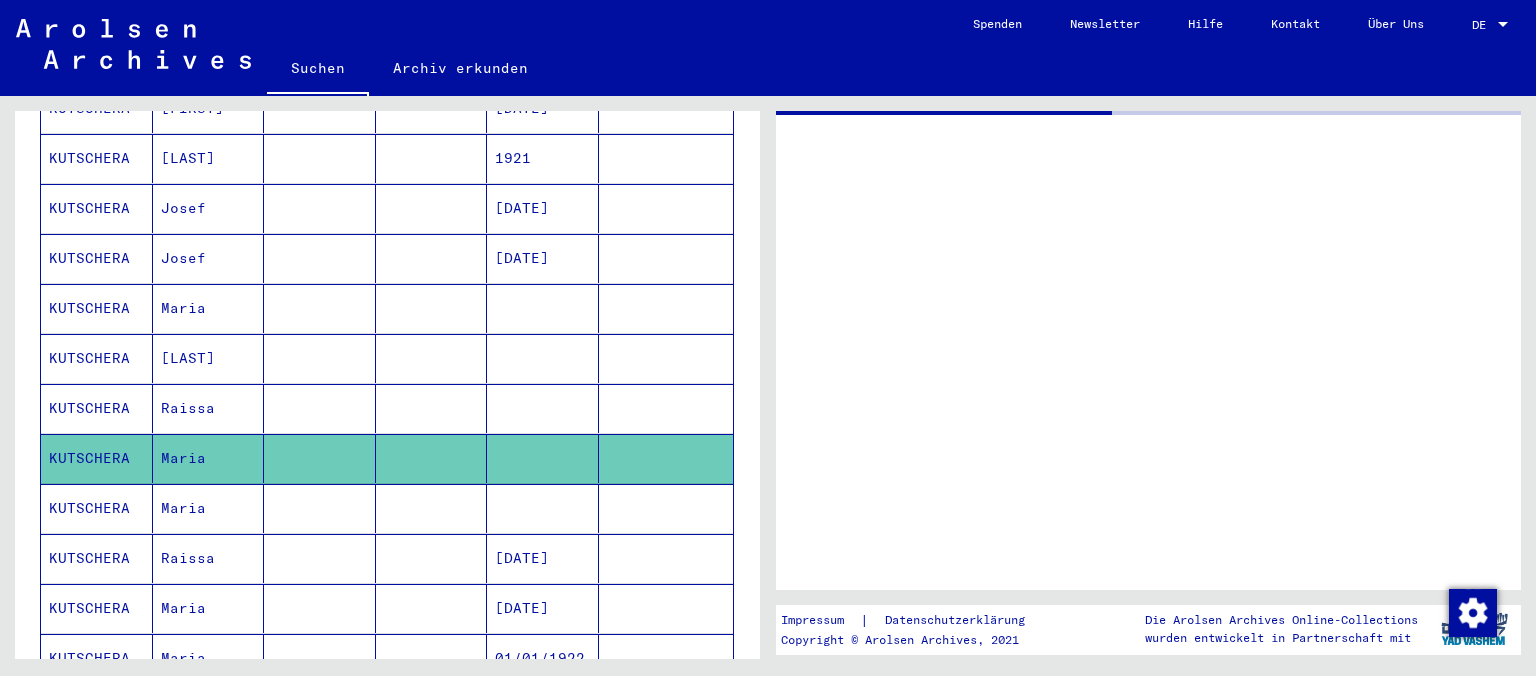 scroll, scrollTop: 0, scrollLeft: 0, axis: both 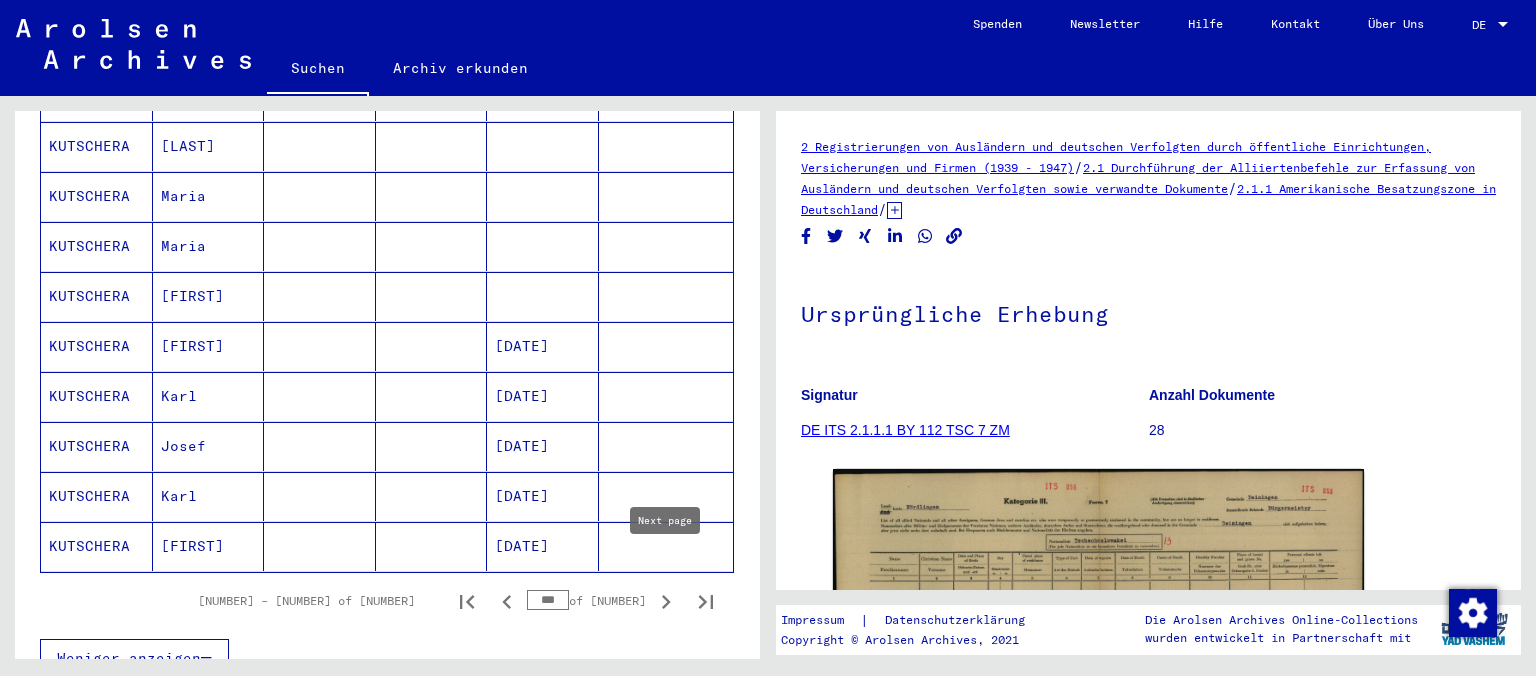 click 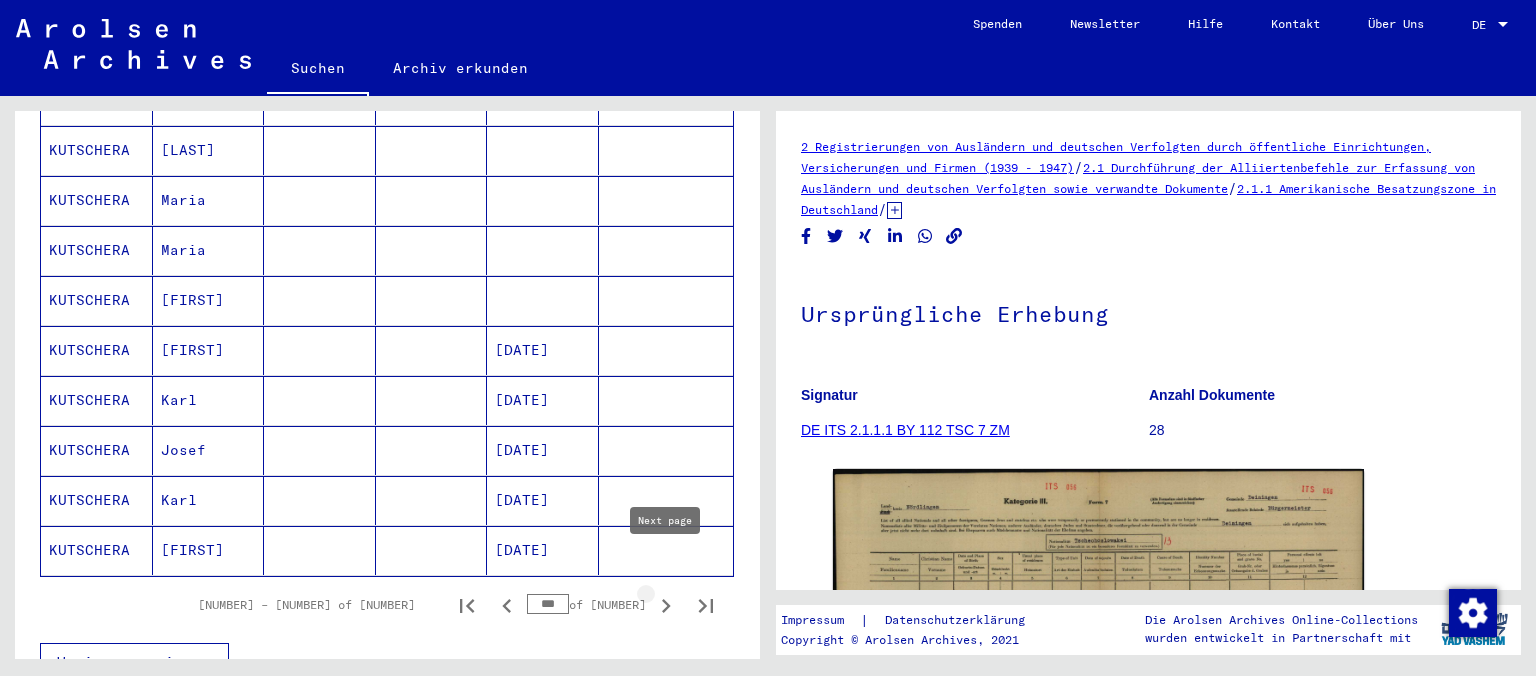 type on "***" 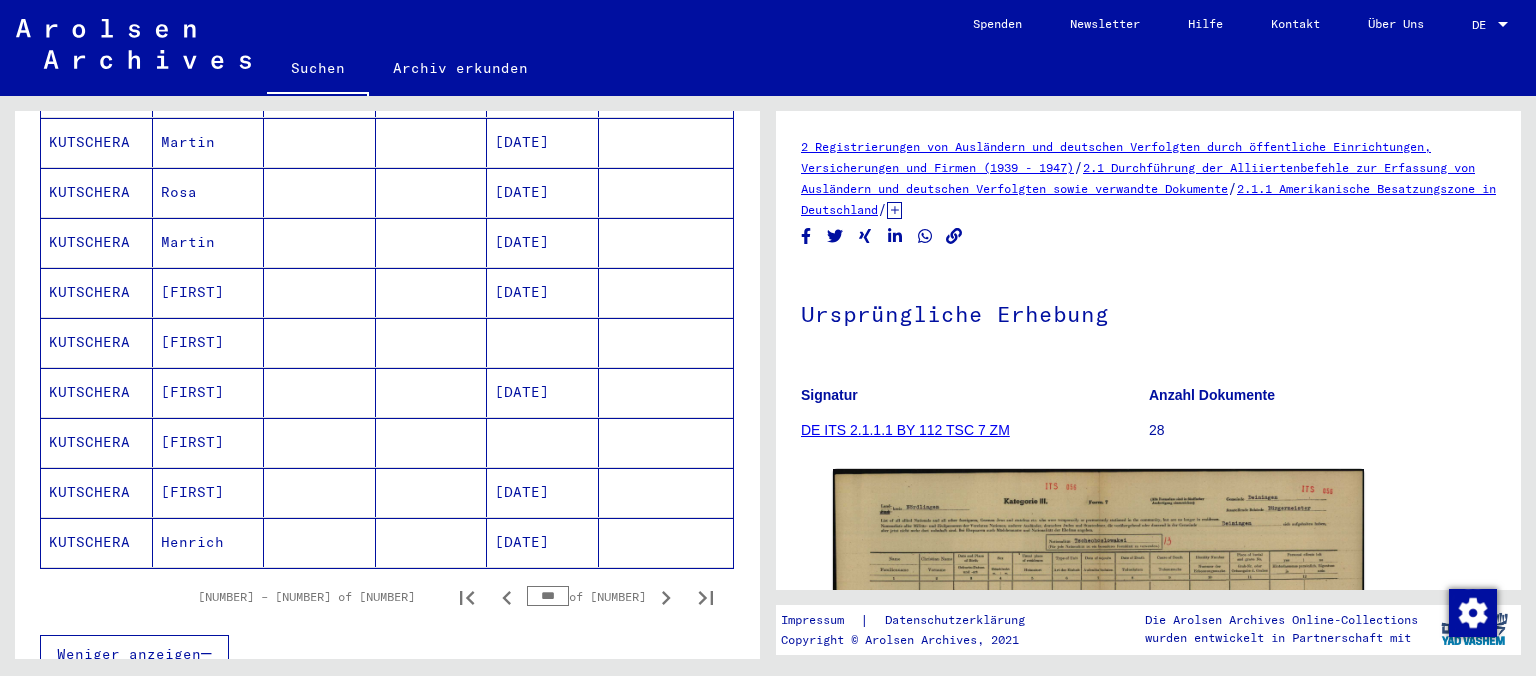 scroll, scrollTop: 1104, scrollLeft: 0, axis: vertical 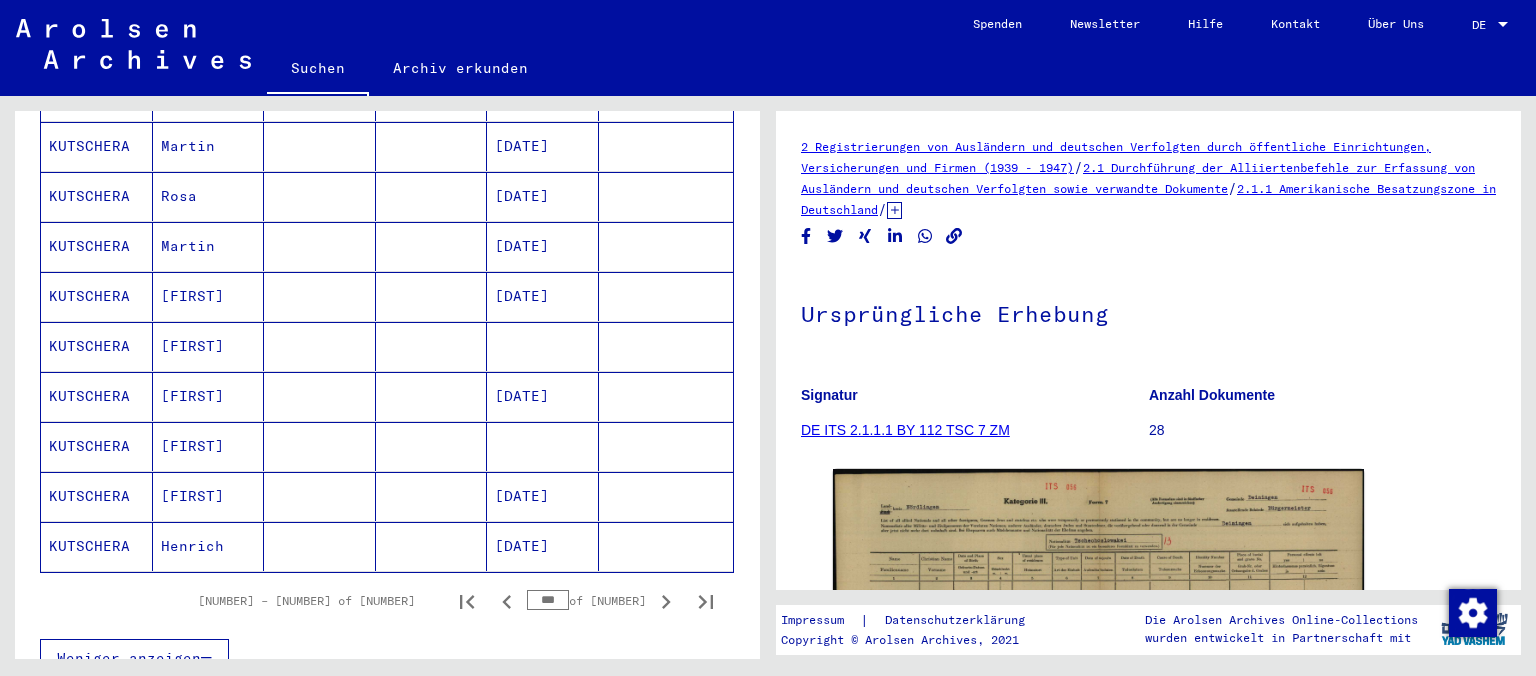 click on "KUTSCHERA" at bounding box center [97, 246] 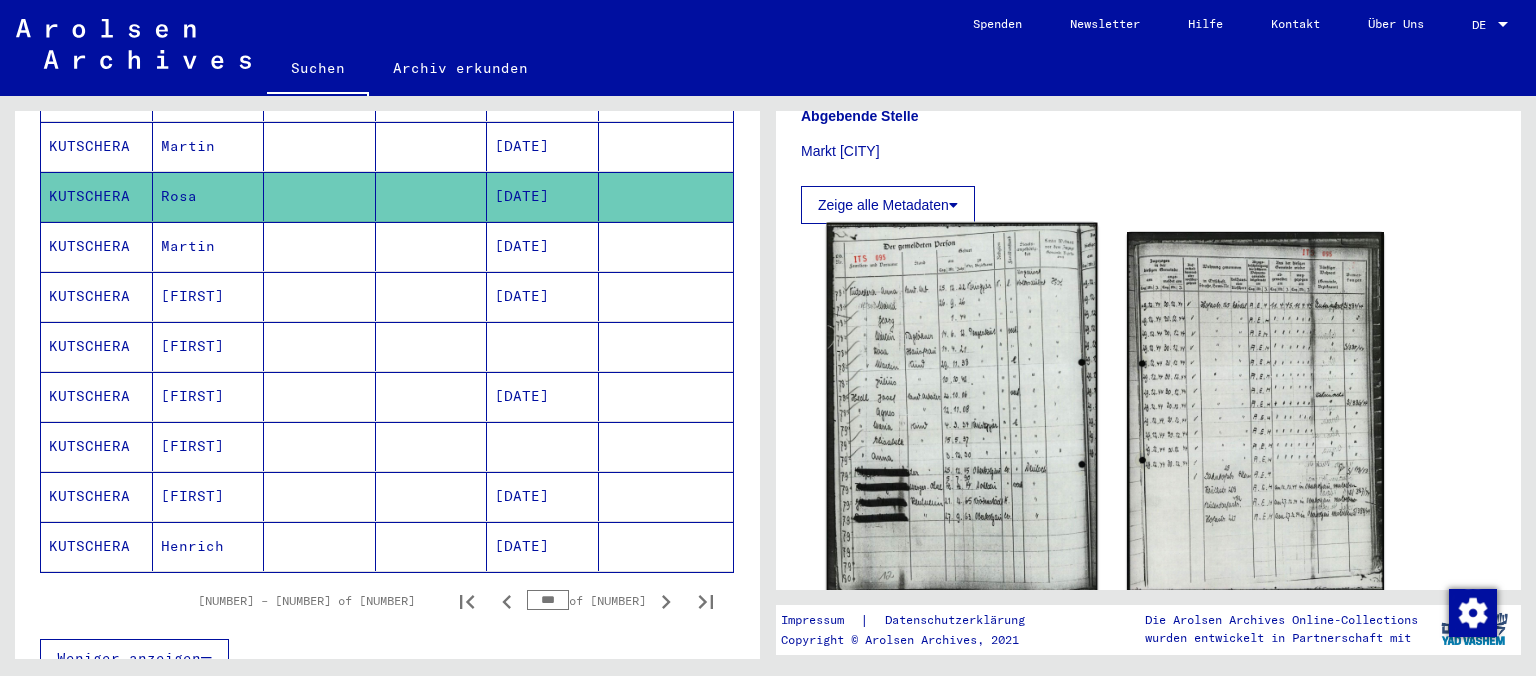 scroll, scrollTop: 552, scrollLeft: 0, axis: vertical 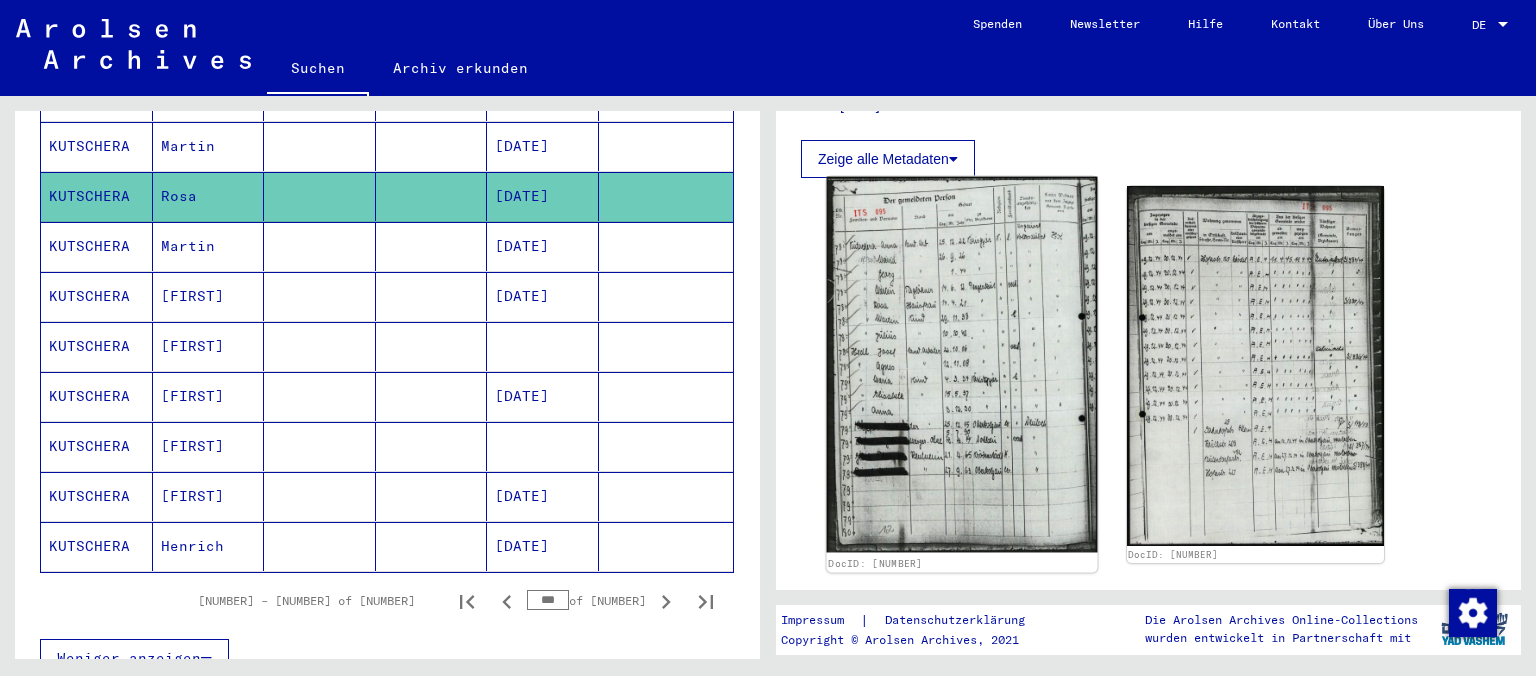 click 